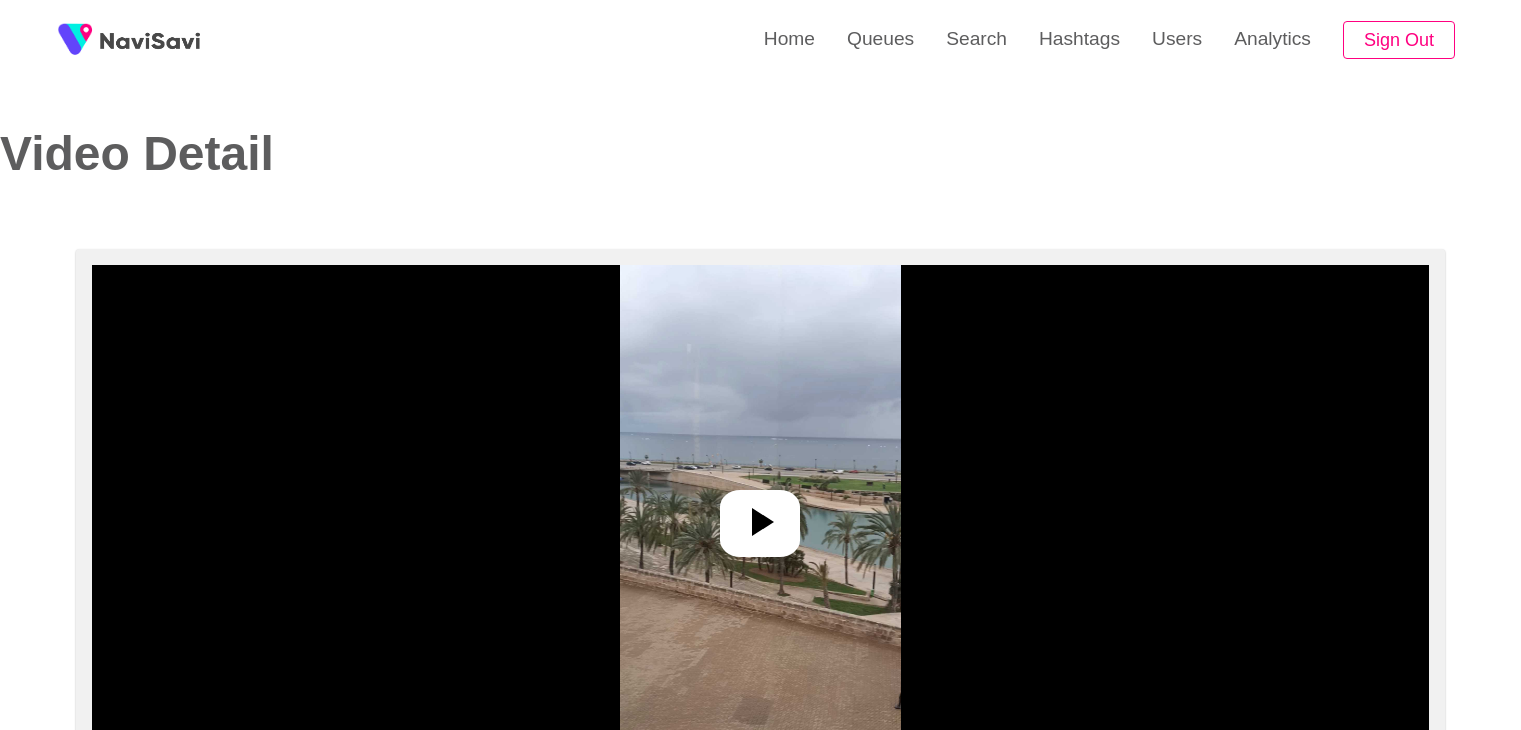 select on "**********" 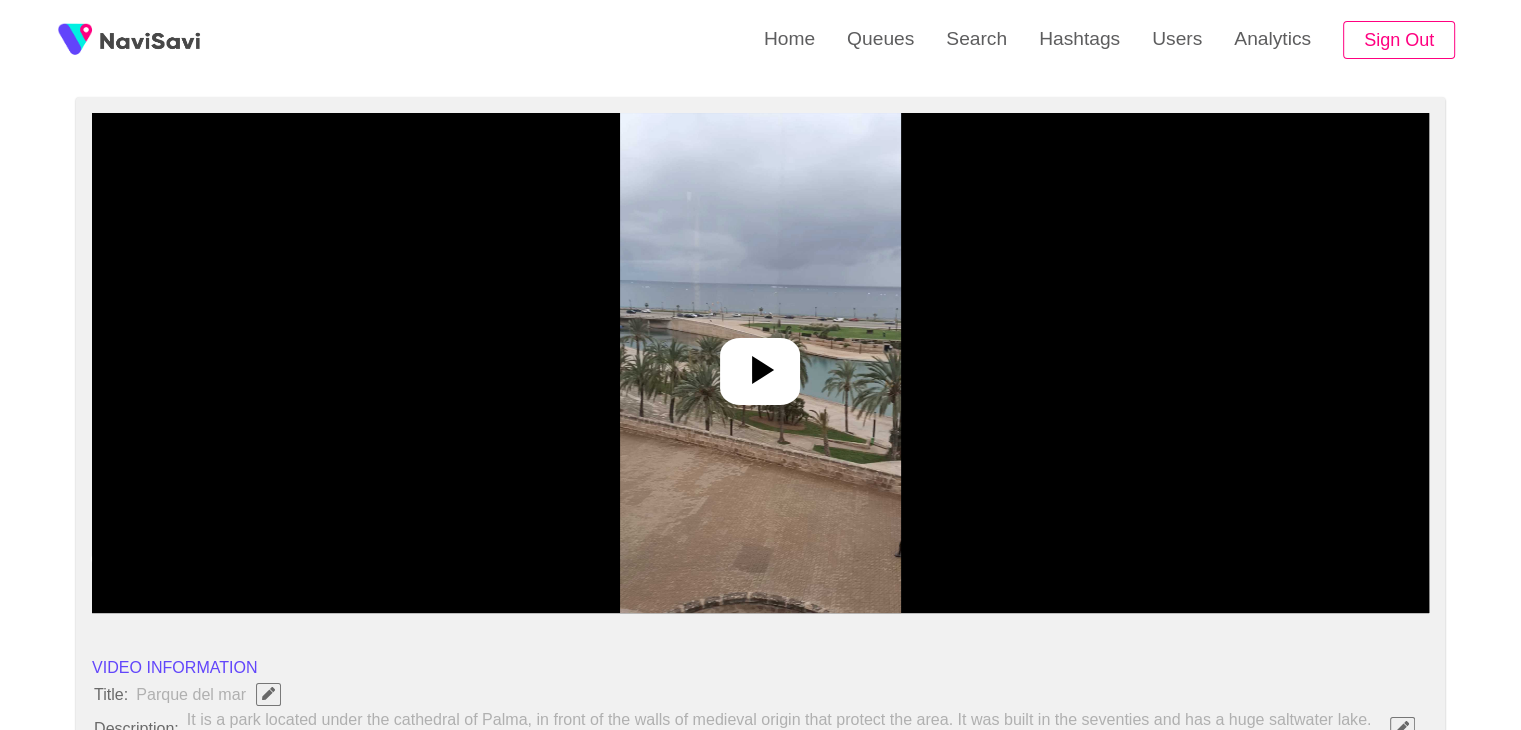 click at bounding box center [760, 363] 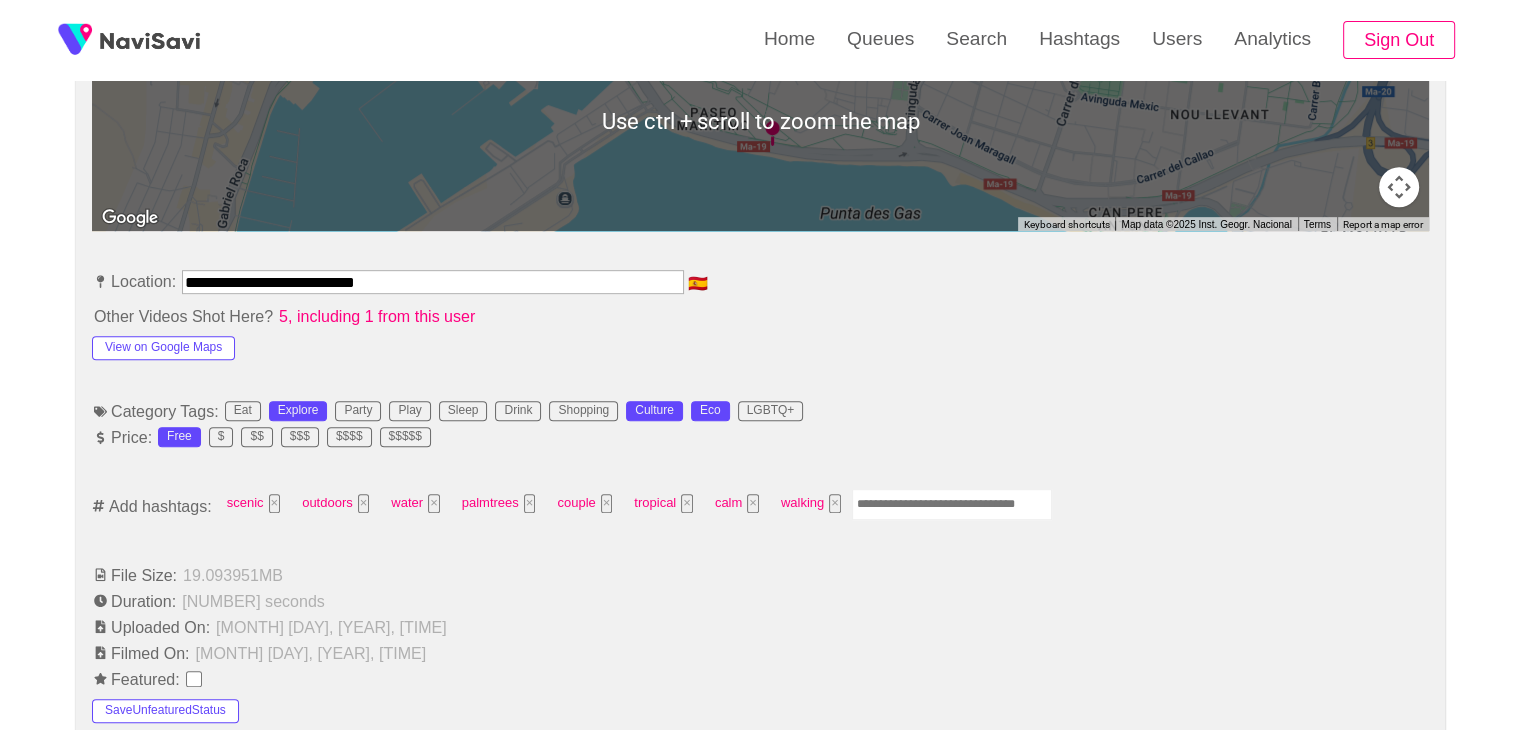 scroll, scrollTop: 1023, scrollLeft: 0, axis: vertical 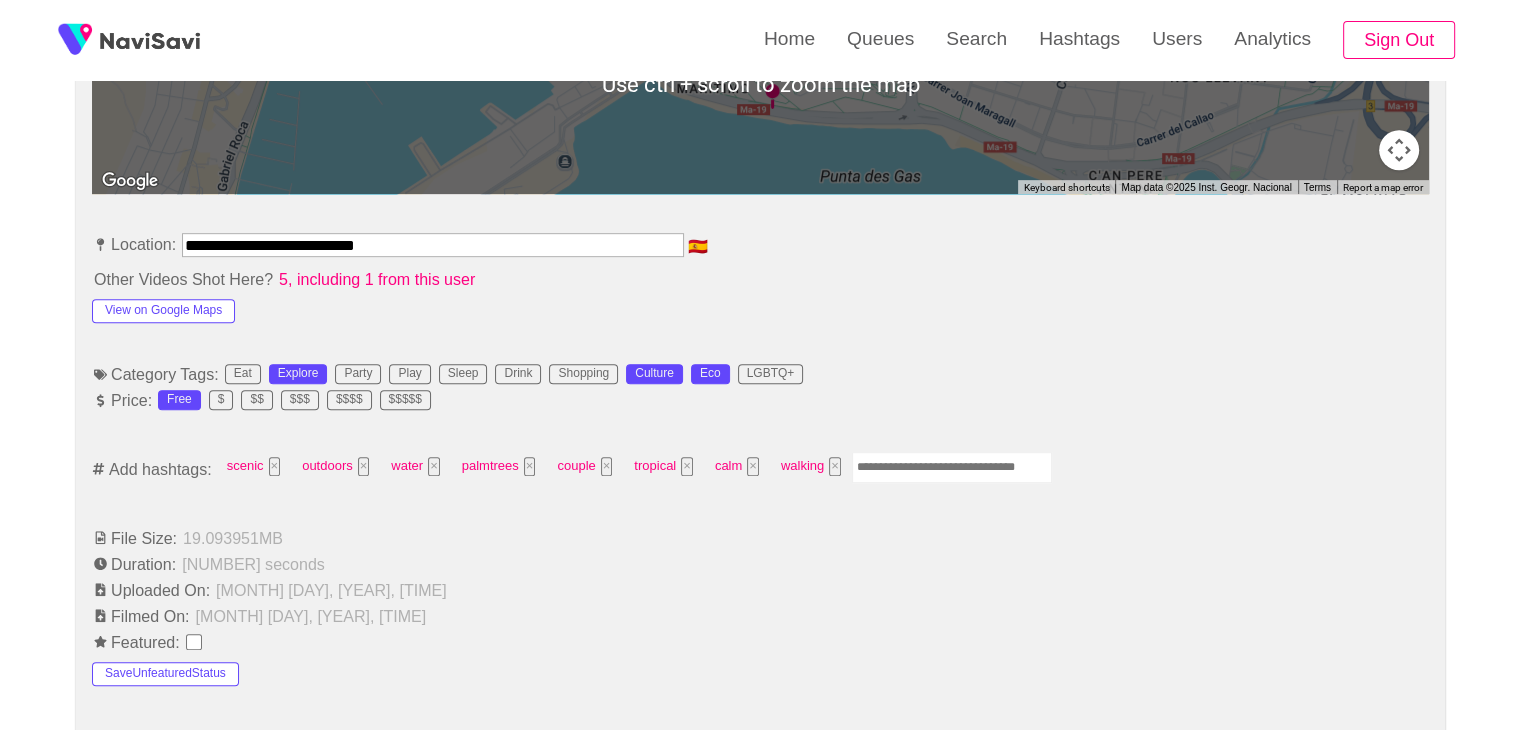 click at bounding box center (952, 467) 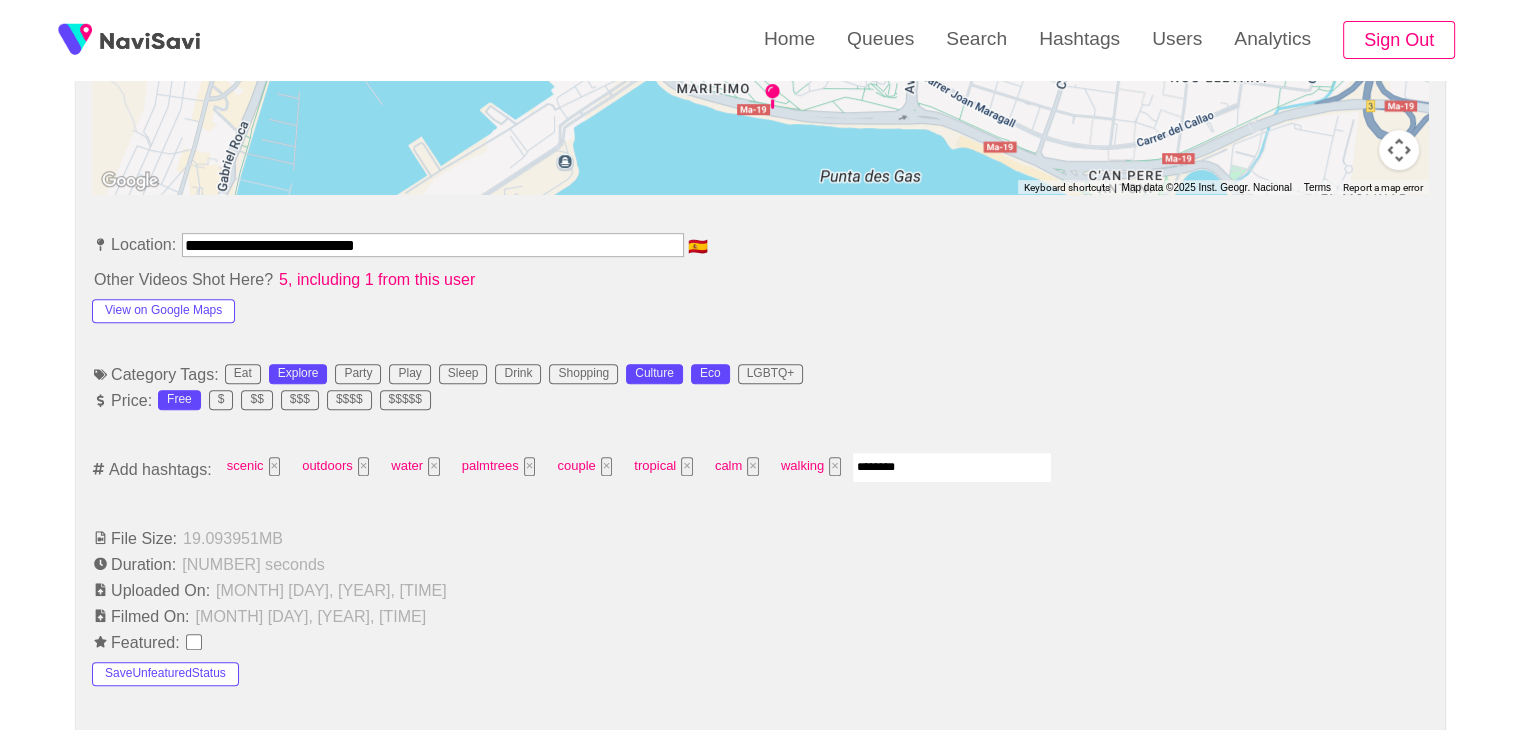 type on "*********" 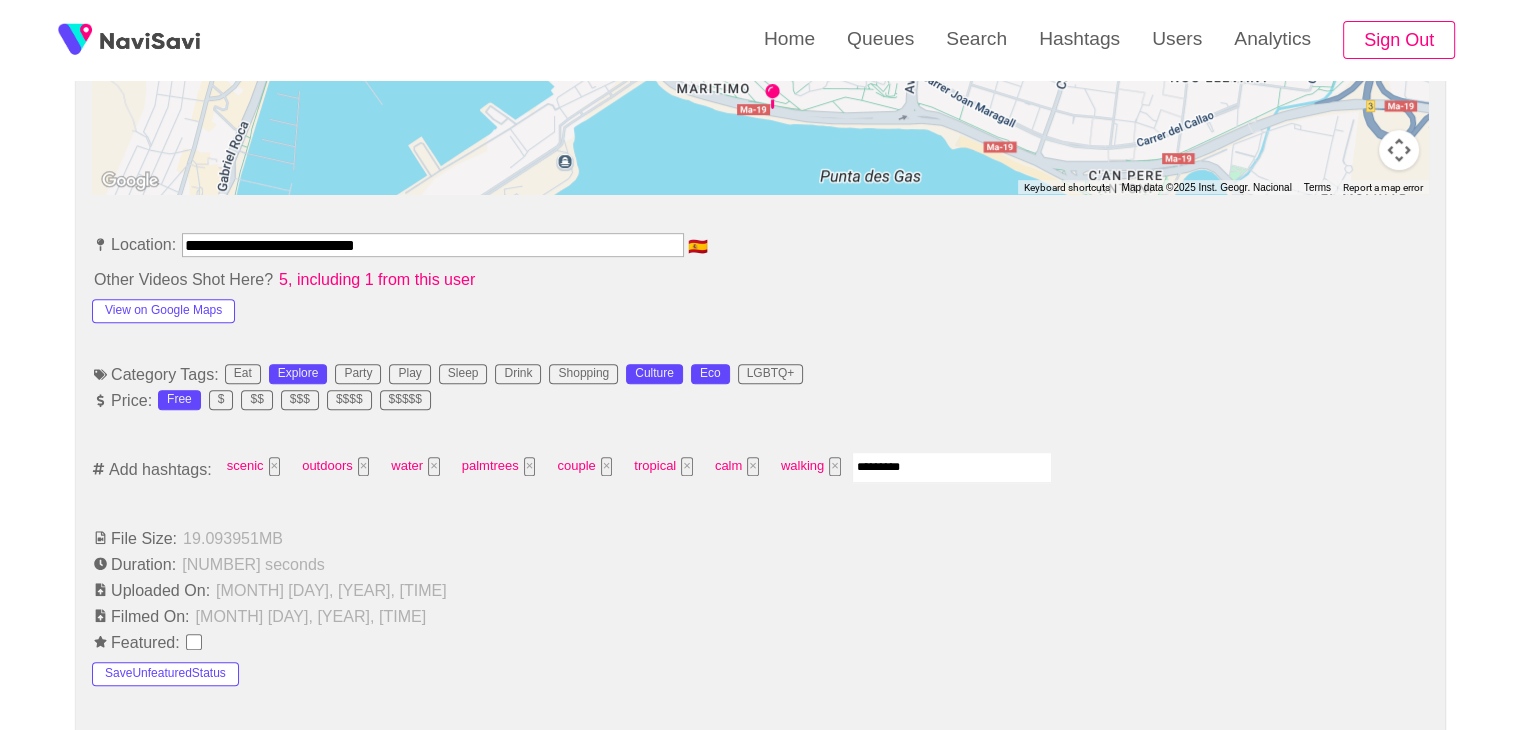 type 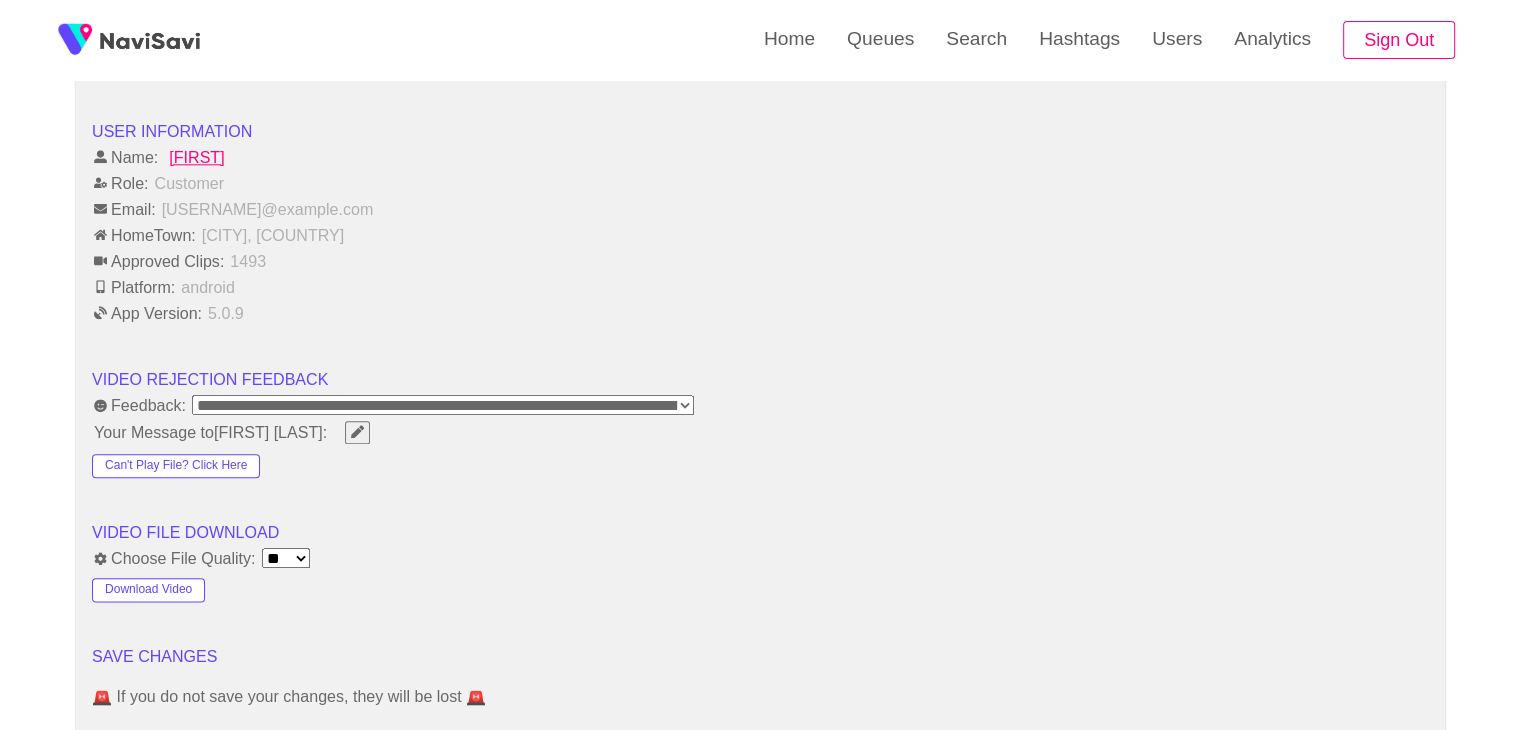 scroll, scrollTop: 2556, scrollLeft: 0, axis: vertical 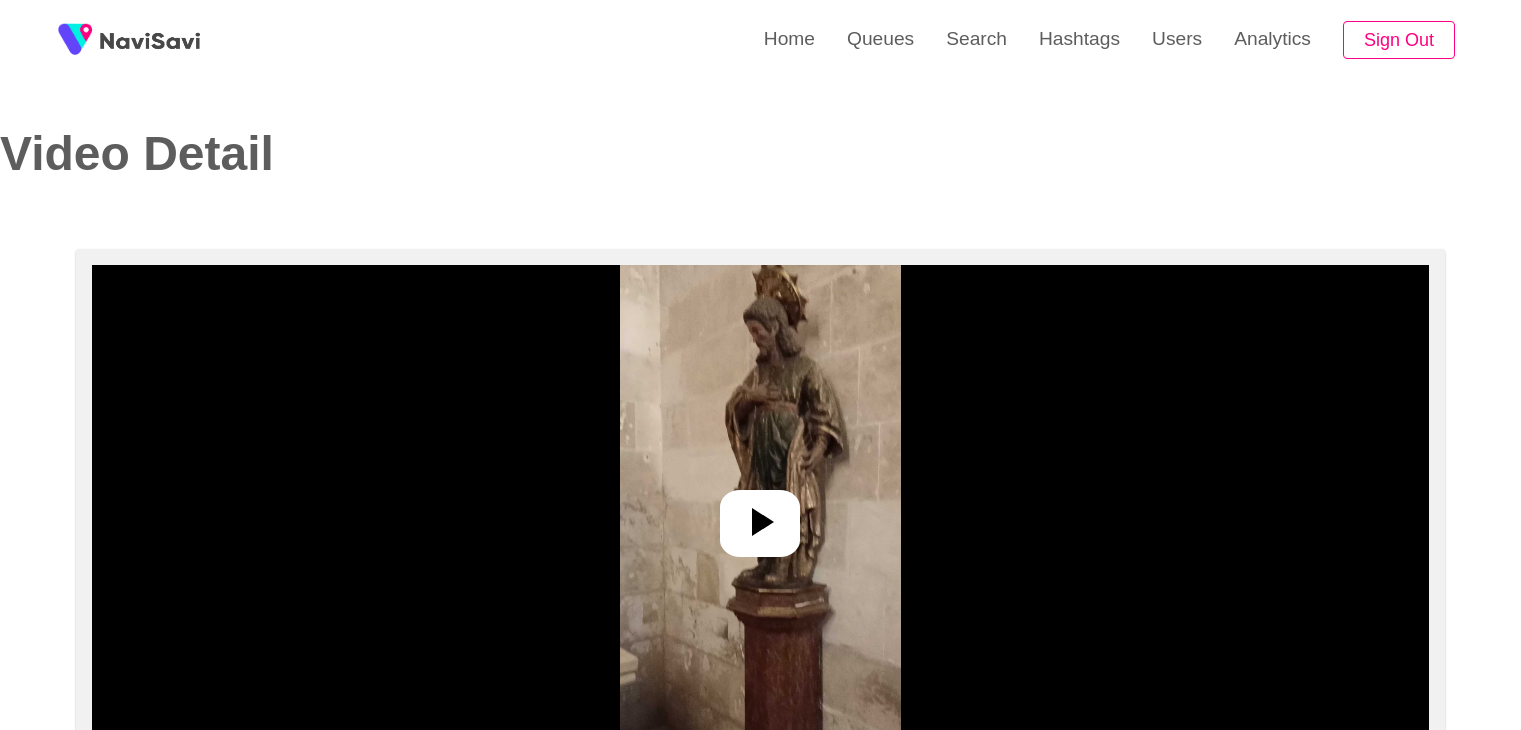select on "**********" 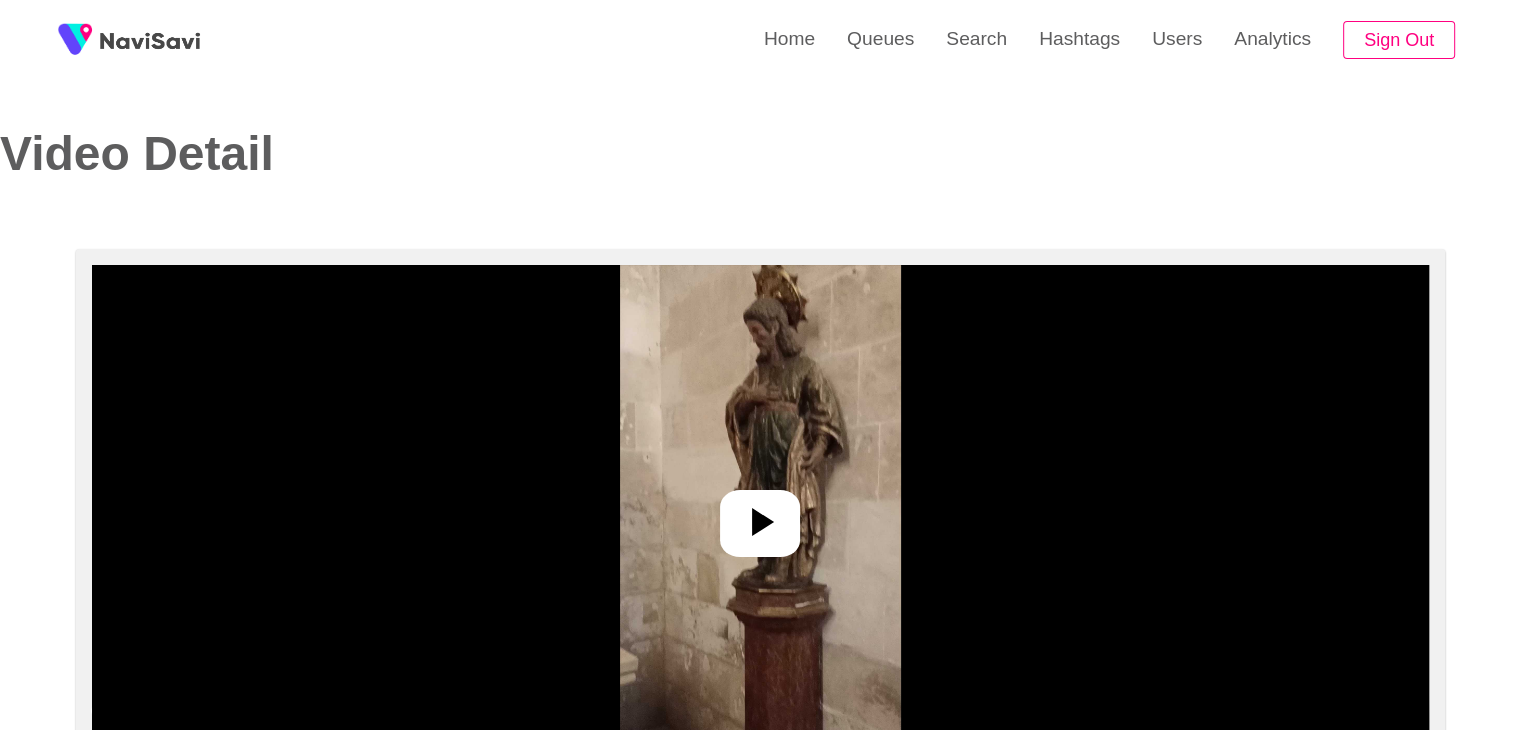 click at bounding box center (760, 515) 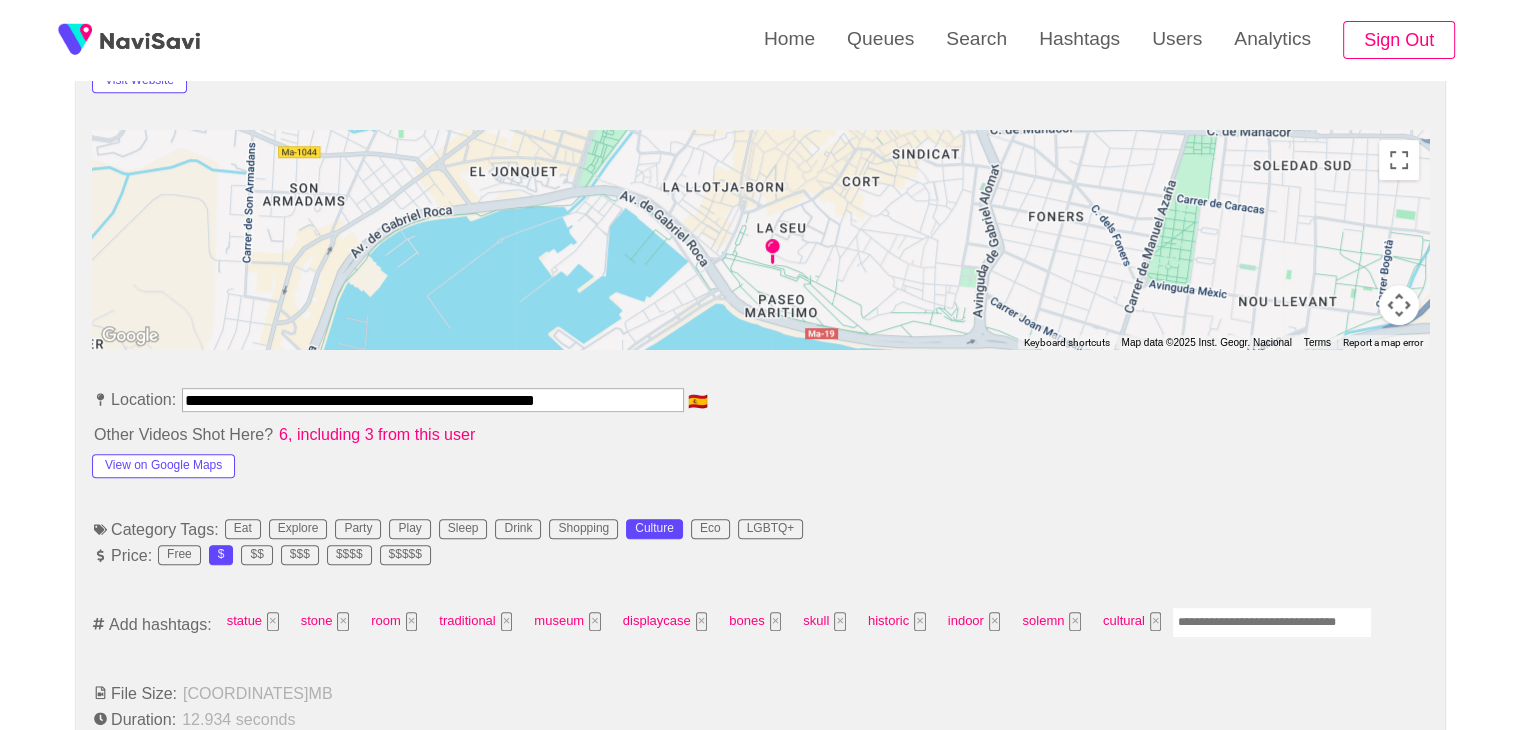scroll, scrollTop: 906, scrollLeft: 0, axis: vertical 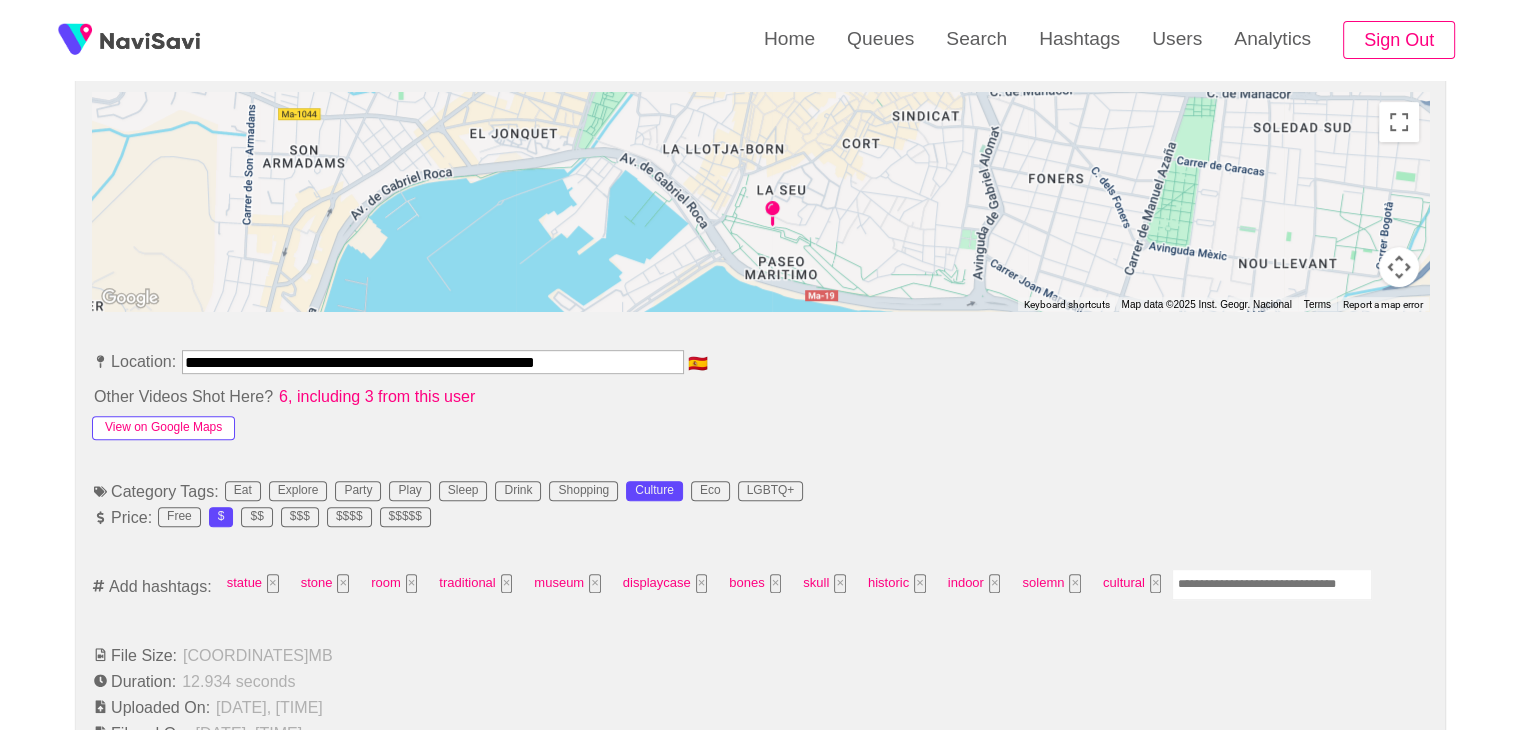 click on "View on Google Maps" at bounding box center (163, 428) 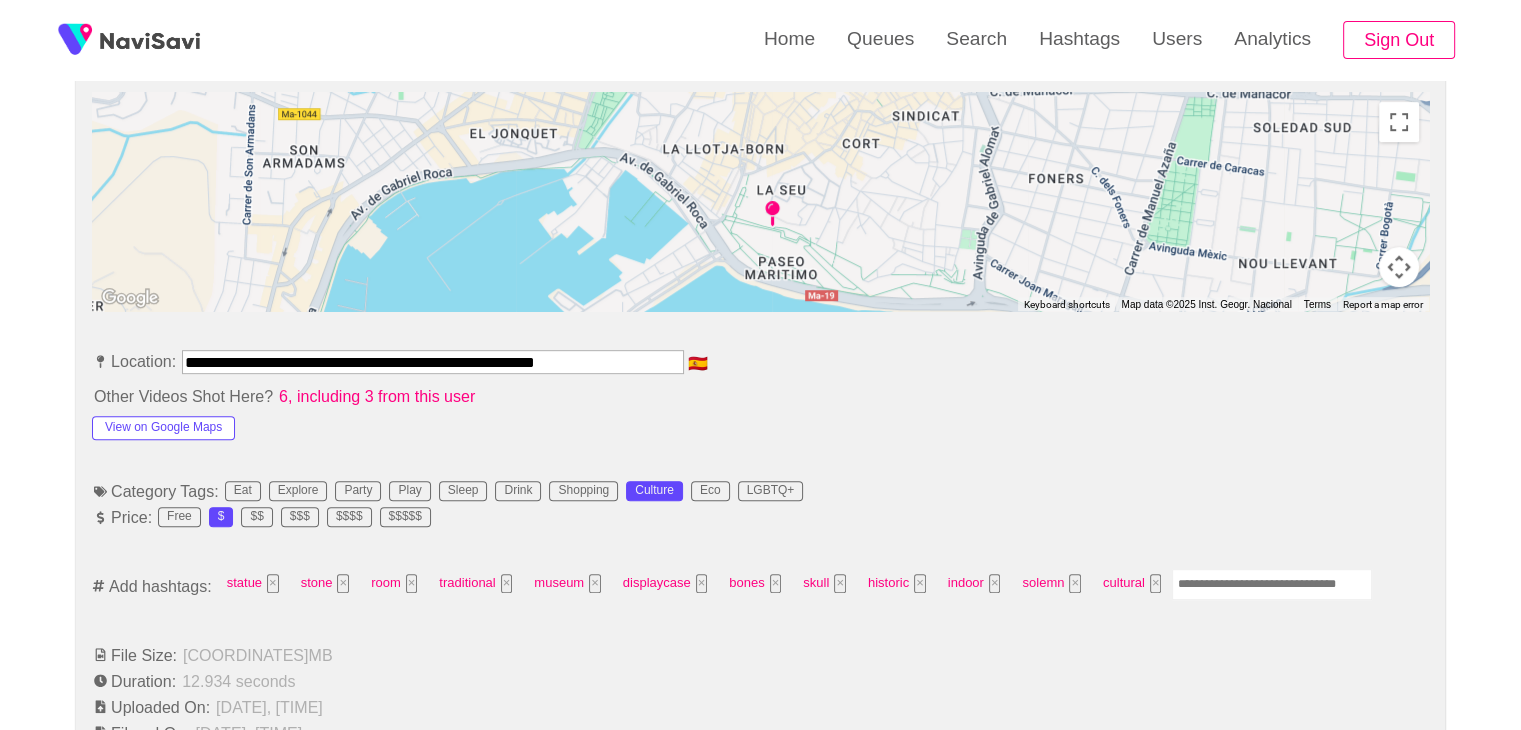 click at bounding box center (1272, 584) 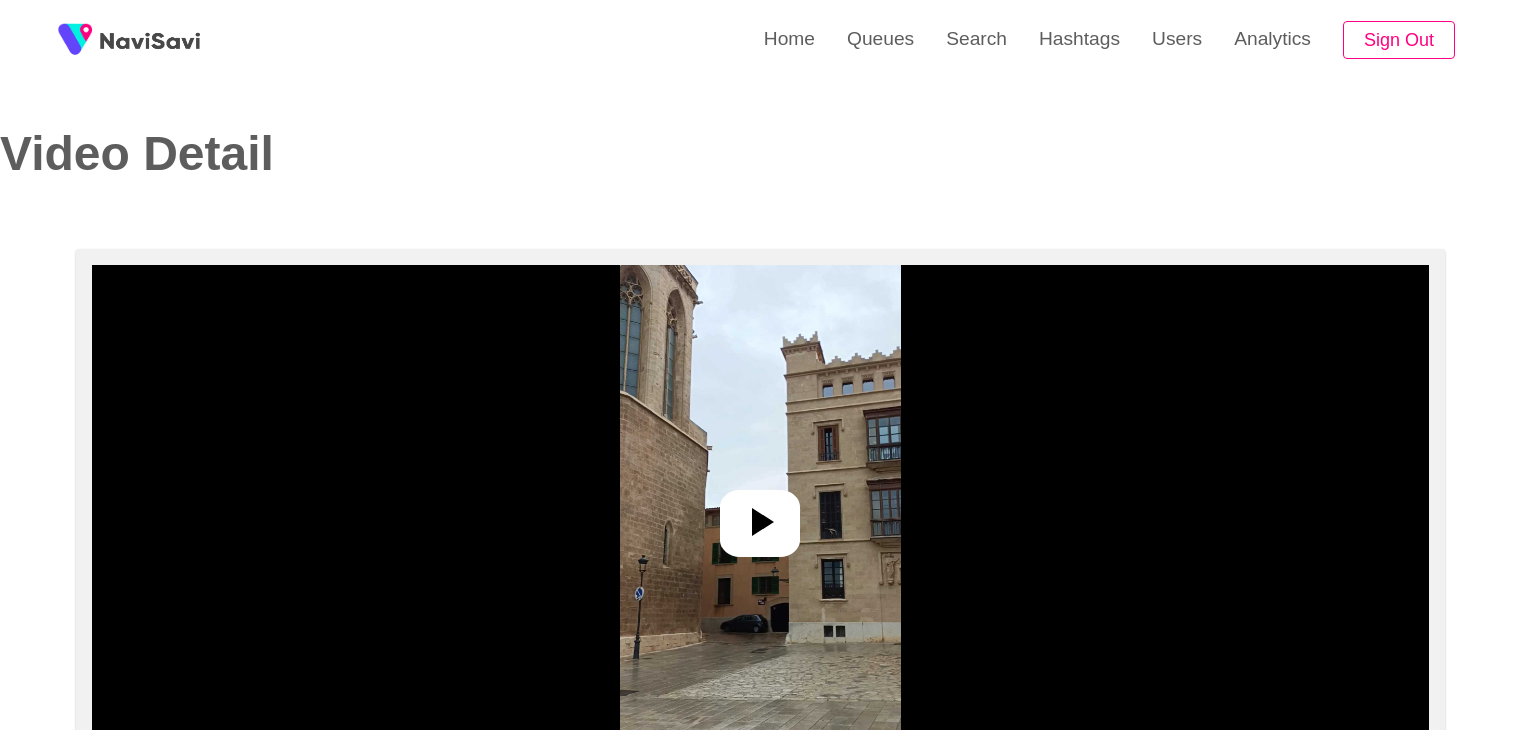 select on "**********" 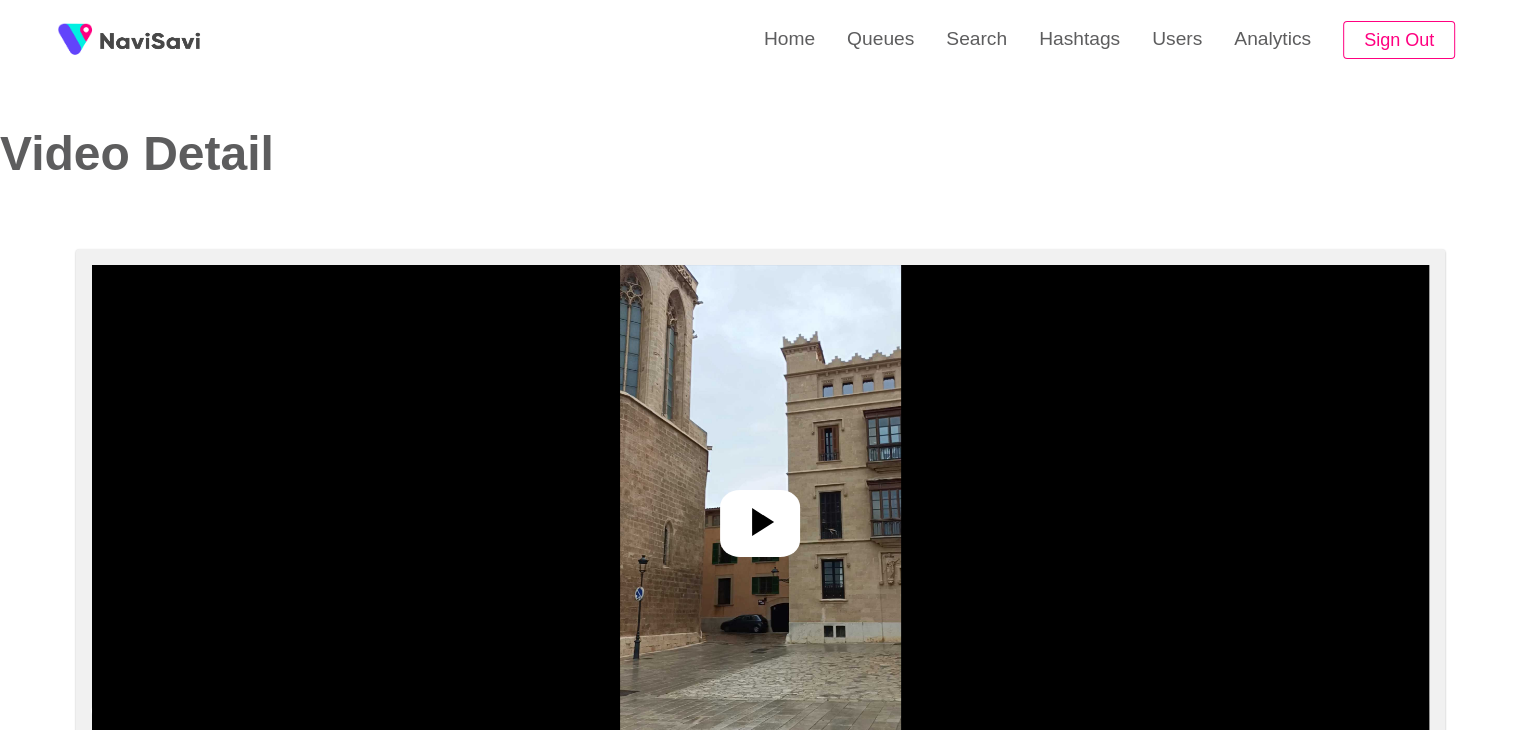click at bounding box center [760, 515] 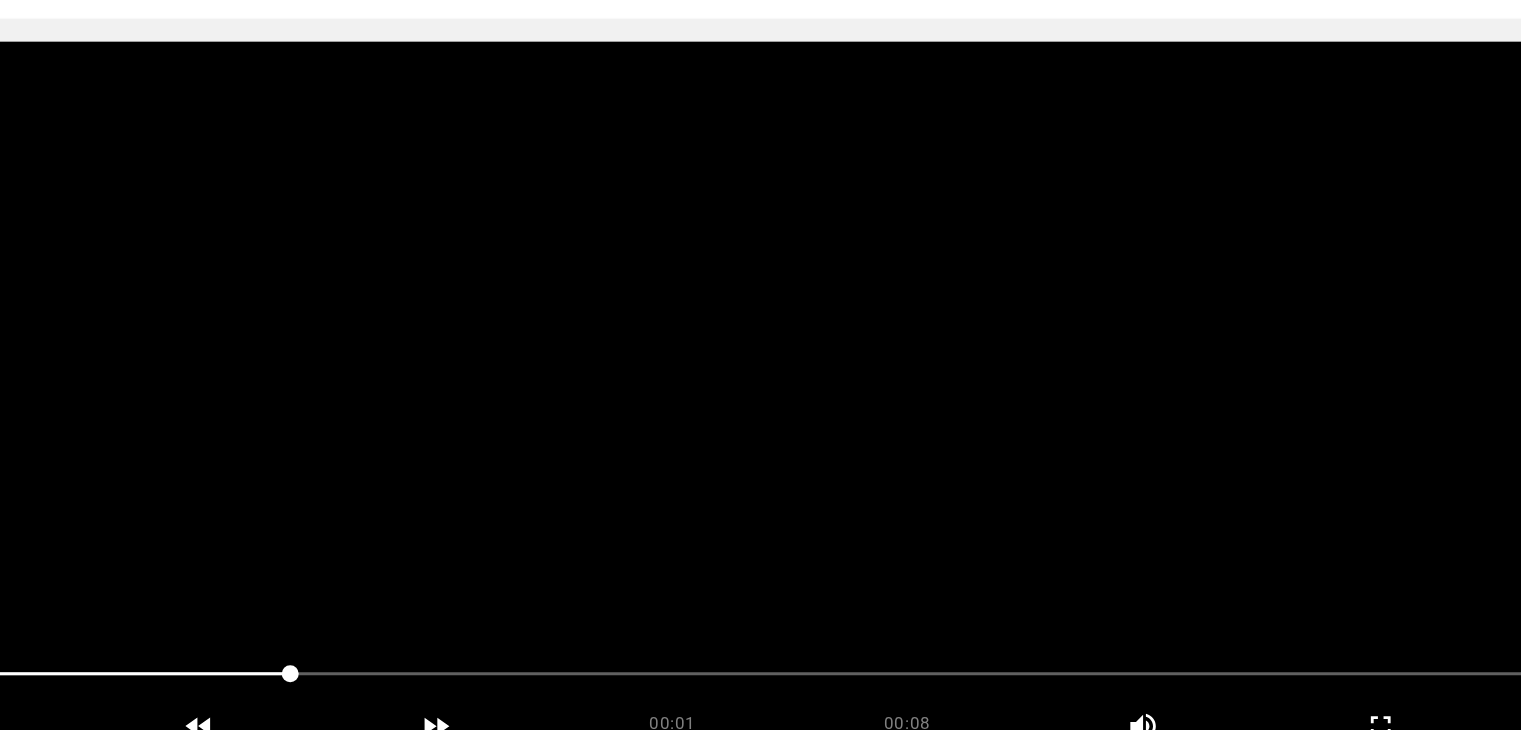 scroll, scrollTop: 134, scrollLeft: 0, axis: vertical 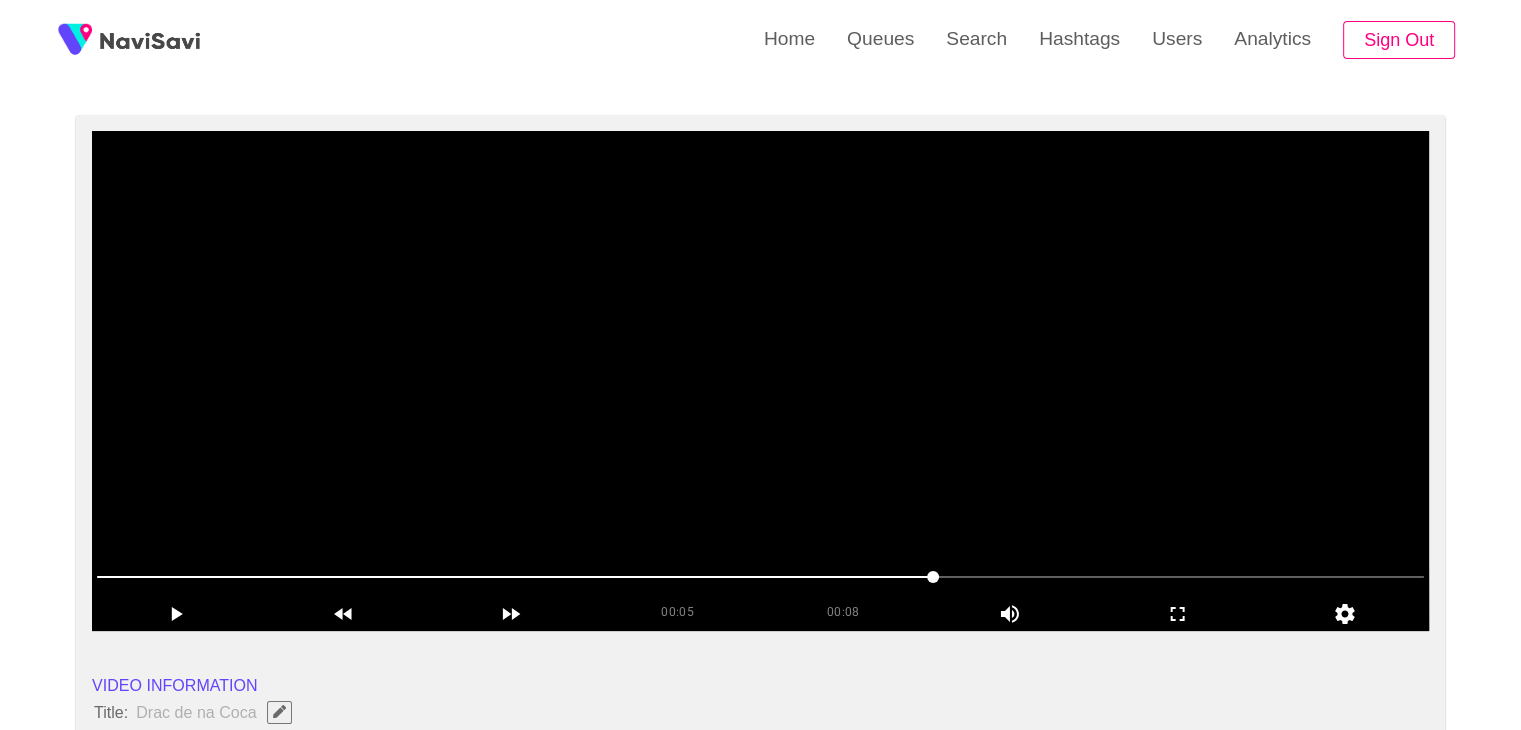 click at bounding box center (760, 381) 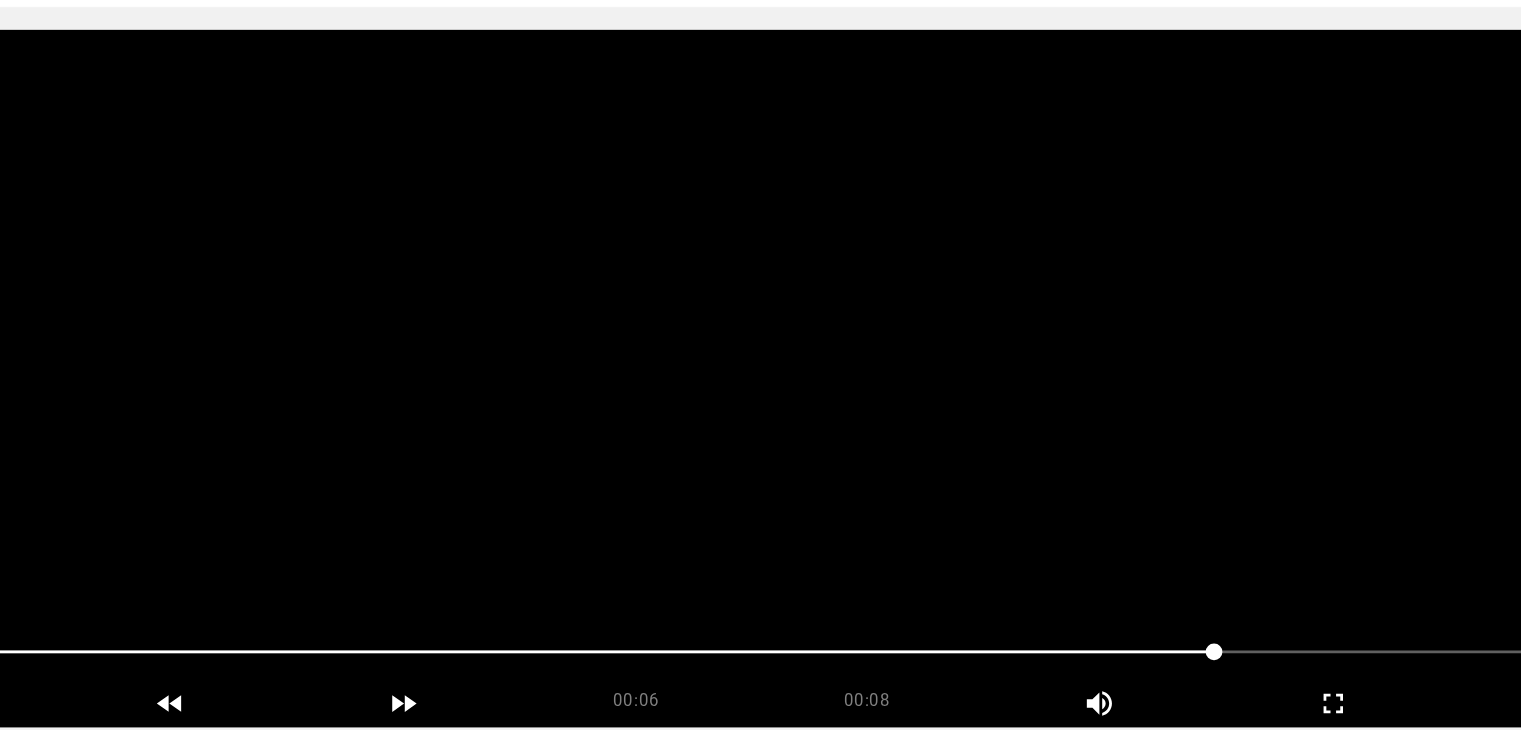 scroll, scrollTop: 134, scrollLeft: 0, axis: vertical 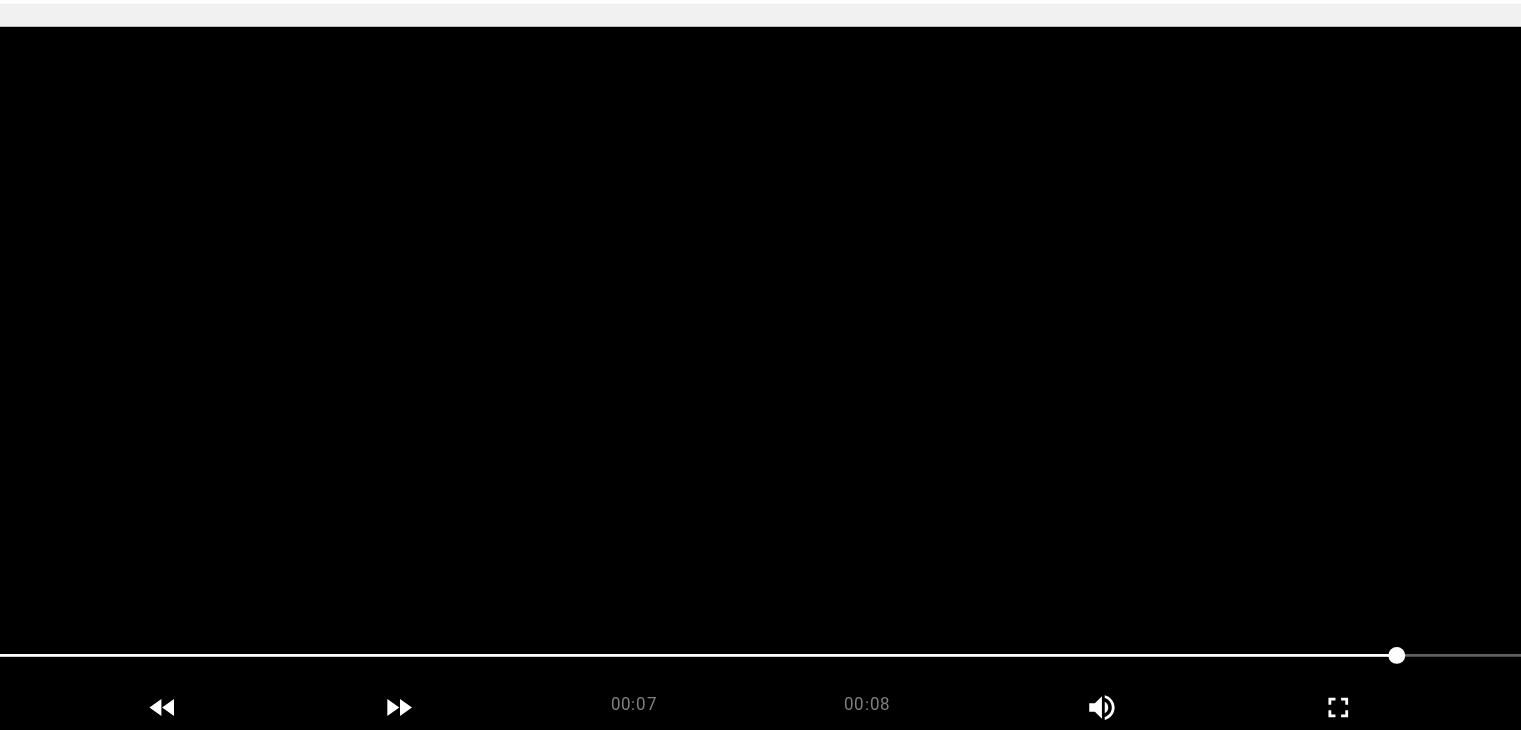 click at bounding box center (760, 381) 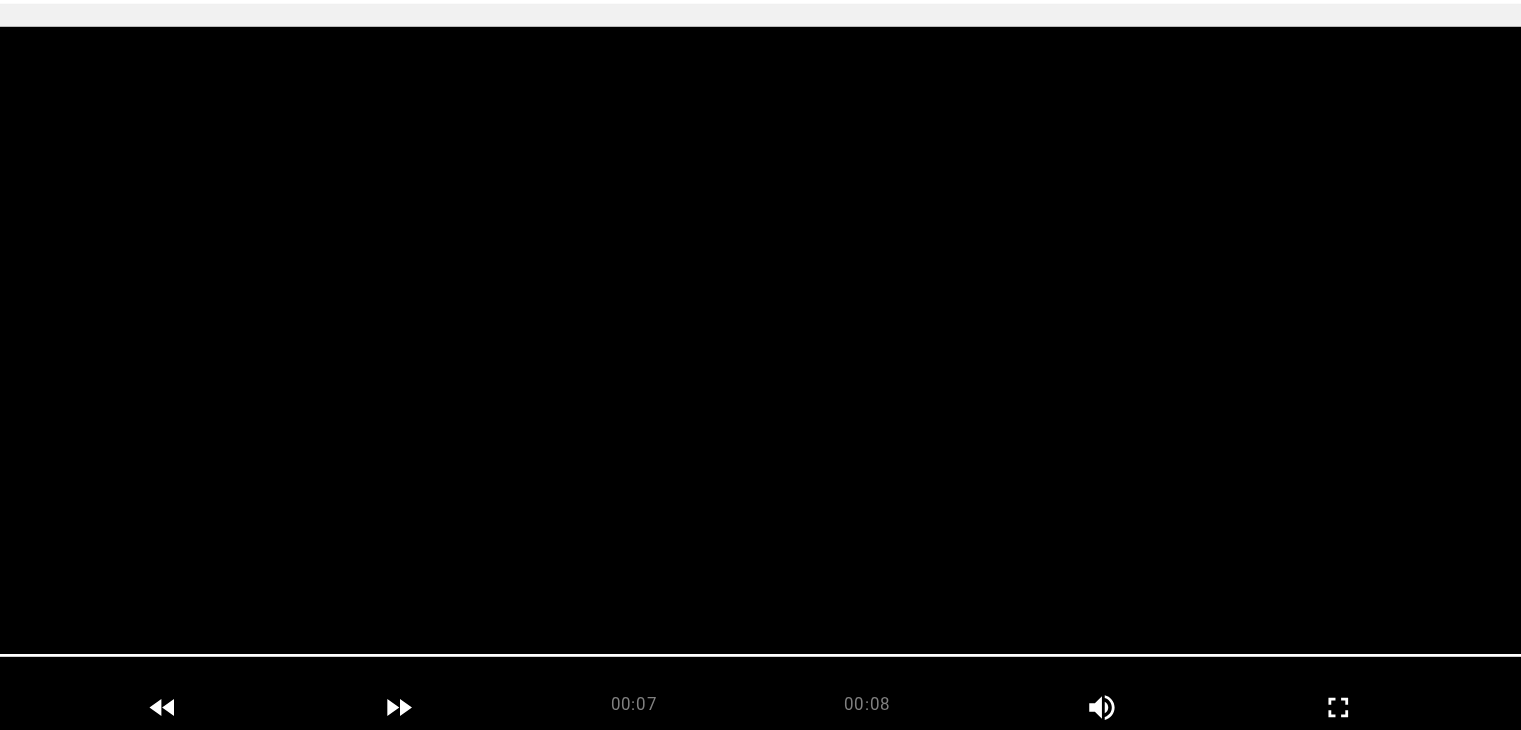 click at bounding box center (760, 381) 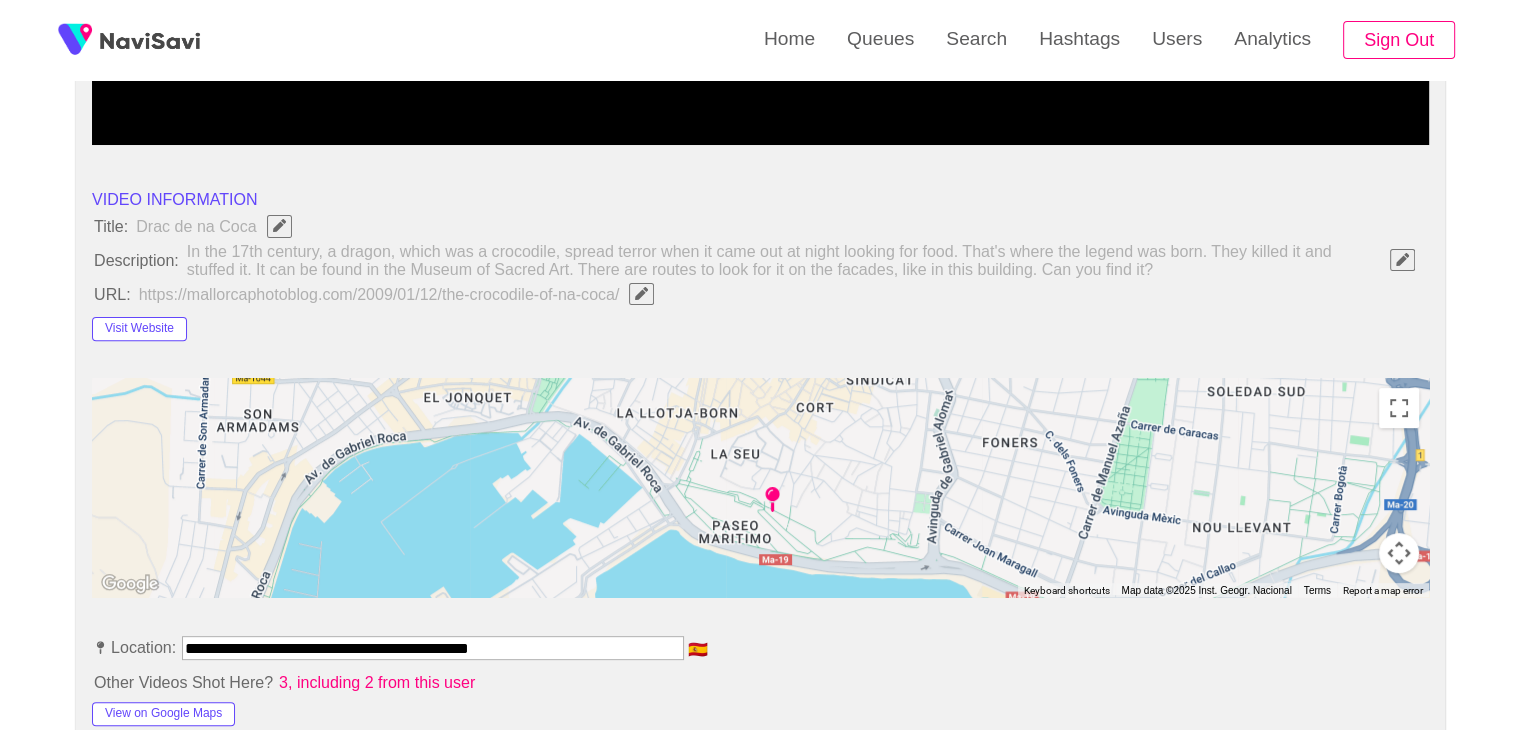 scroll, scrollTop: 634, scrollLeft: 0, axis: vertical 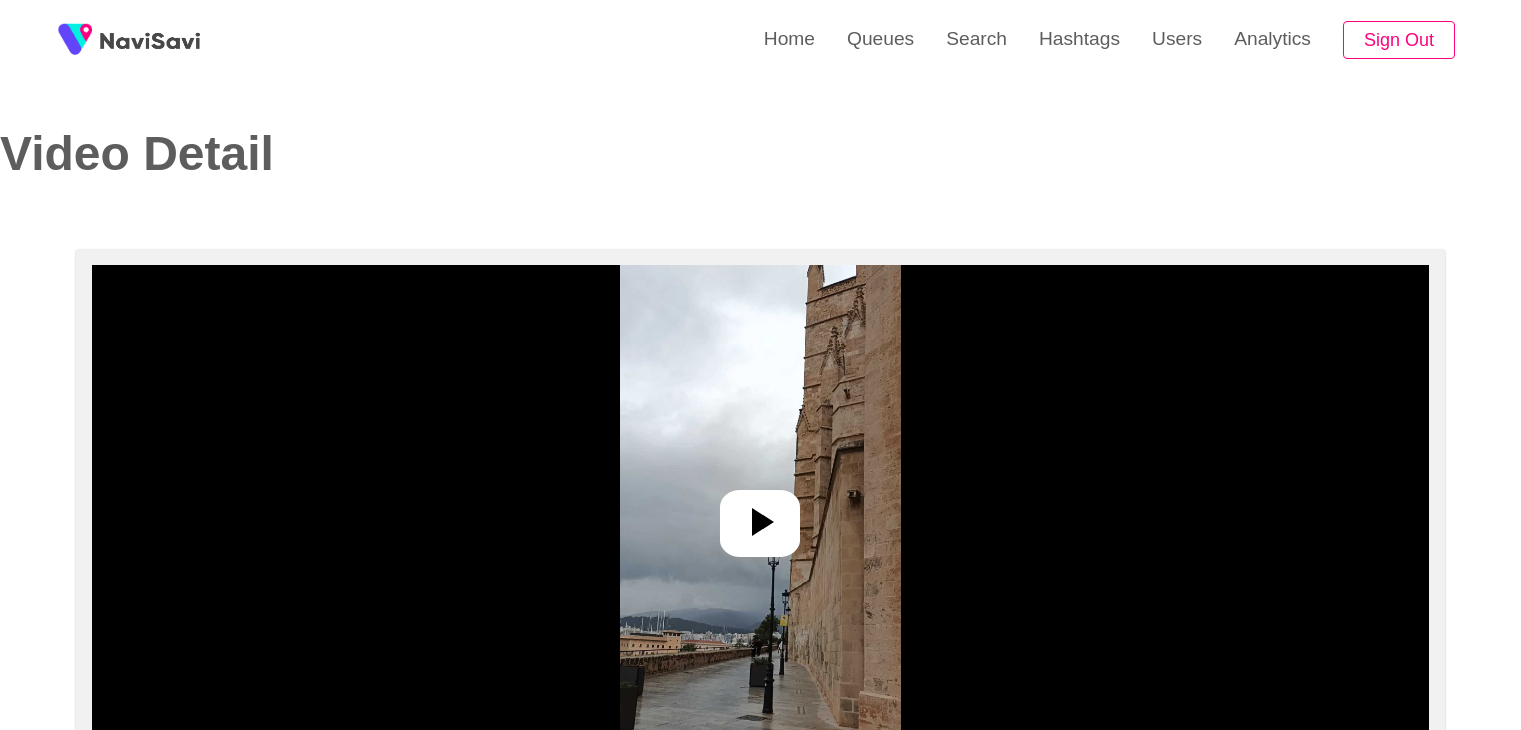 select on "**********" 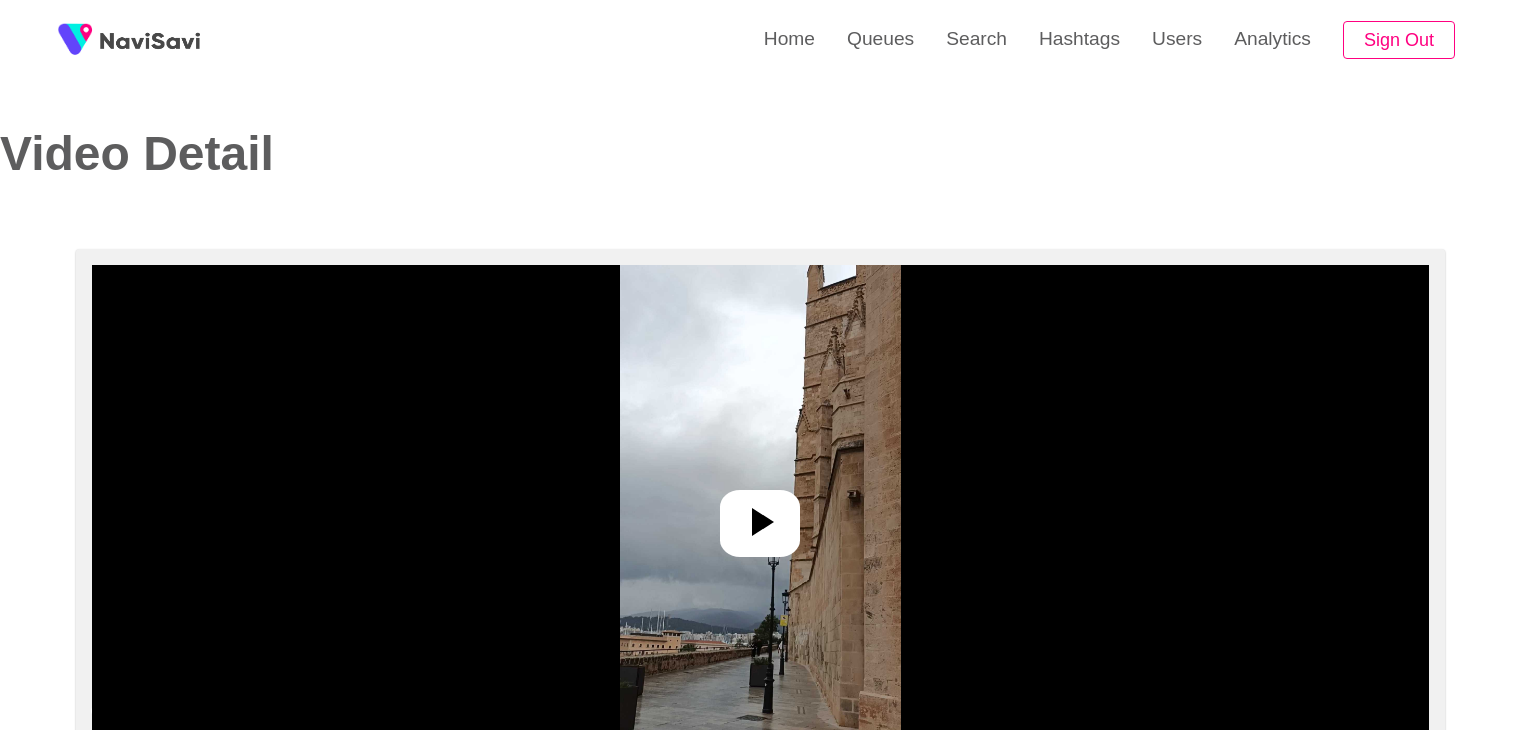 scroll, scrollTop: 0, scrollLeft: 0, axis: both 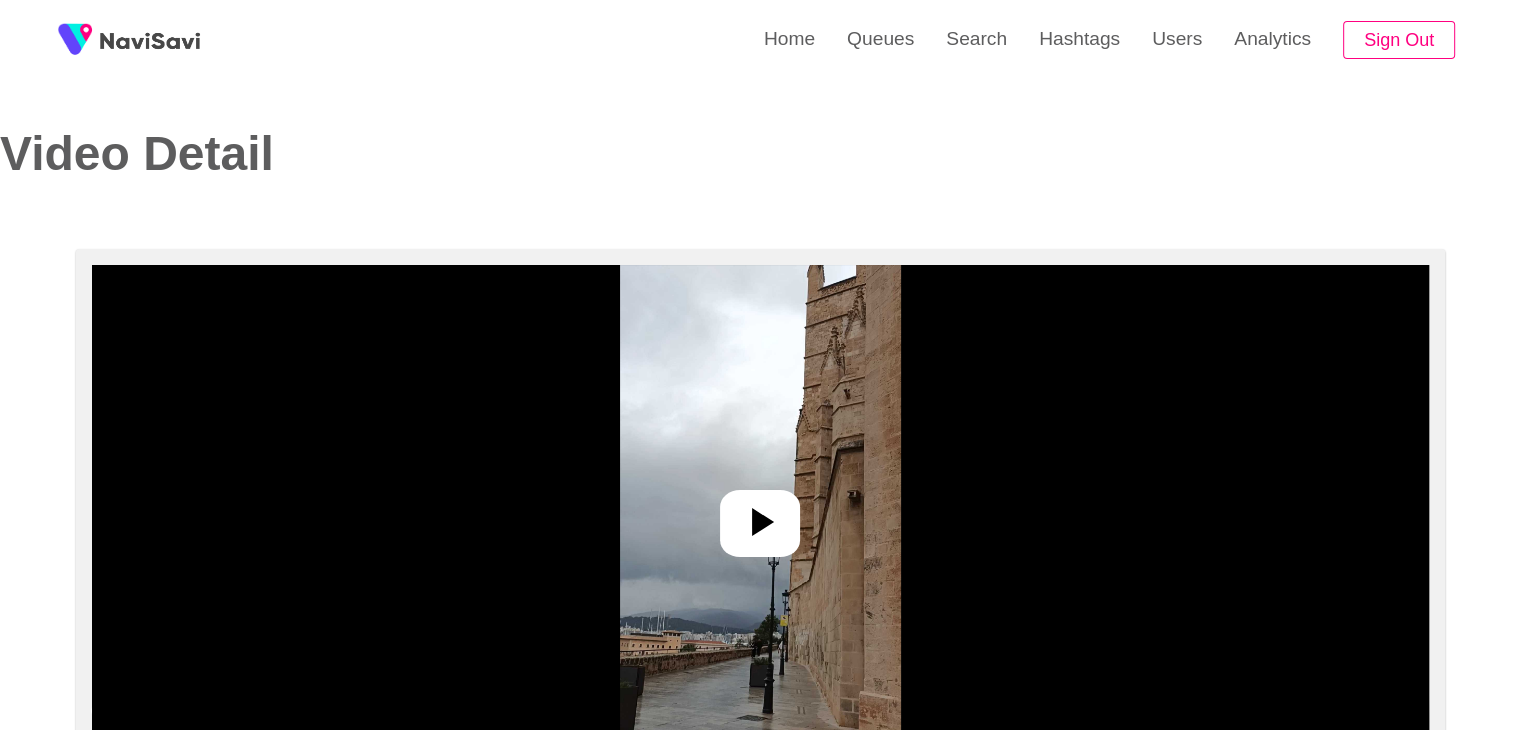 click at bounding box center (760, 515) 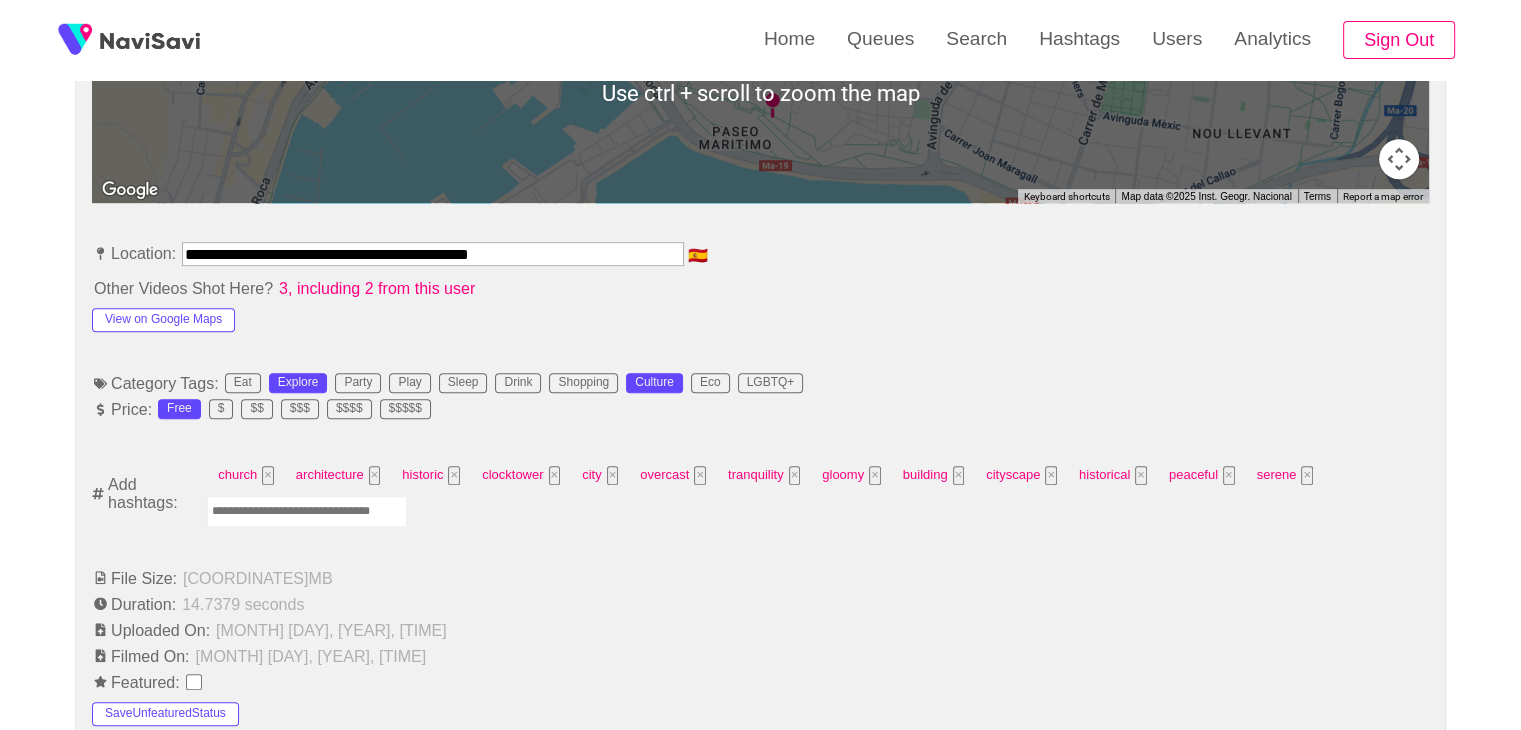 scroll, scrollTop: 1032, scrollLeft: 0, axis: vertical 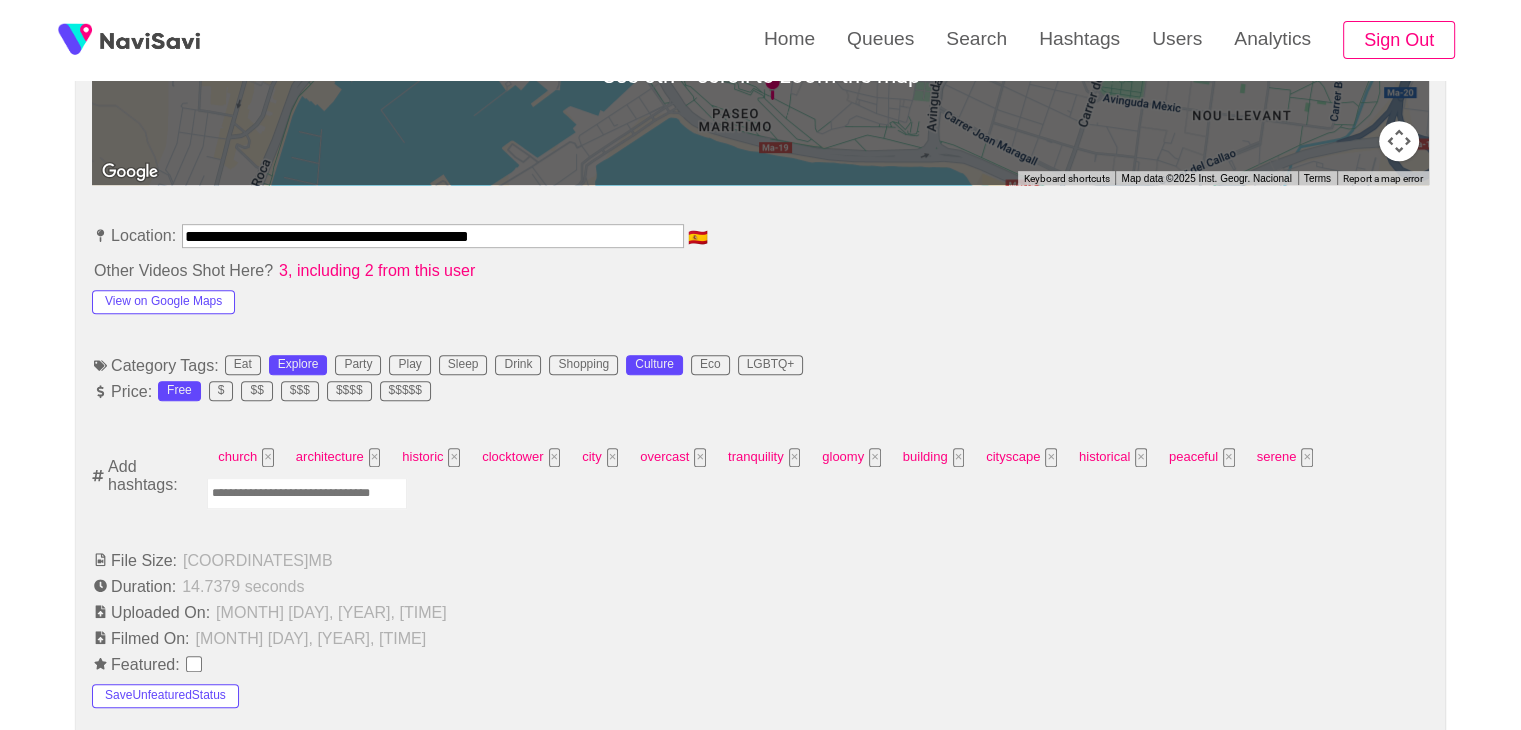 click at bounding box center (307, 493) 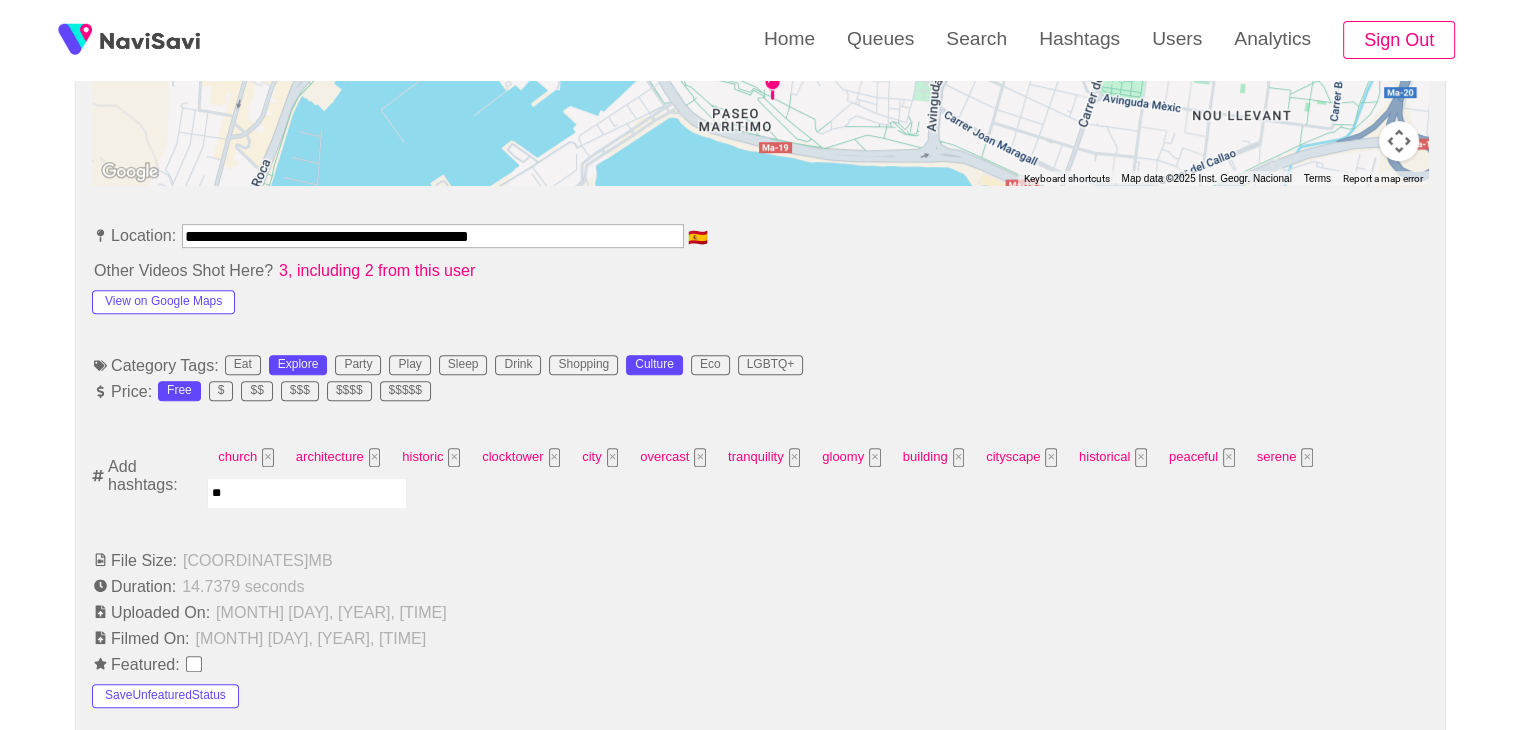 type on "**" 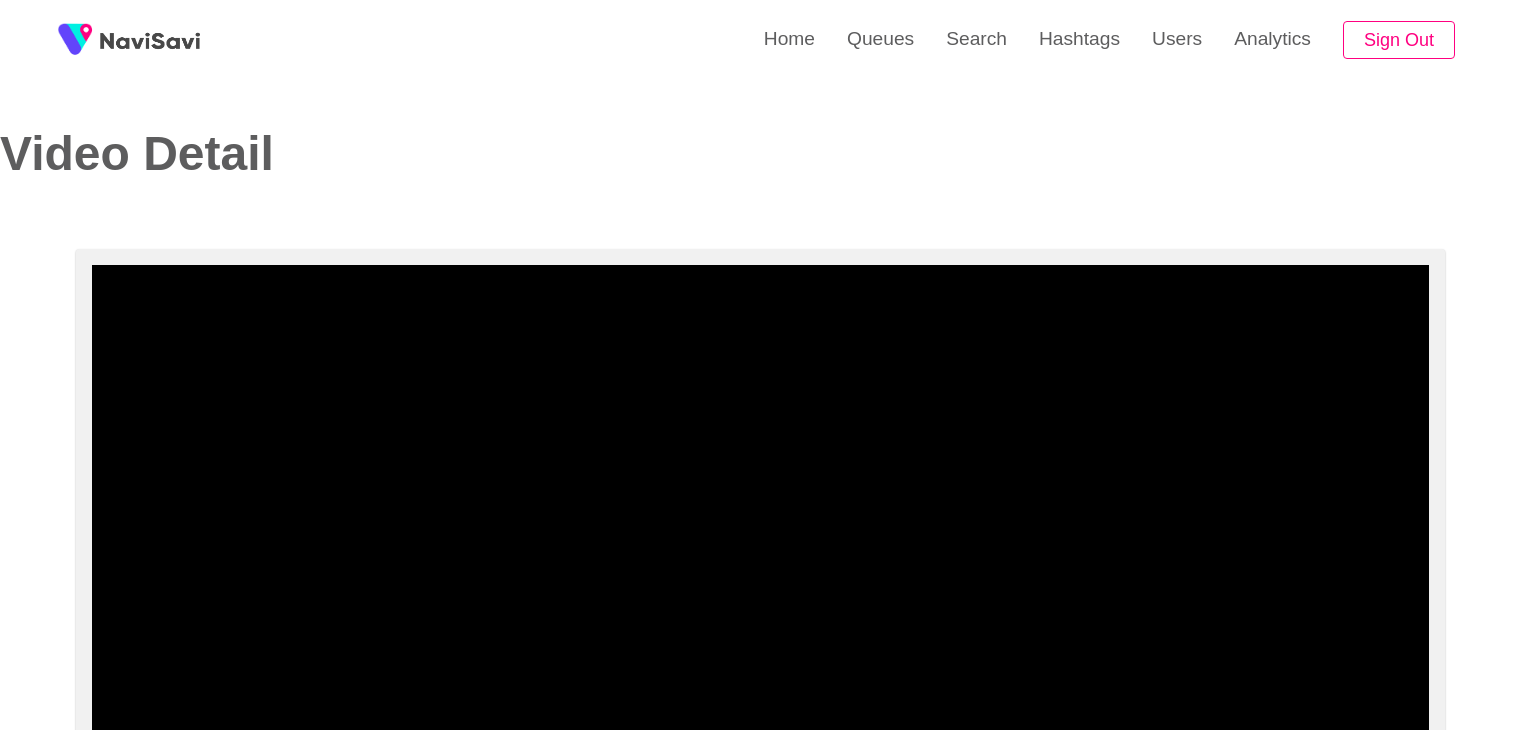 select on "**********" 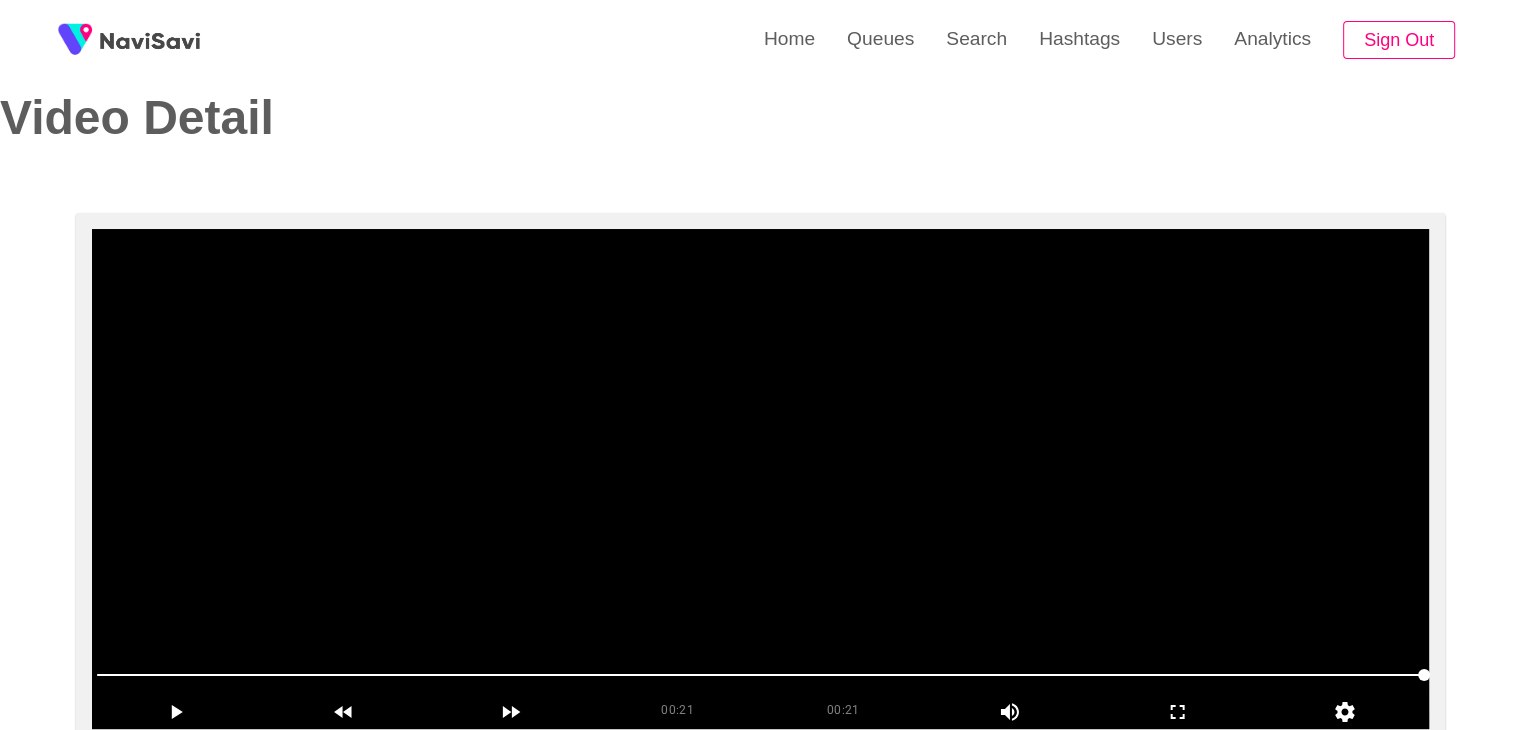 scroll, scrollTop: 0, scrollLeft: 0, axis: both 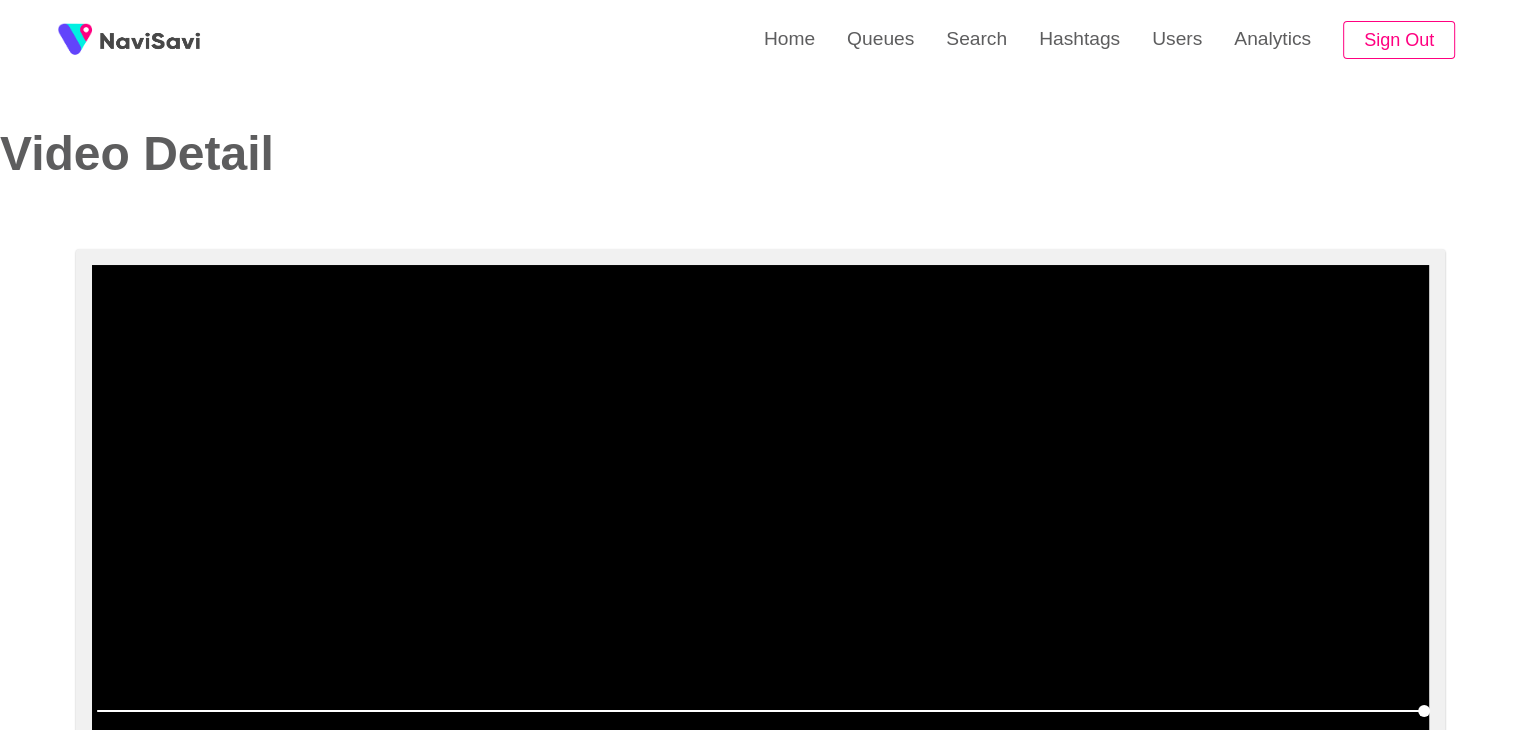 click at bounding box center [760, 515] 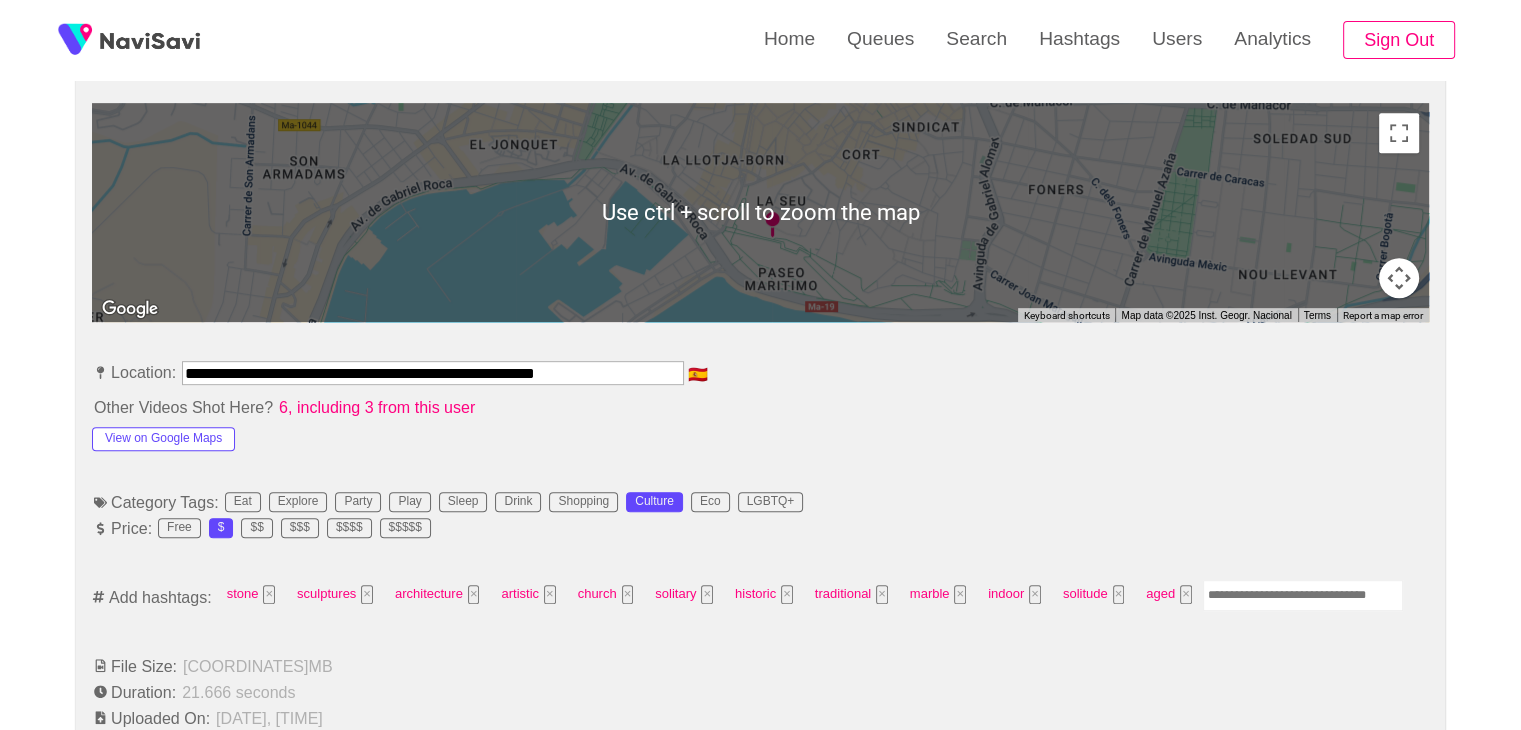 scroll, scrollTop: 1028, scrollLeft: 0, axis: vertical 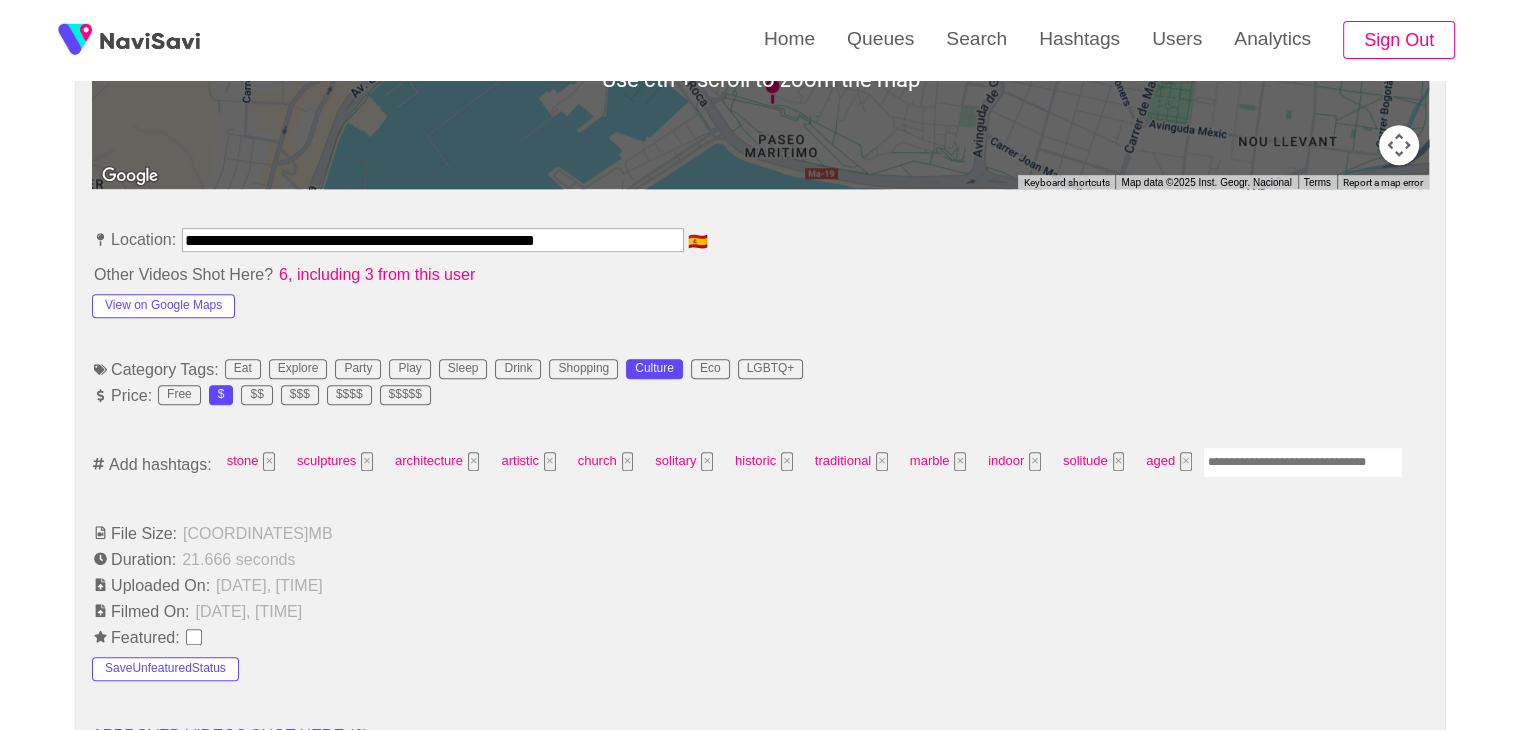 click at bounding box center [1303, 462] 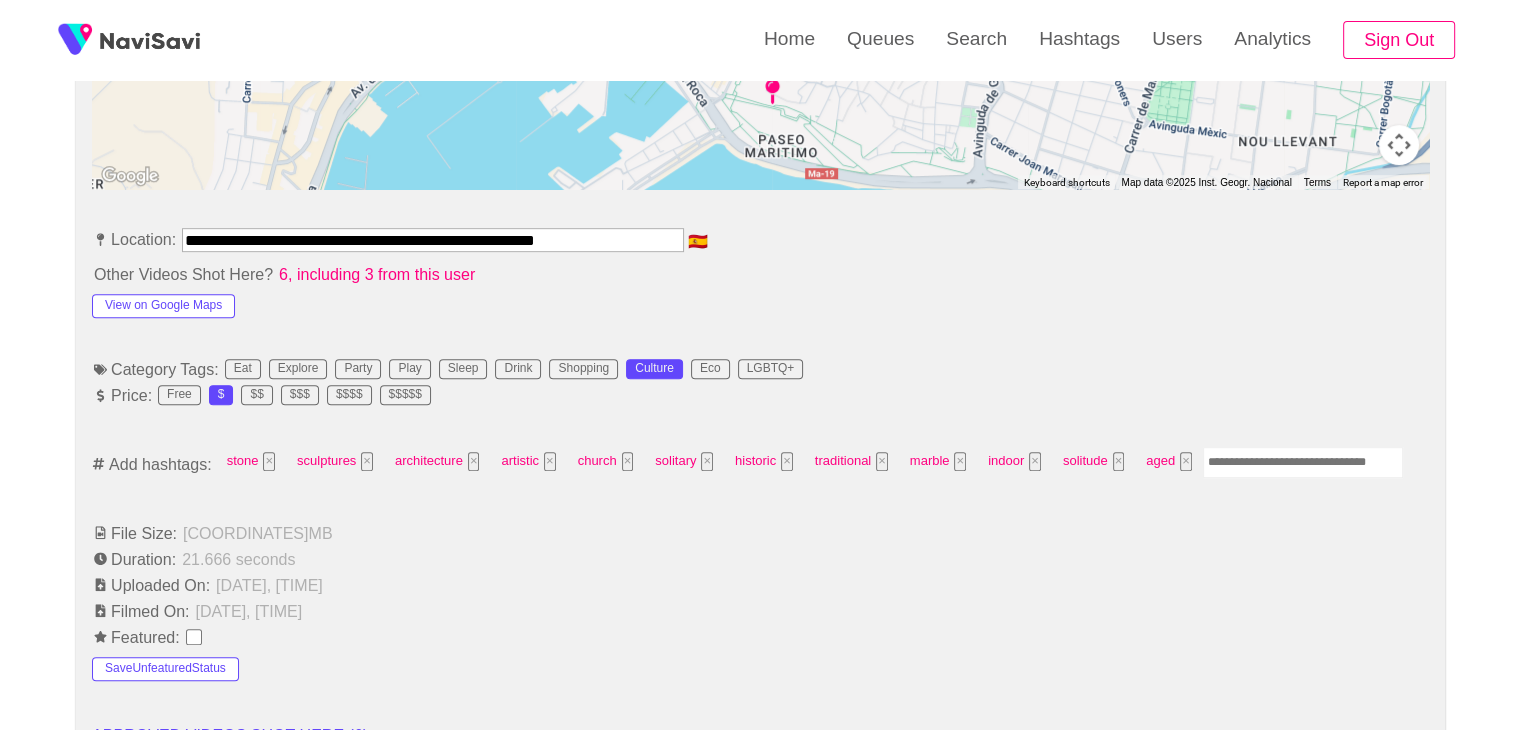 type on "*" 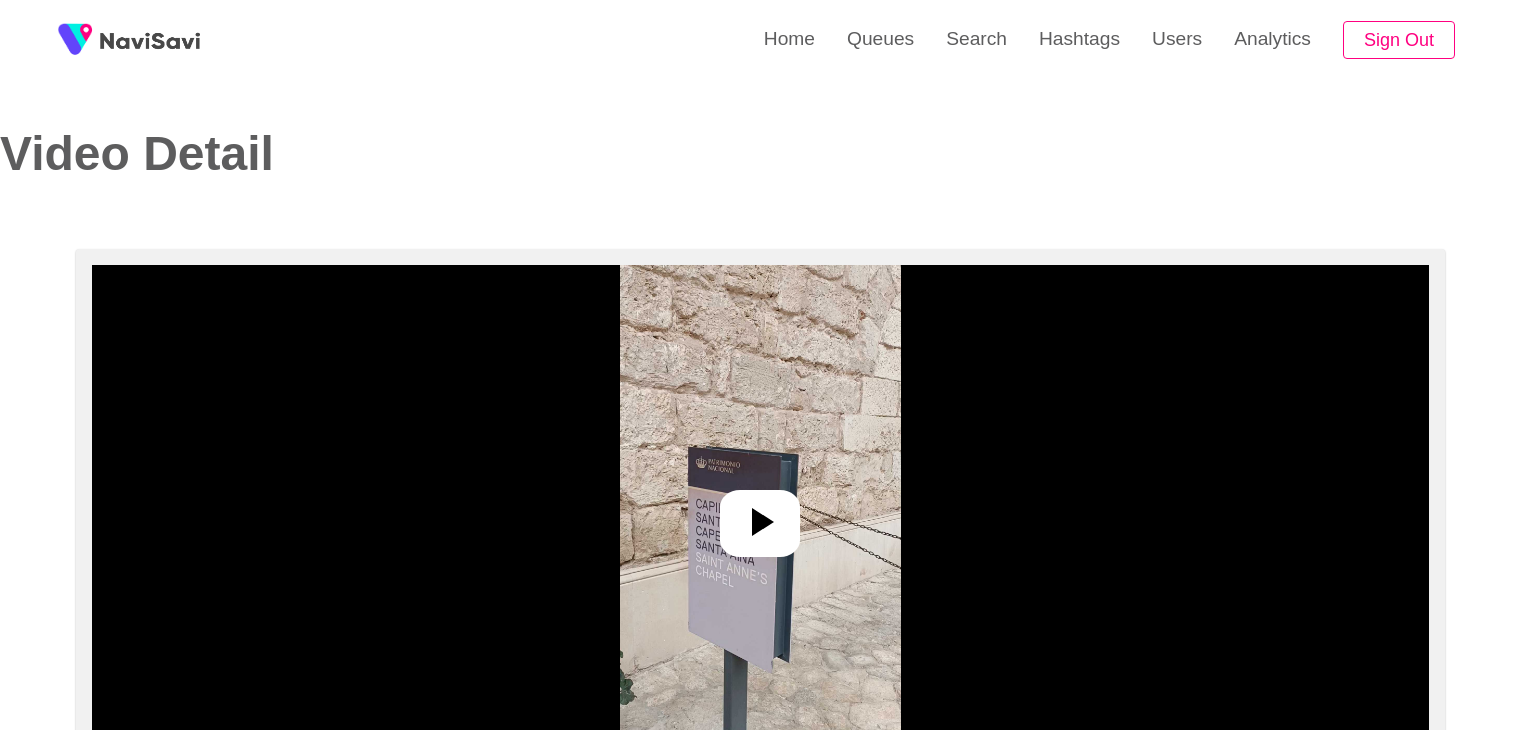 select on "**********" 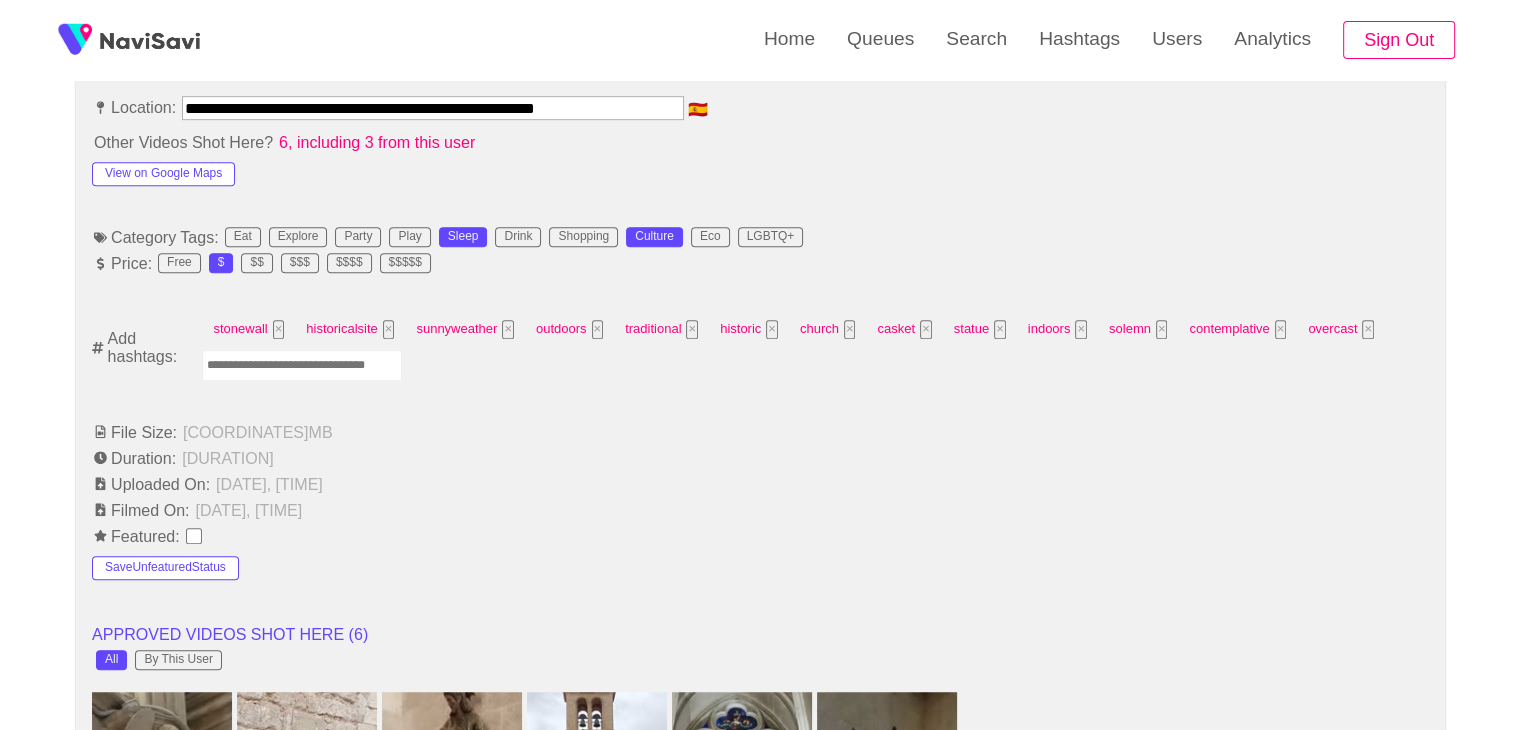 scroll, scrollTop: 1164, scrollLeft: 0, axis: vertical 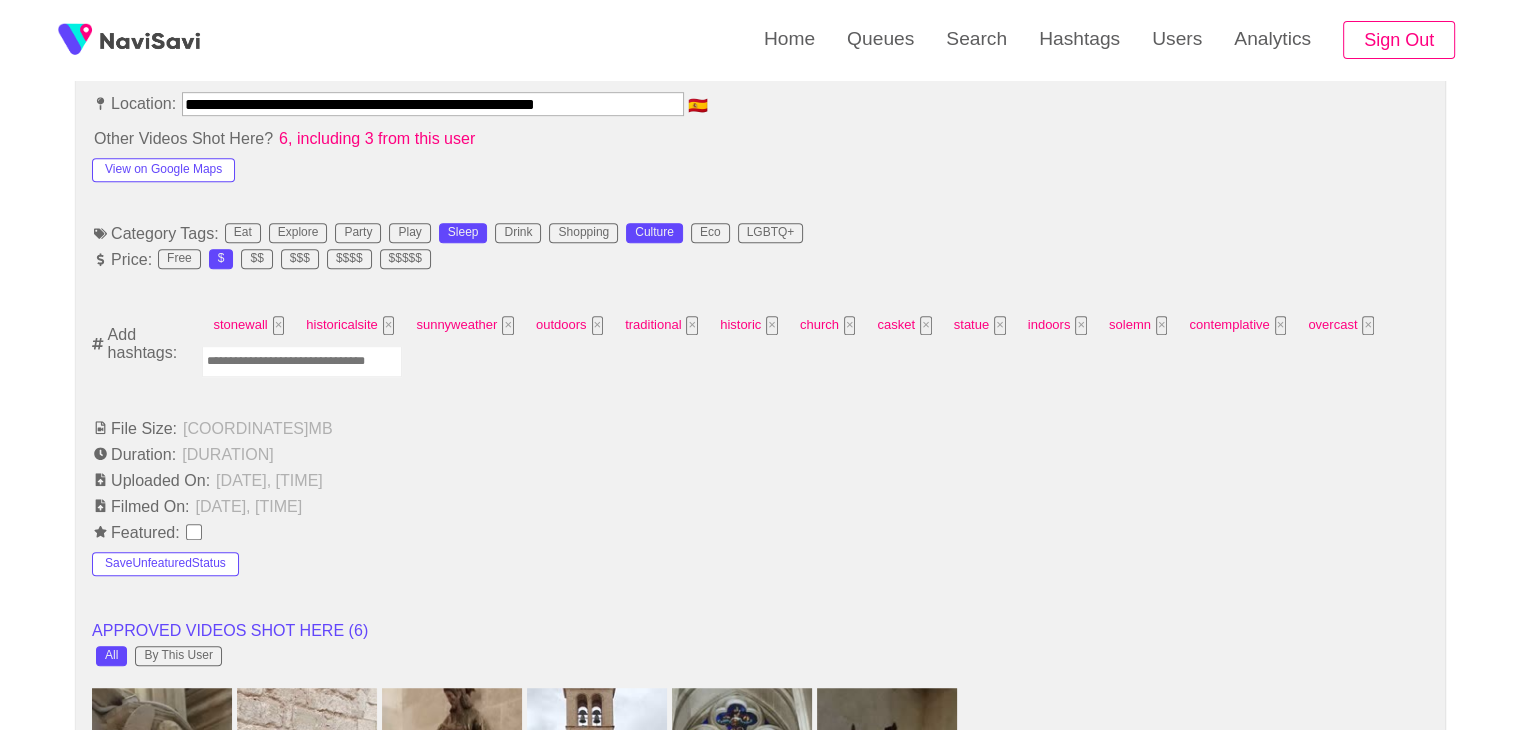 click at bounding box center [302, 361] 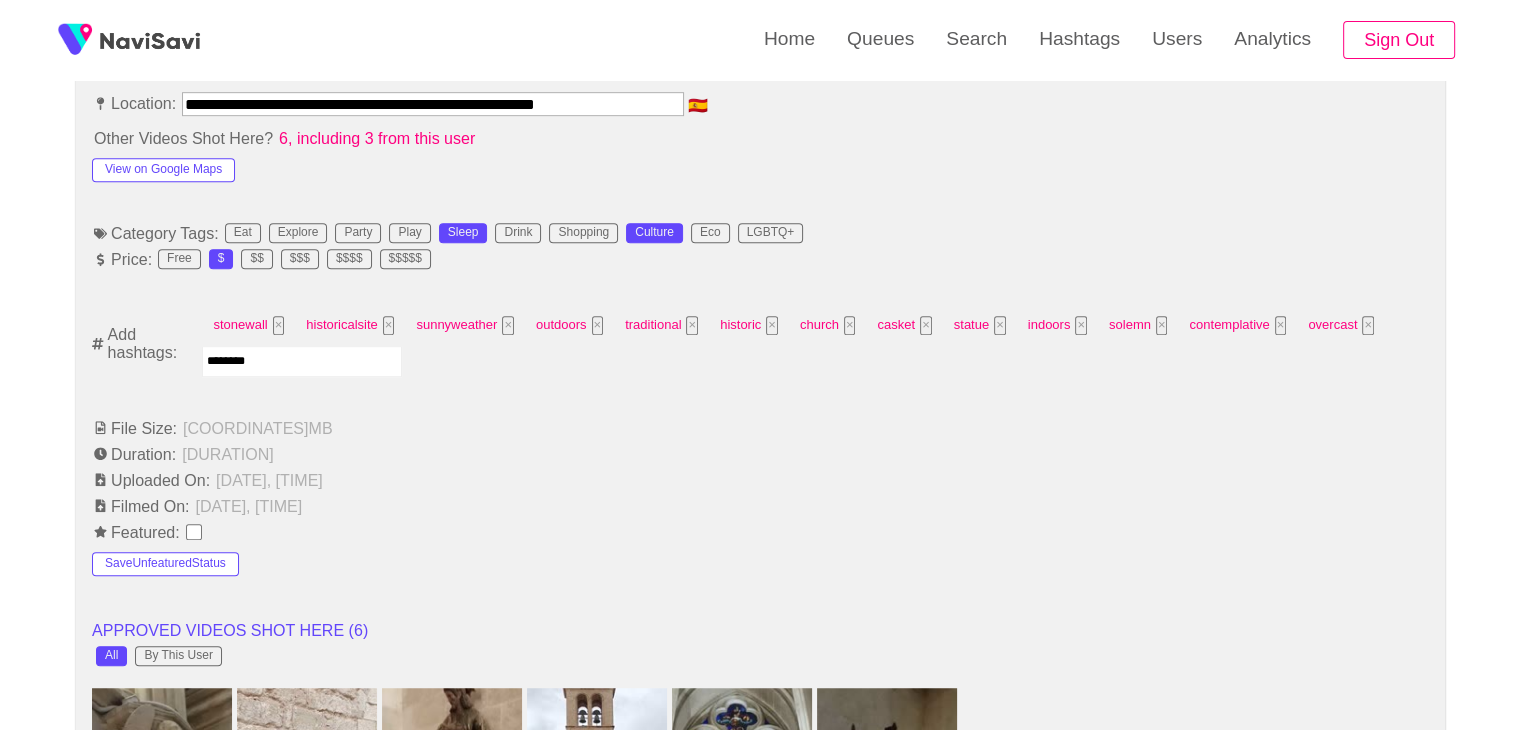 type on "*********" 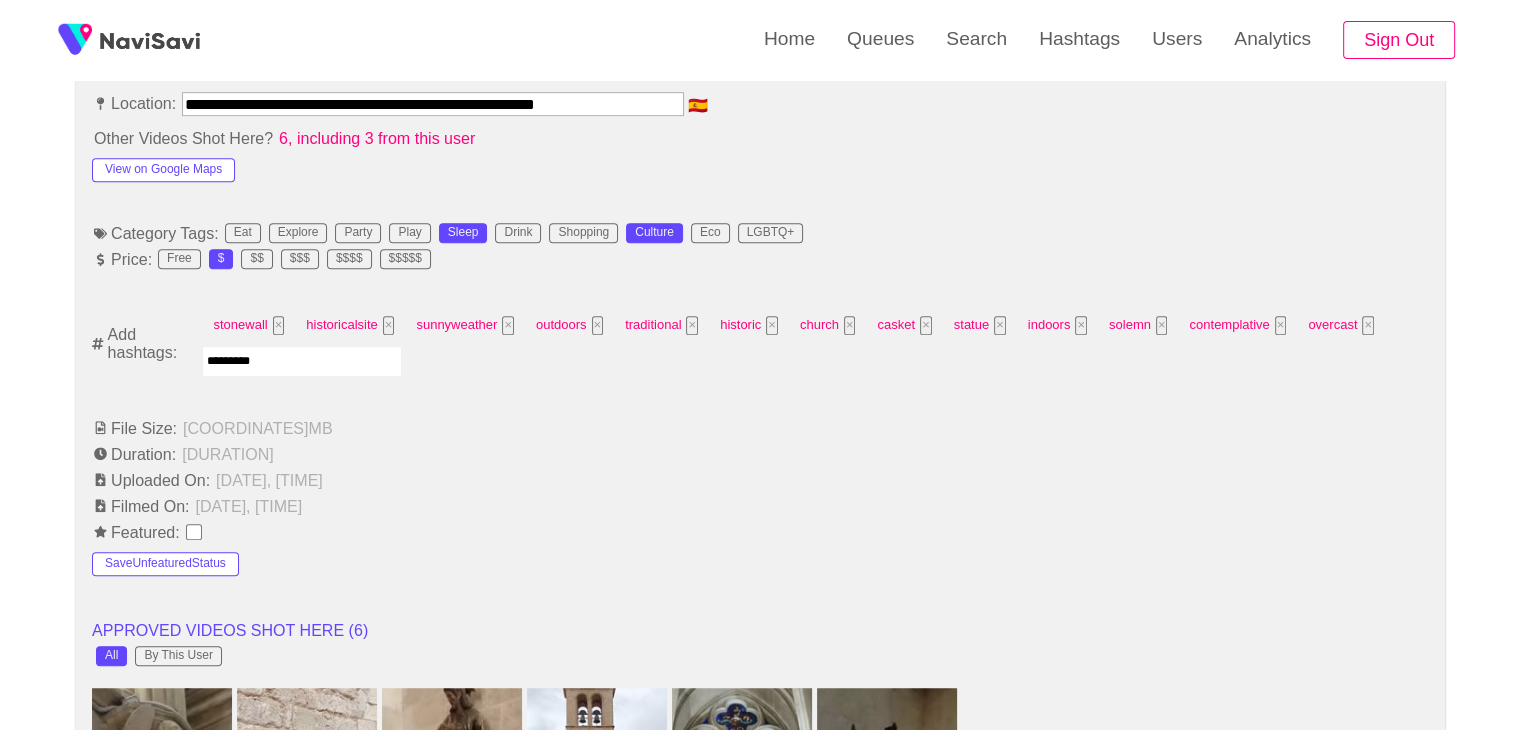 type 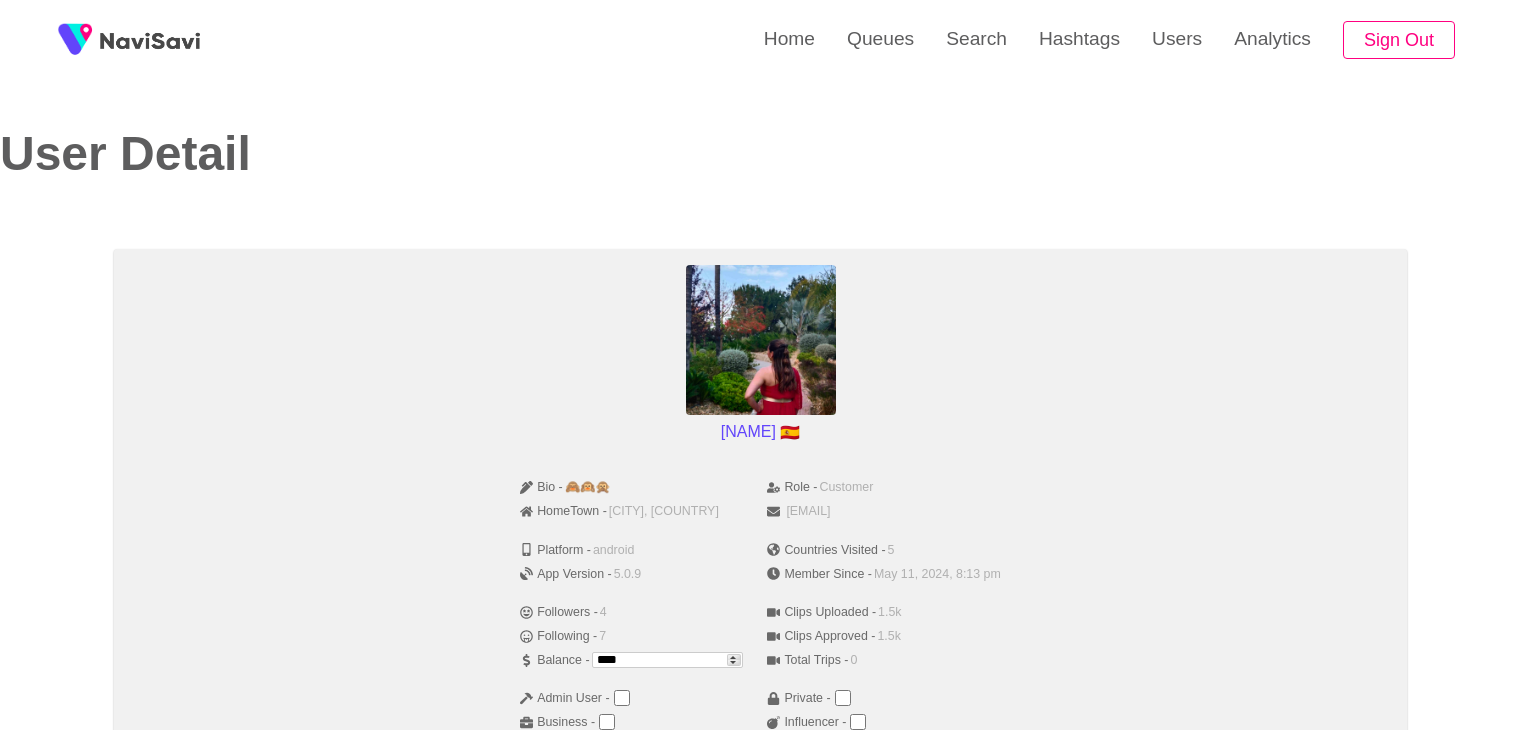 scroll, scrollTop: 1172, scrollLeft: 0, axis: vertical 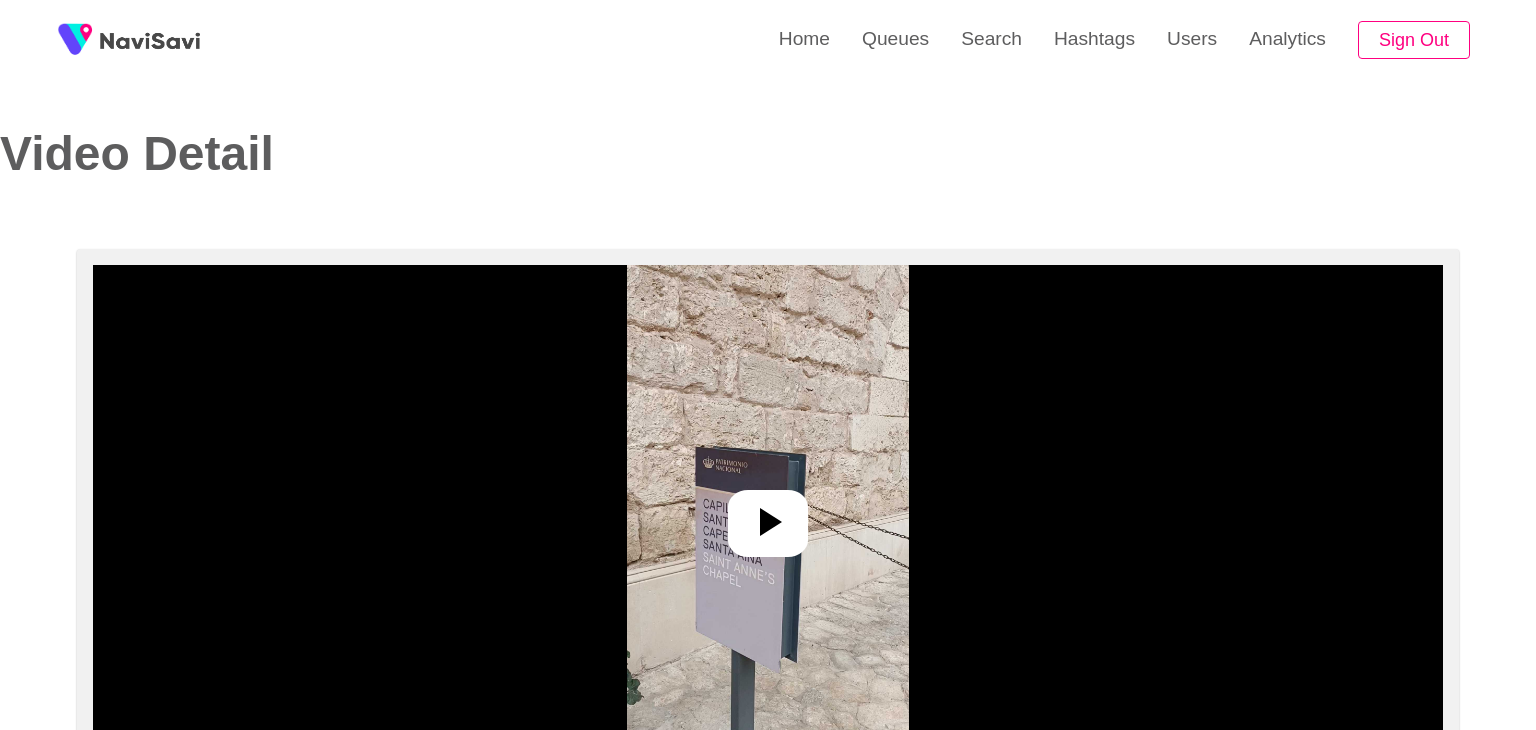 select on "**" 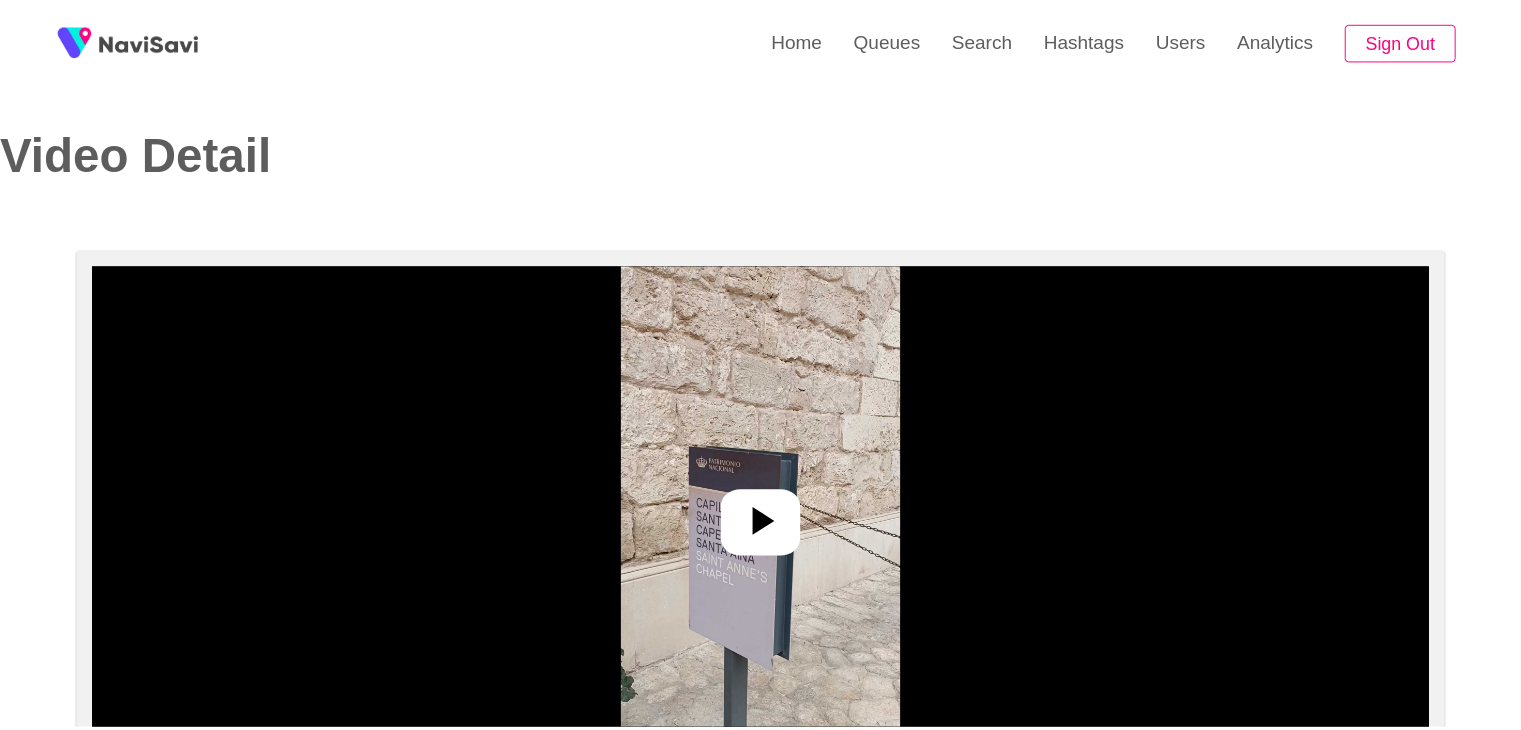 scroll, scrollTop: 0, scrollLeft: 0, axis: both 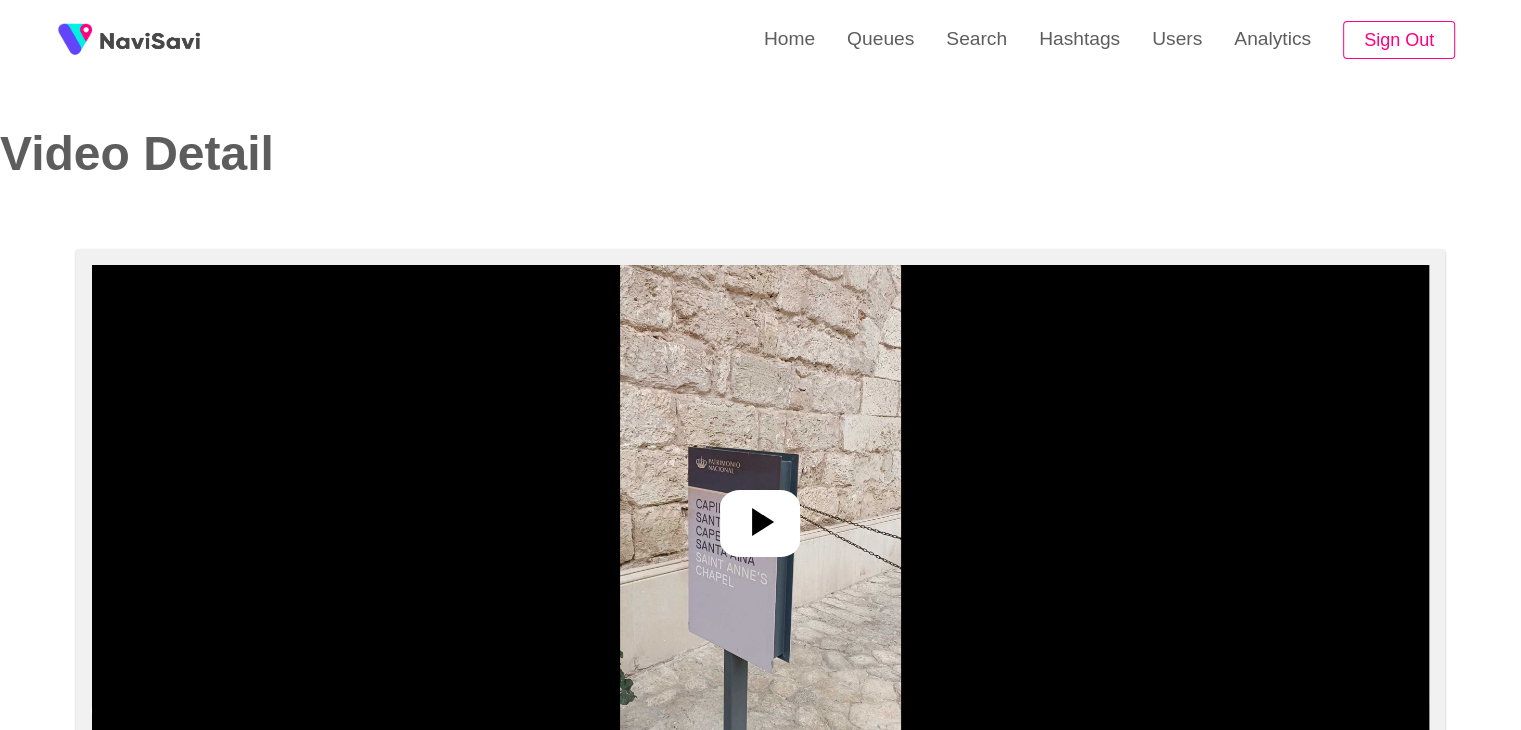 click 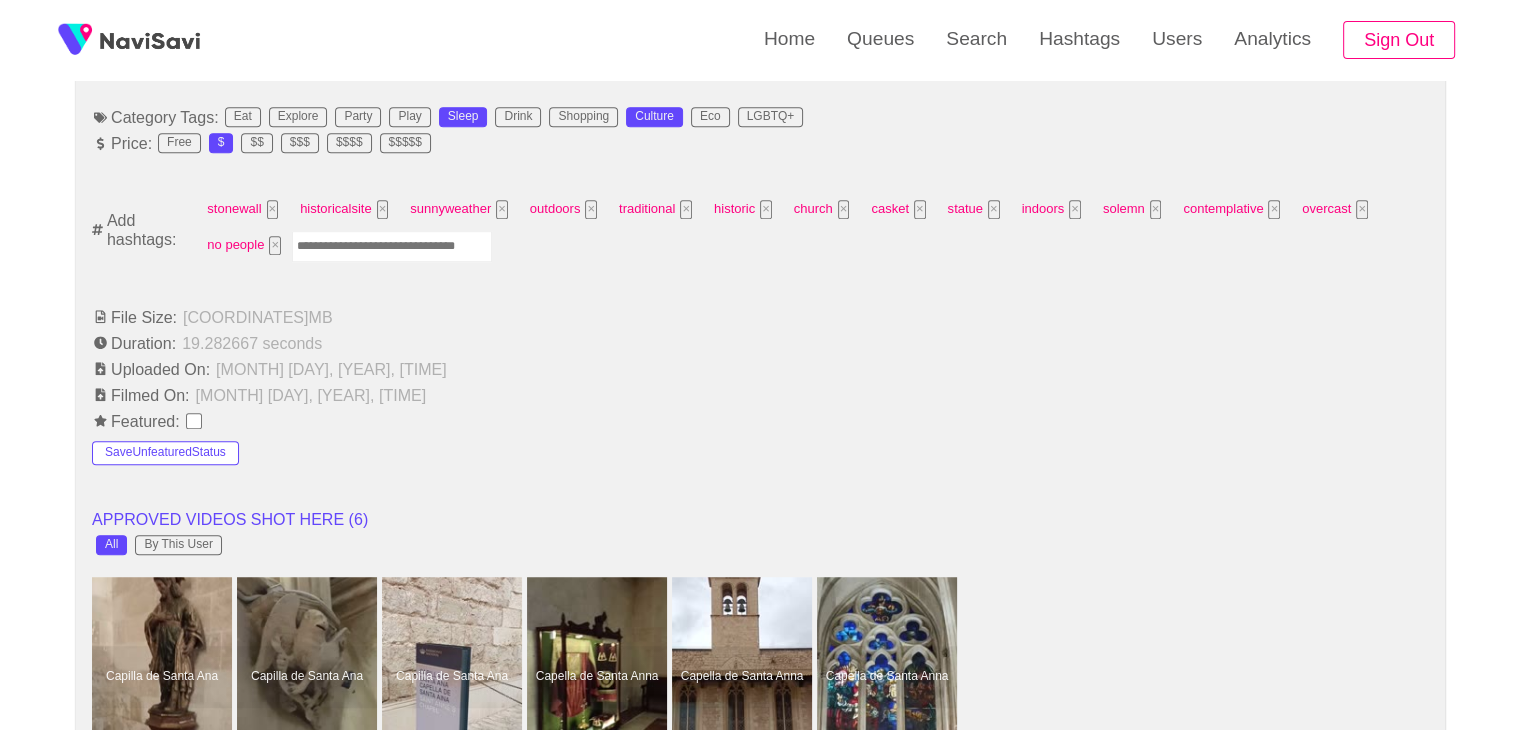 scroll, scrollTop: 1279, scrollLeft: 0, axis: vertical 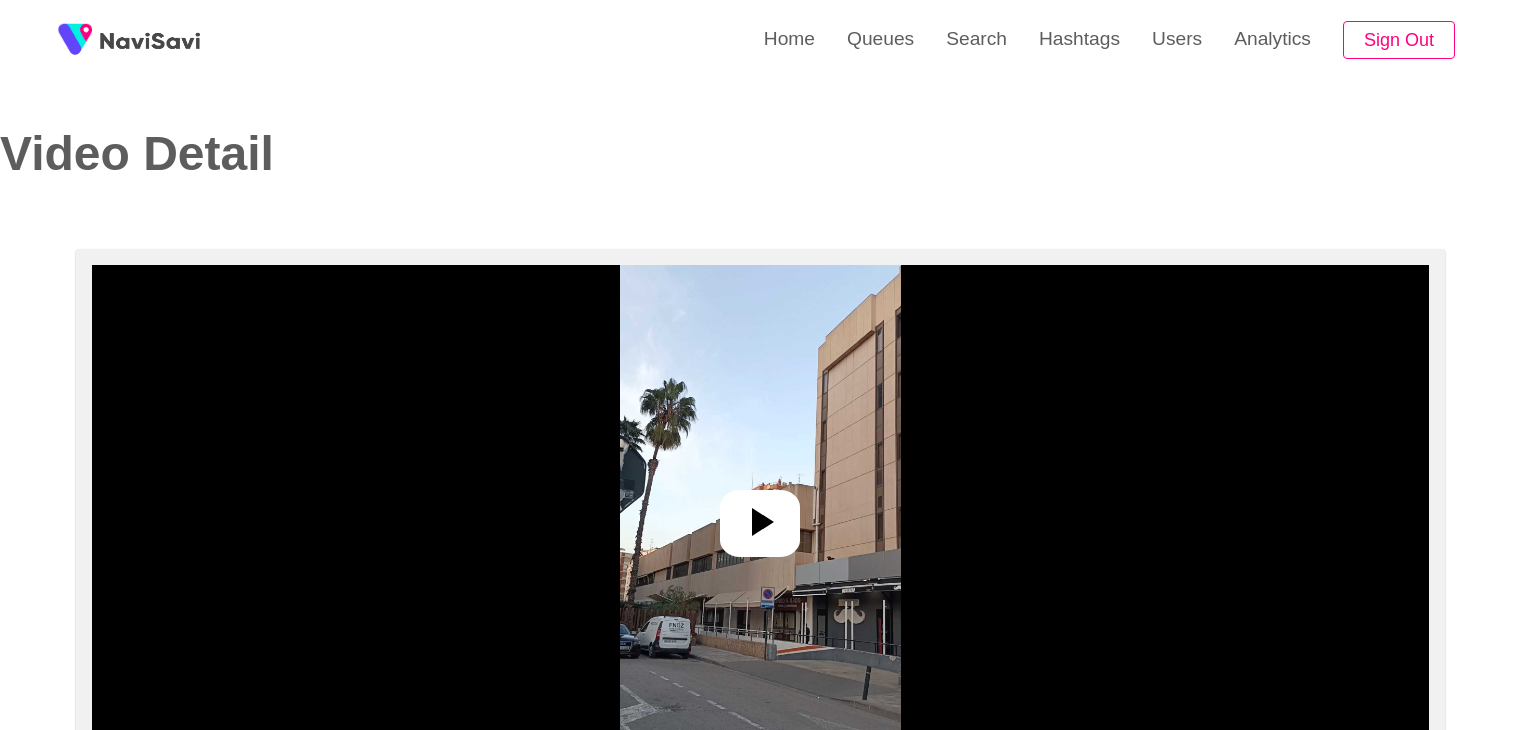 select on "**********" 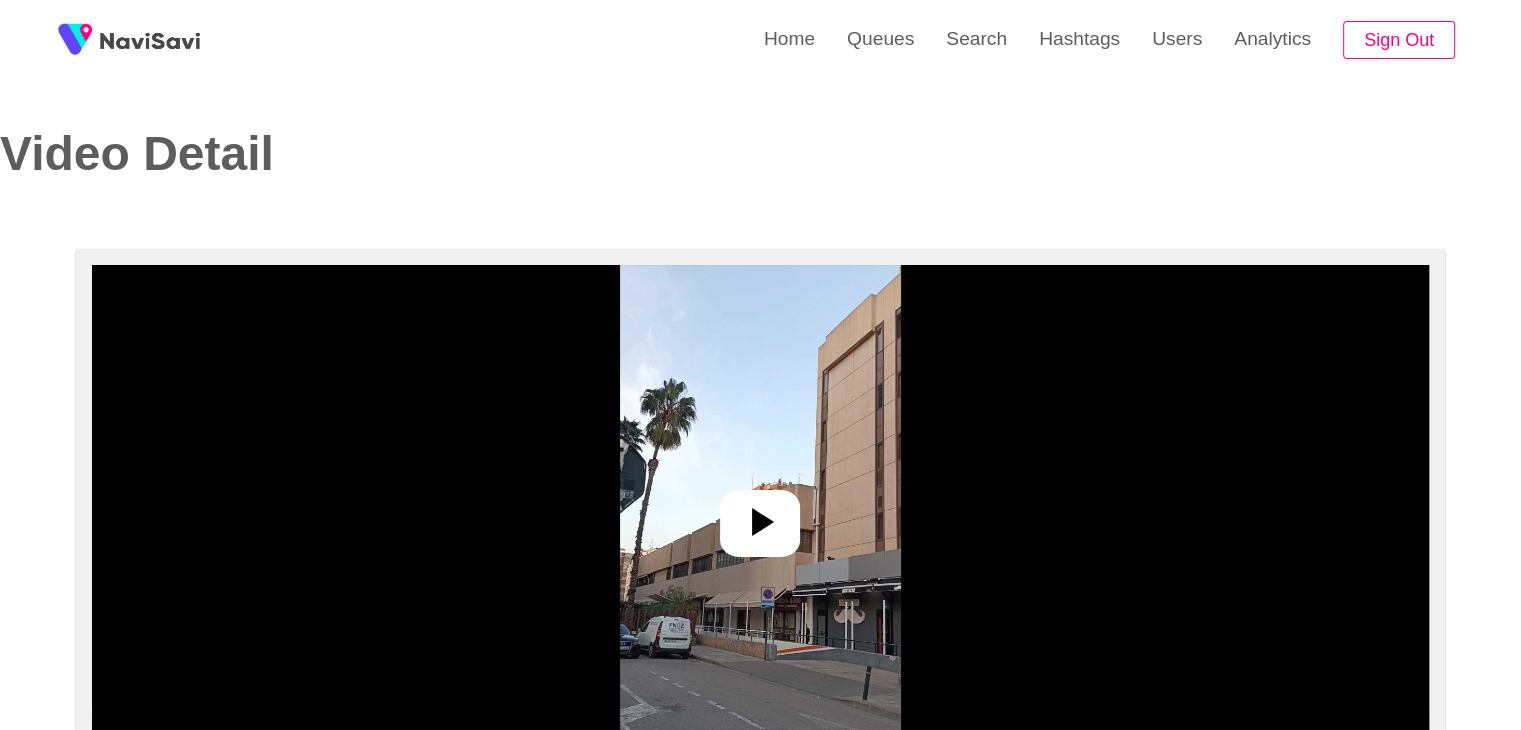 click at bounding box center [760, 515] 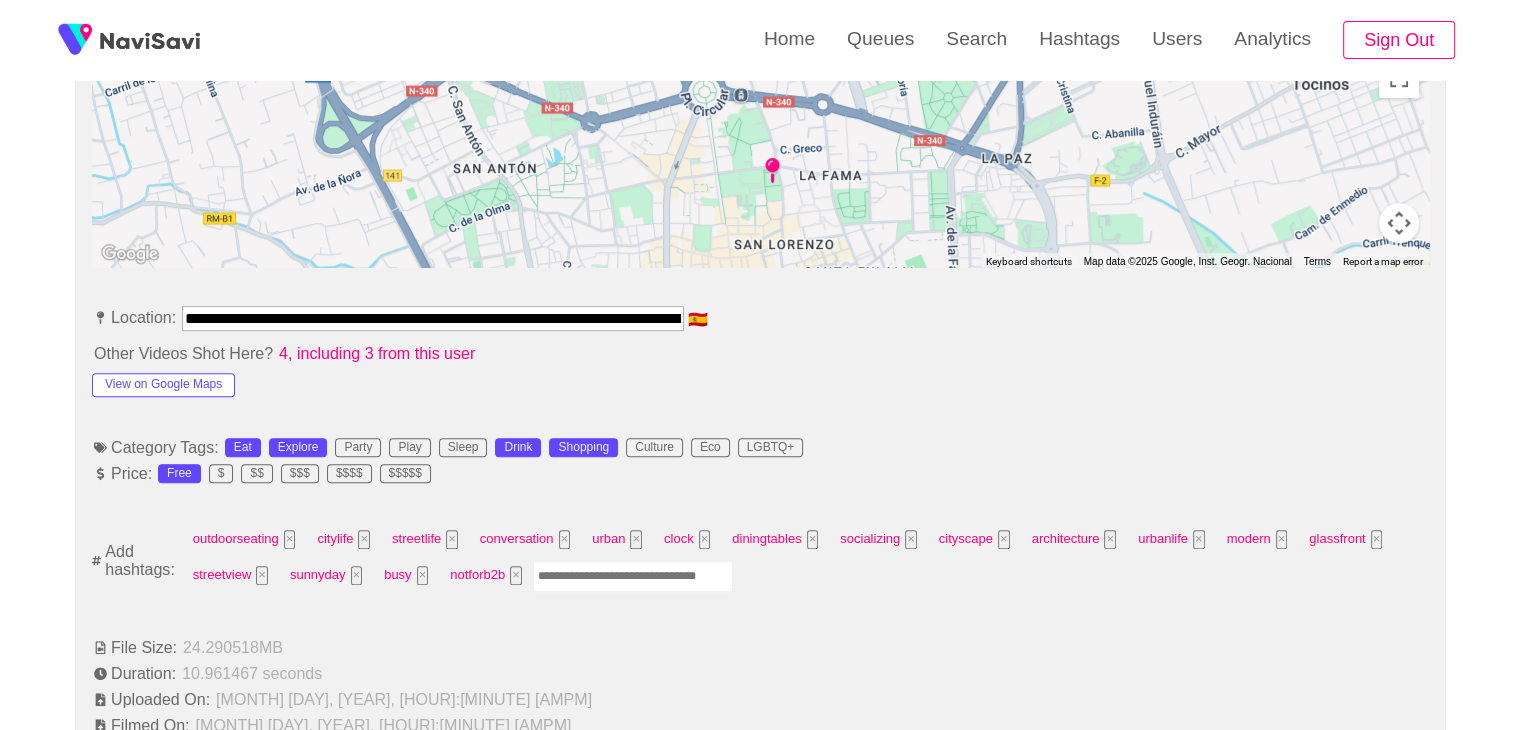 scroll, scrollTop: 934, scrollLeft: 0, axis: vertical 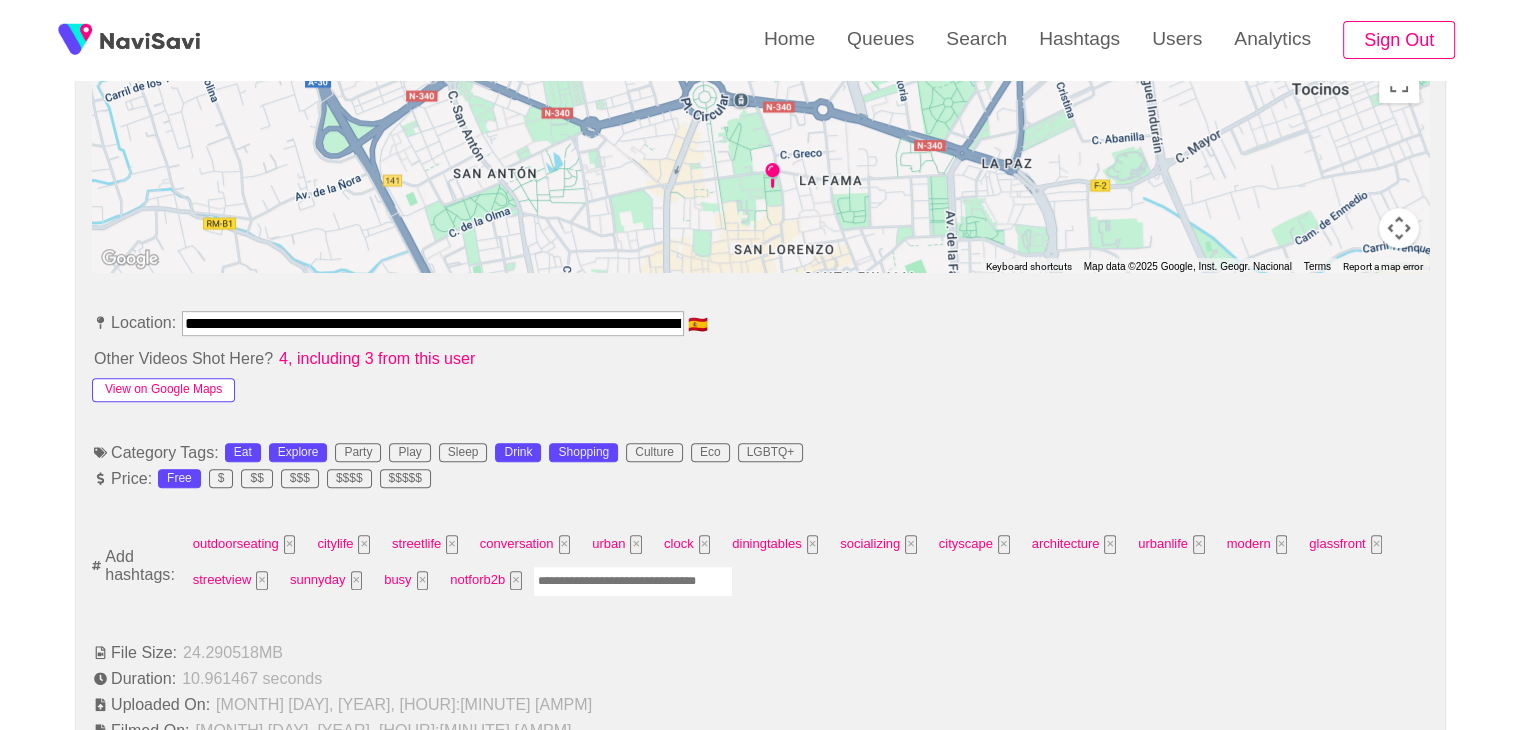 click on "View on Google Maps" at bounding box center (163, 390) 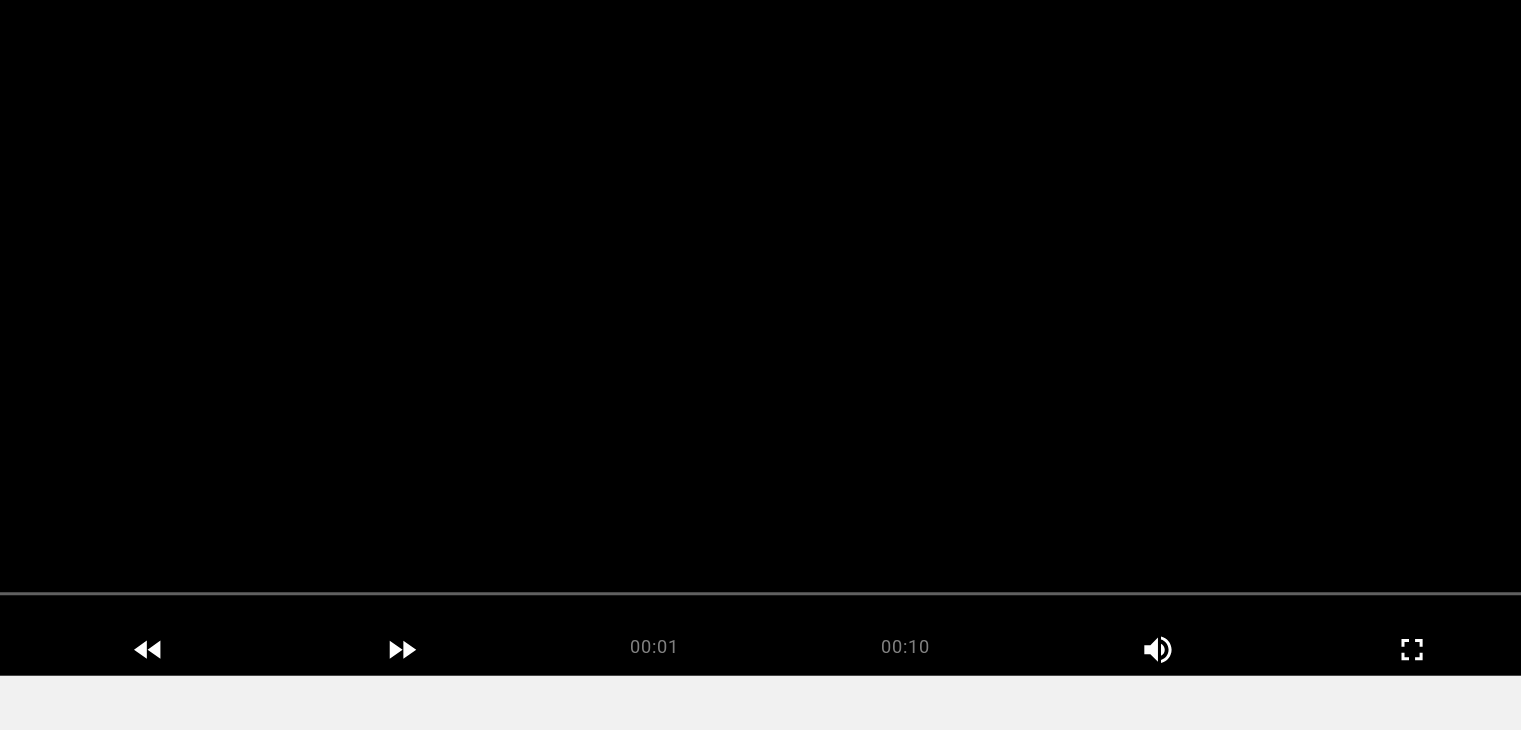 scroll, scrollTop: 200, scrollLeft: 0, axis: vertical 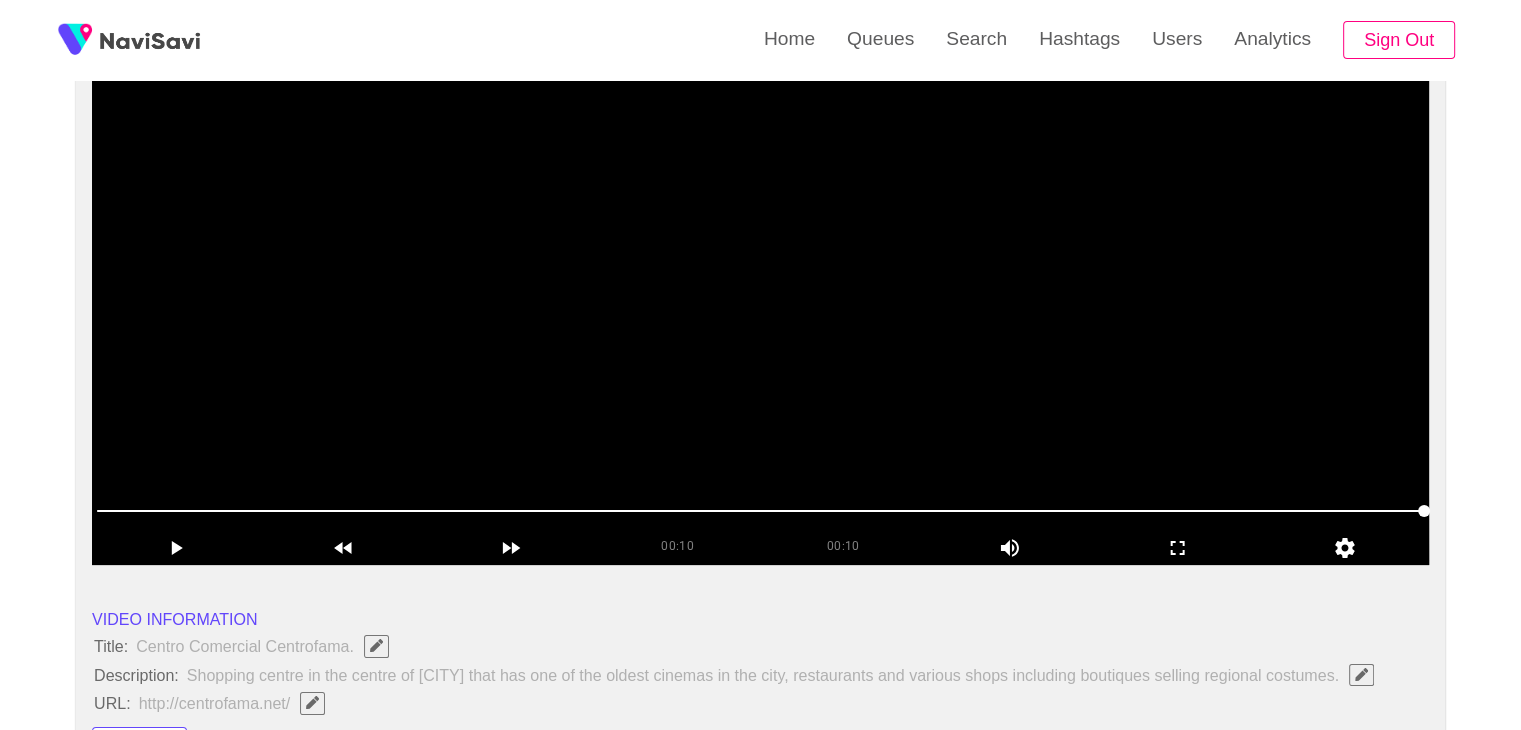 click at bounding box center (760, 315) 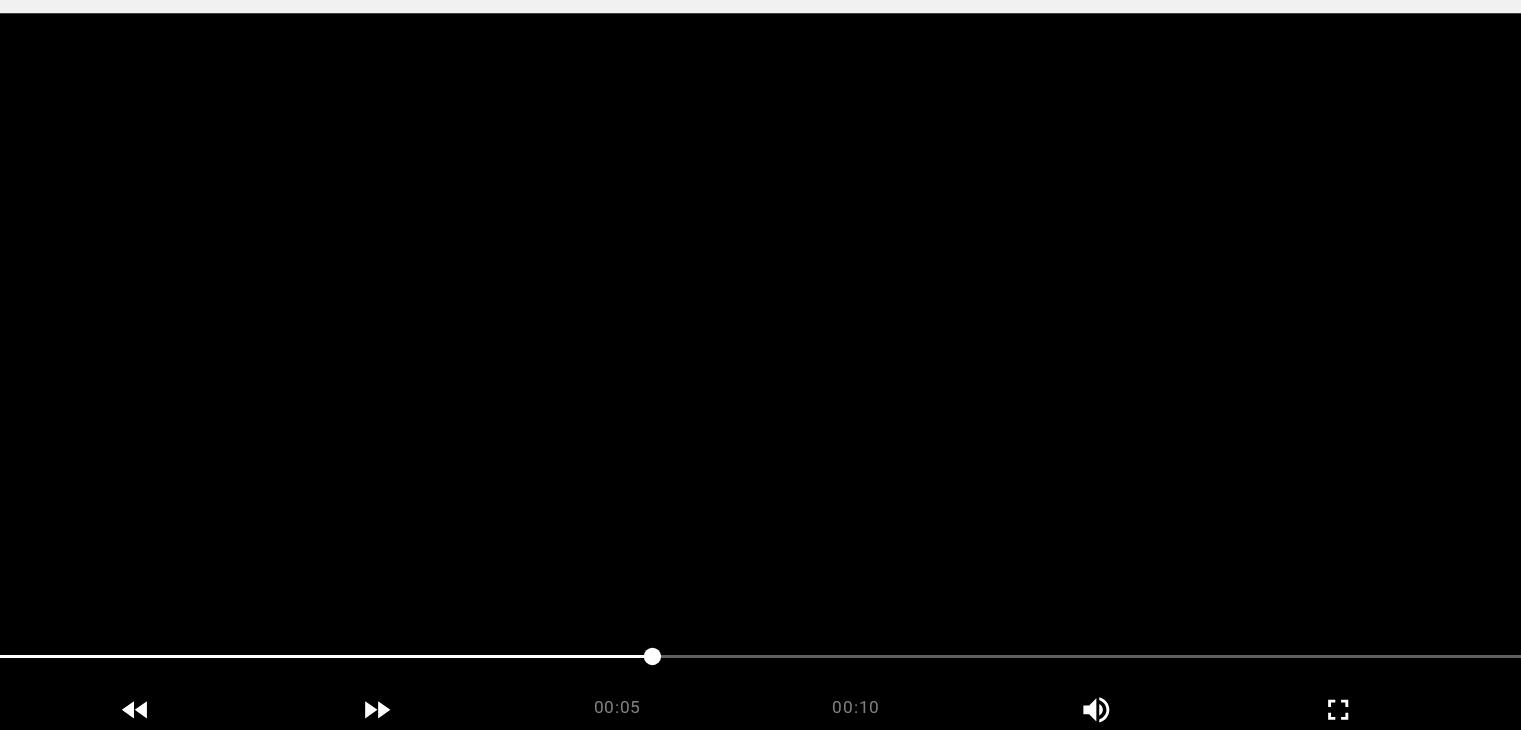 scroll, scrollTop: 128, scrollLeft: 0, axis: vertical 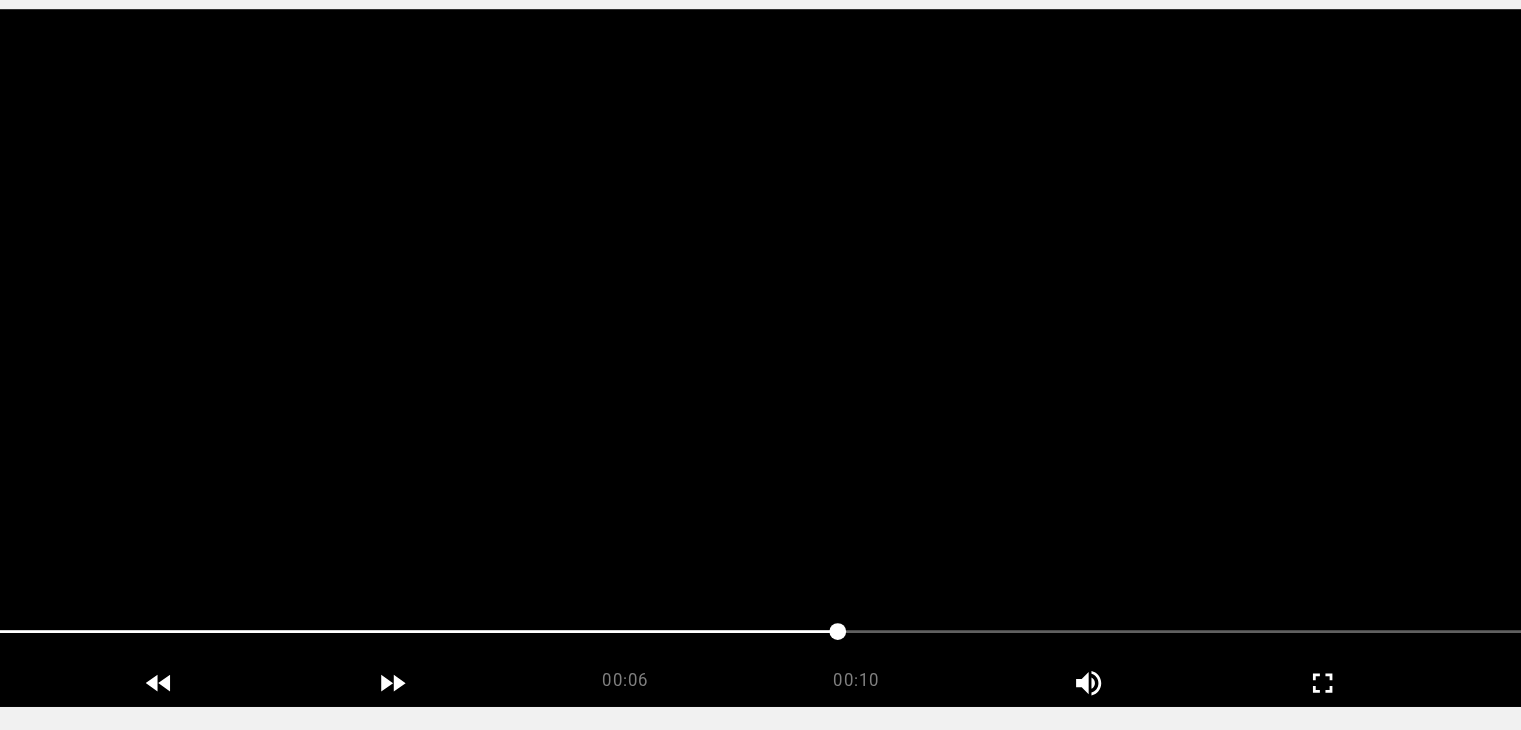 click at bounding box center [760, 387] 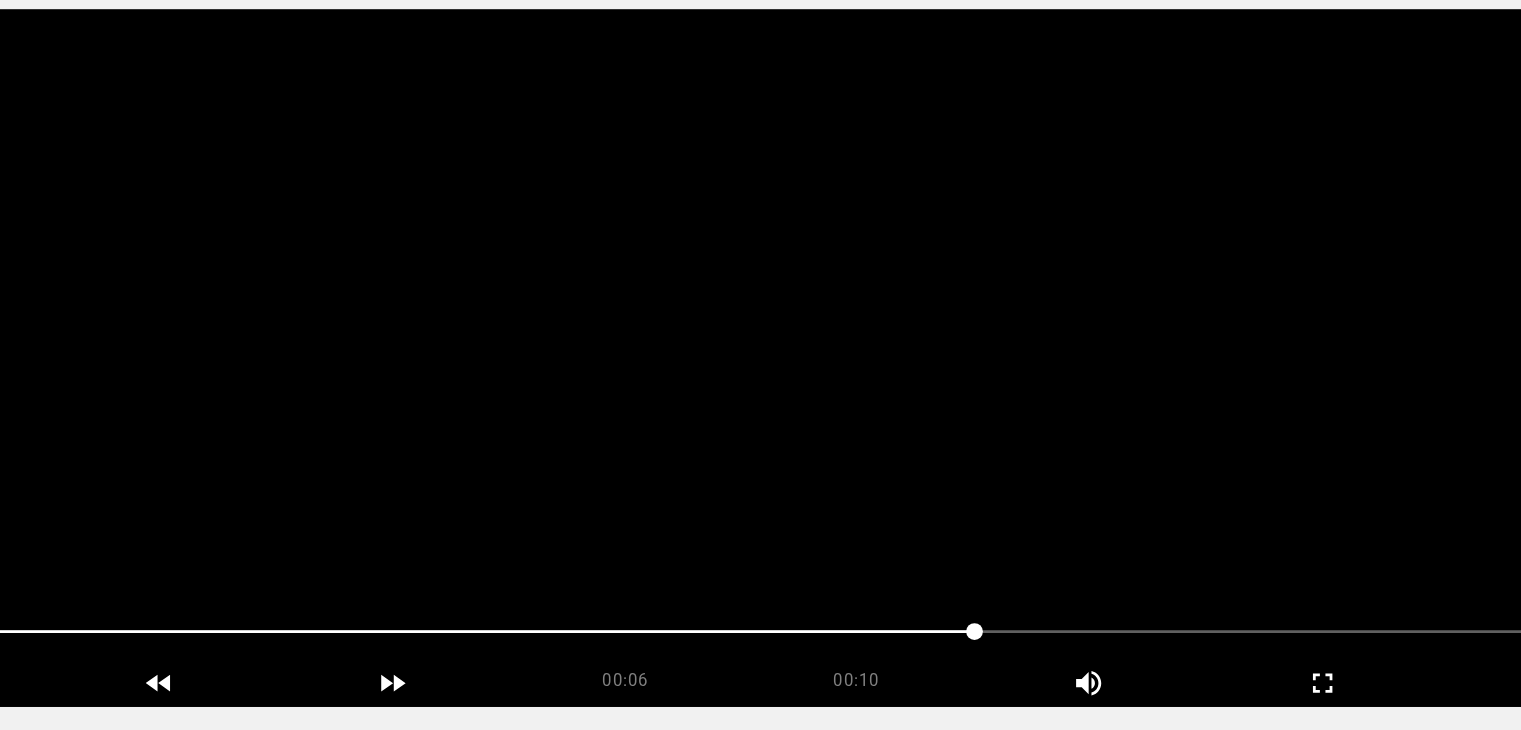 click at bounding box center (760, 387) 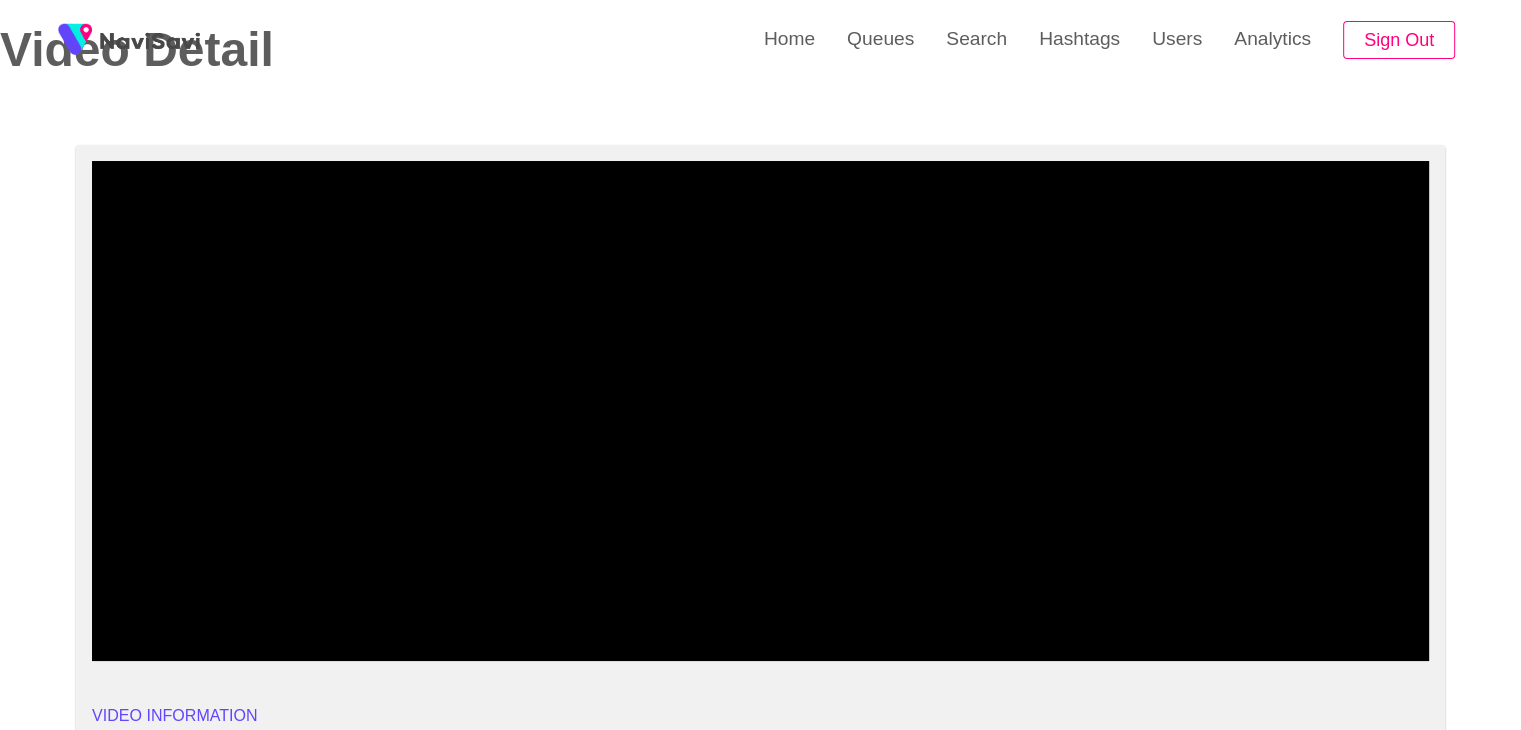 scroll, scrollTop: 4, scrollLeft: 0, axis: vertical 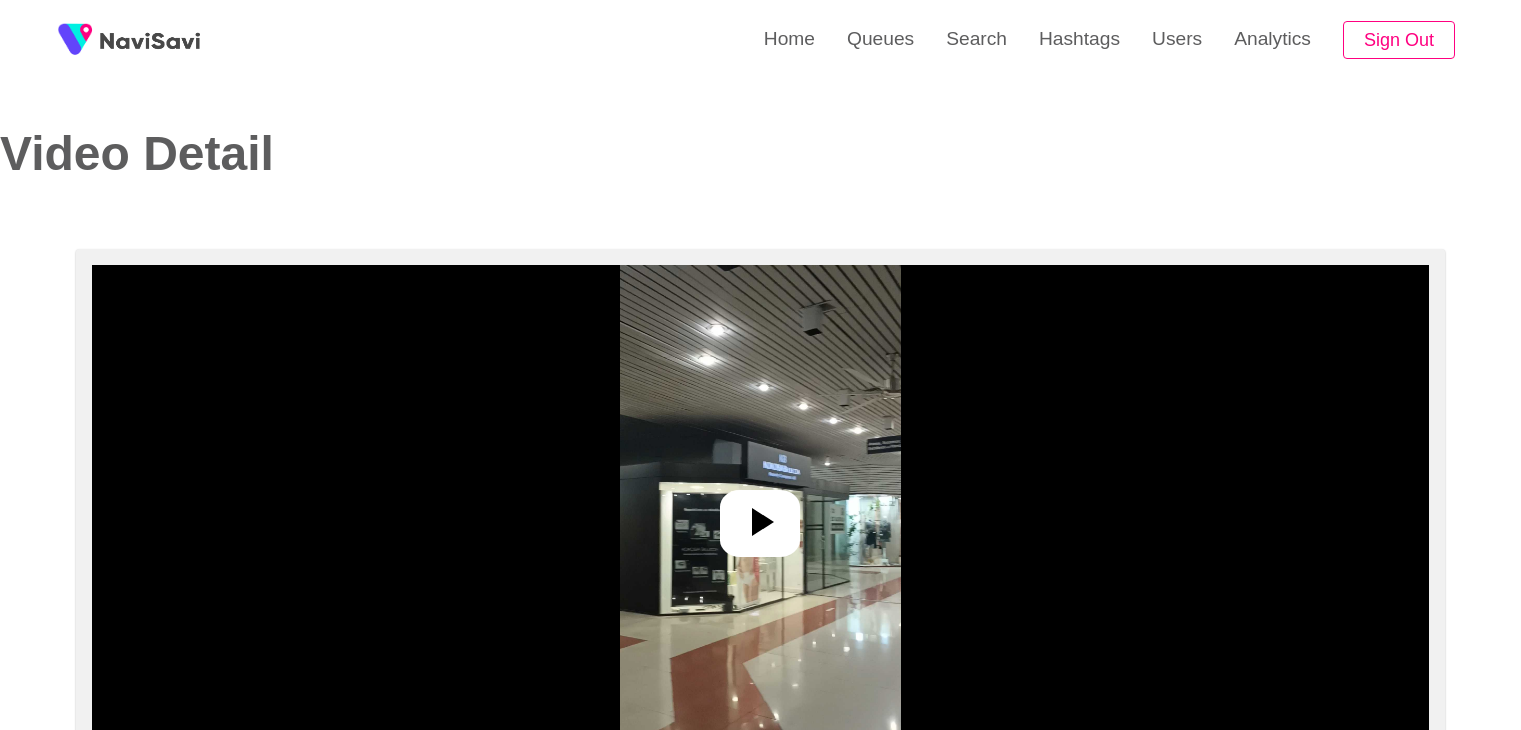 select on "**********" 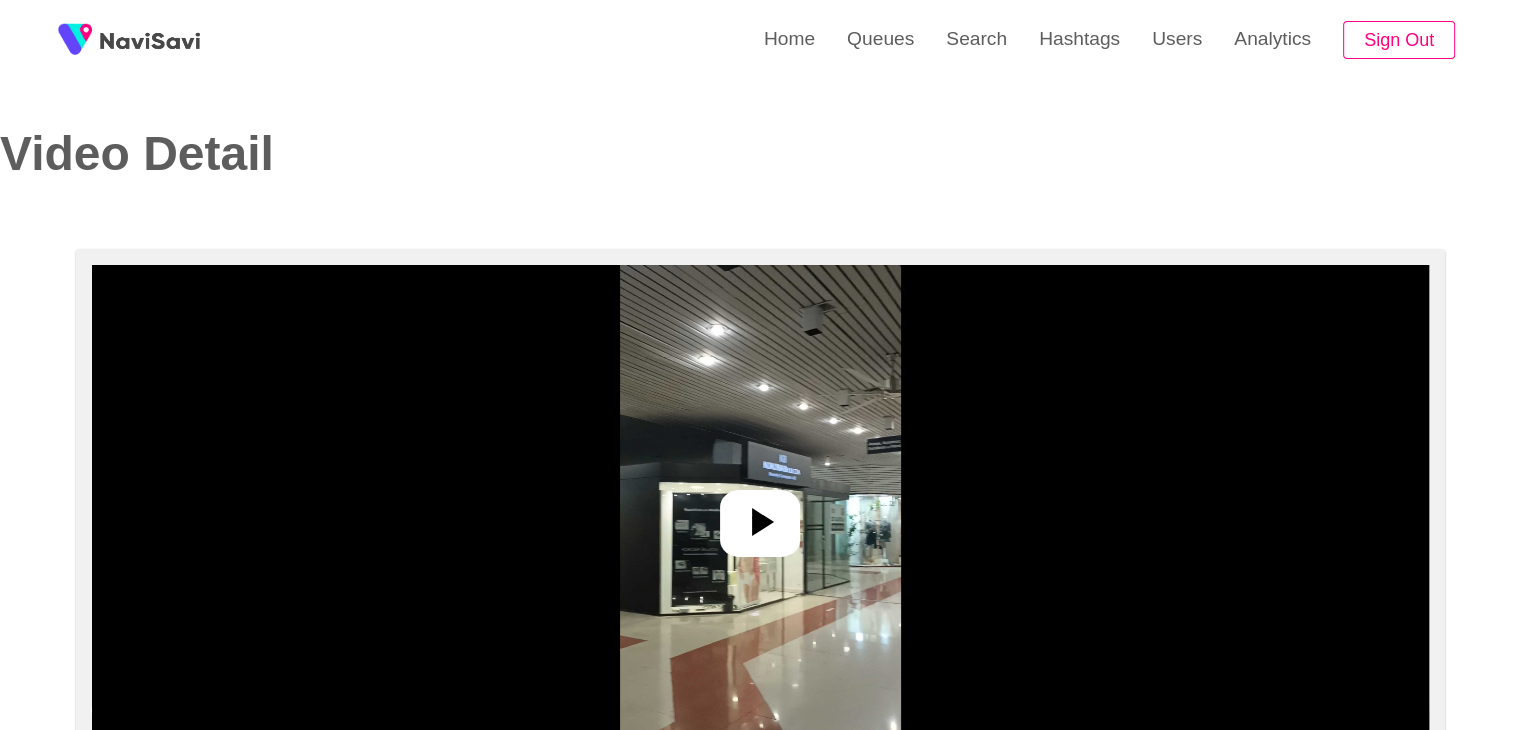 click at bounding box center [760, 515] 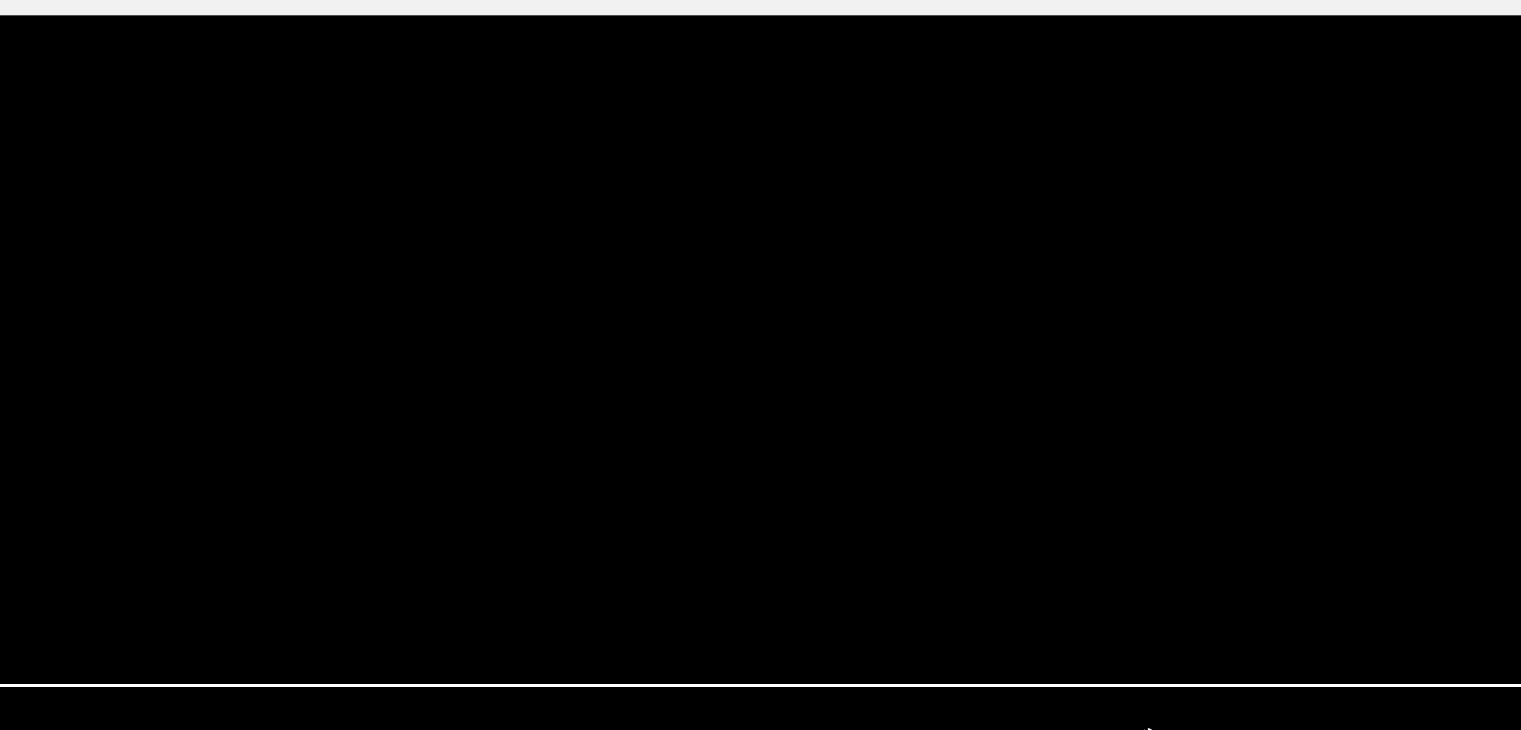 scroll, scrollTop: 106, scrollLeft: 0, axis: vertical 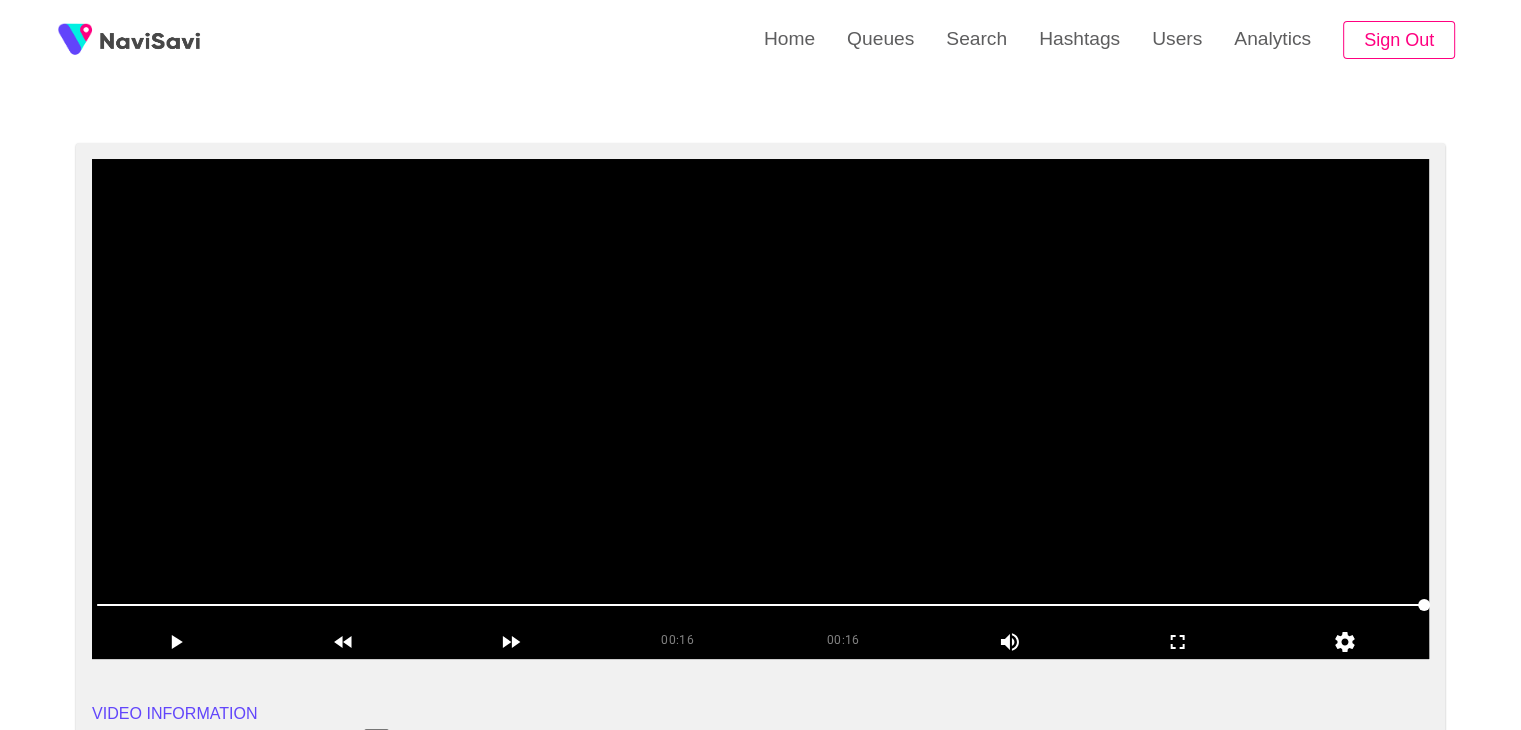 click at bounding box center (760, 409) 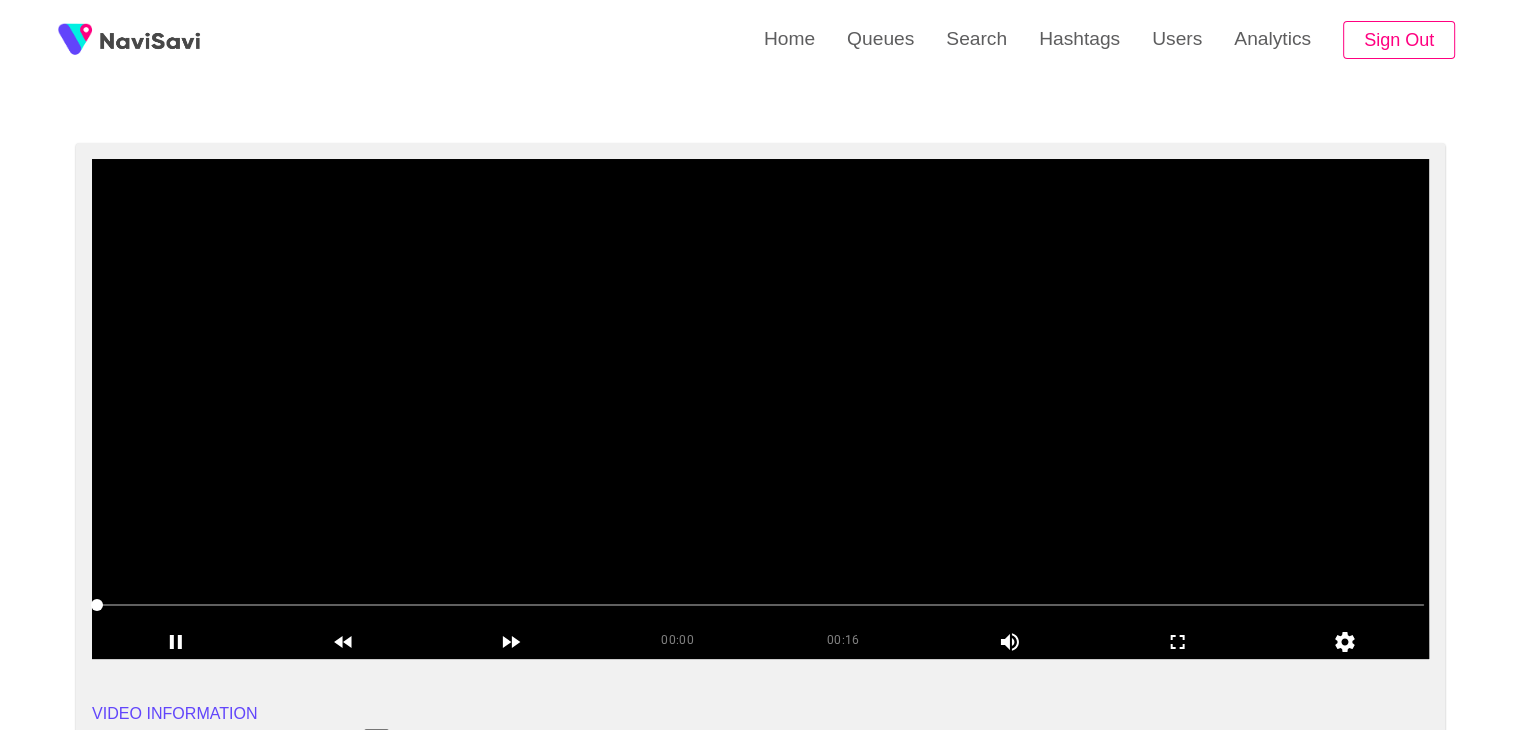 click at bounding box center [760, 409] 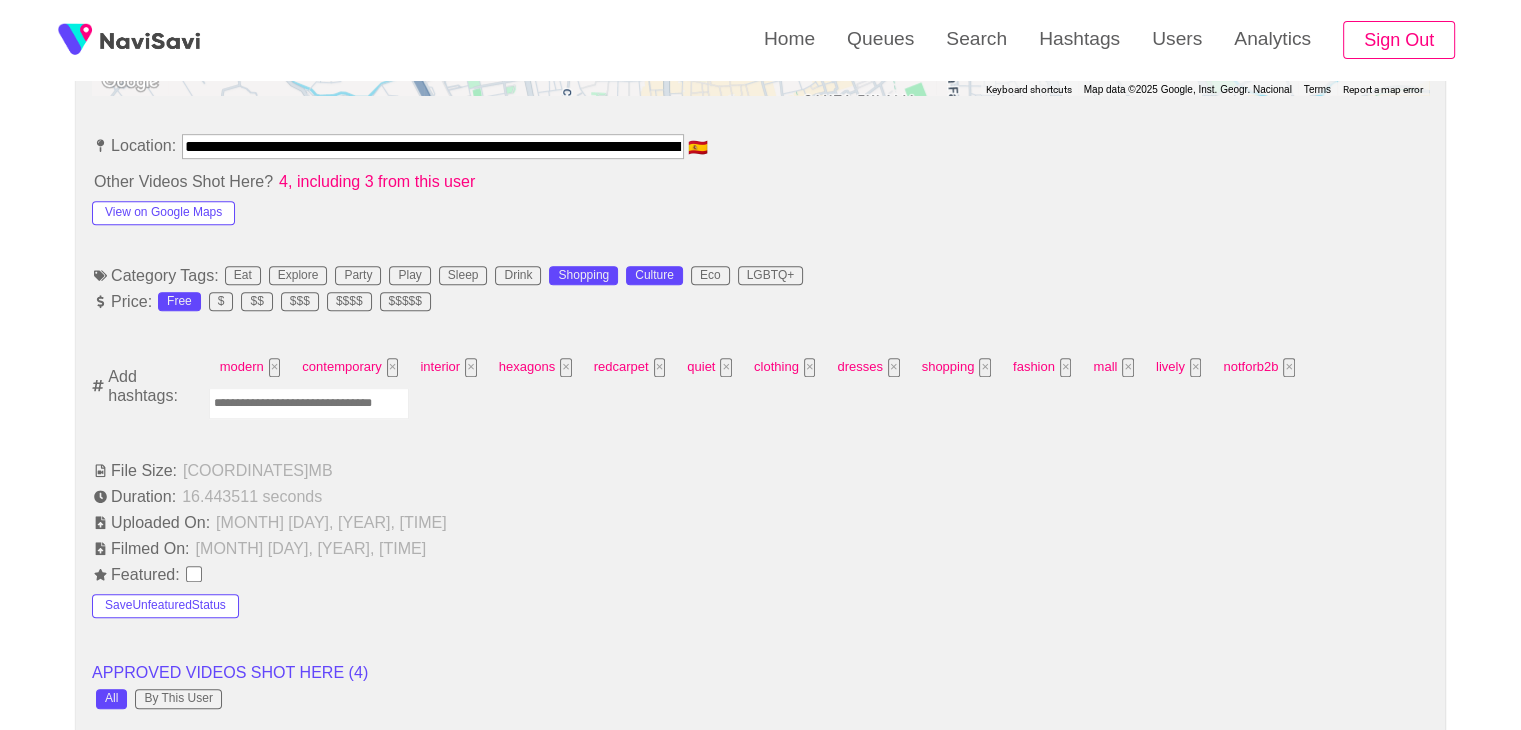 scroll, scrollTop: 1139, scrollLeft: 0, axis: vertical 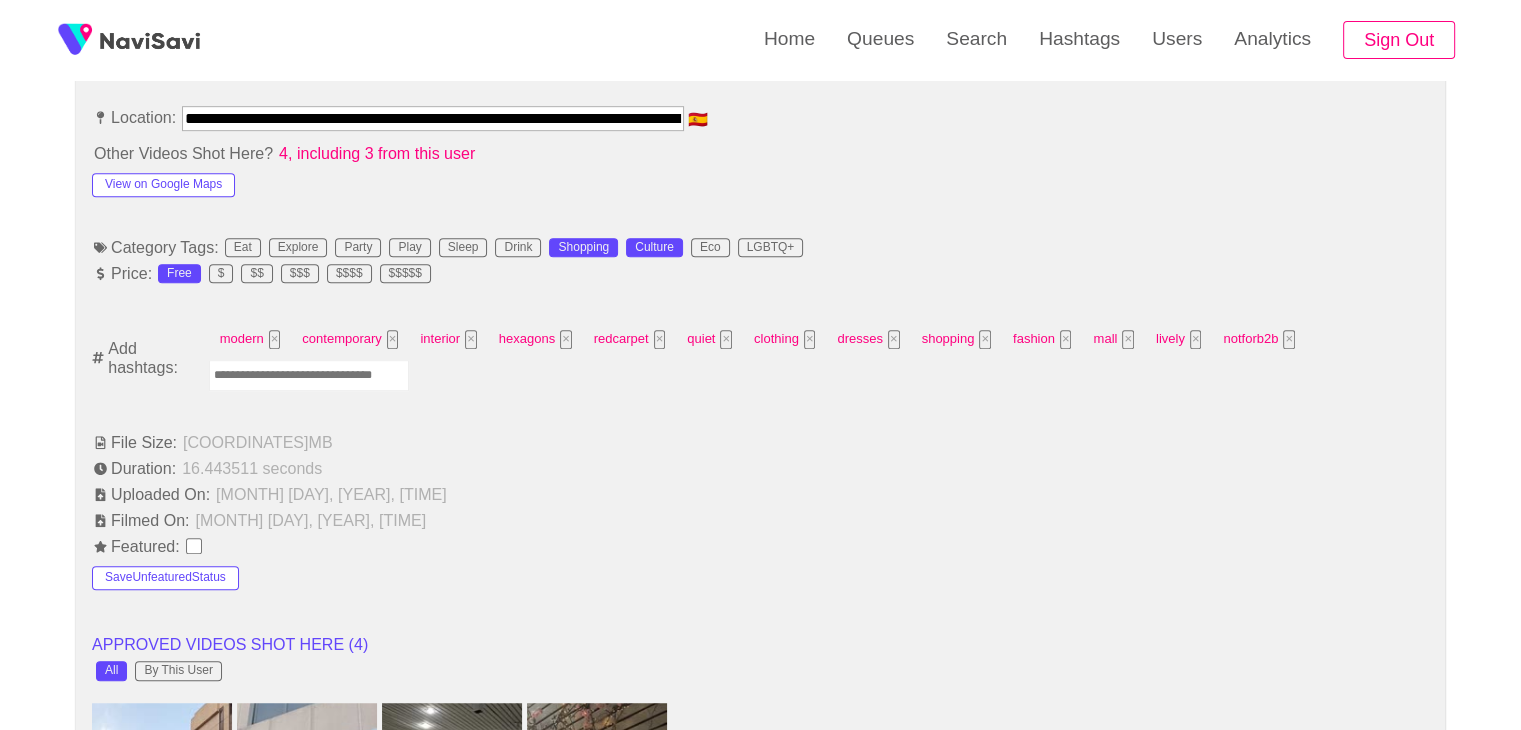 click at bounding box center [309, 375] 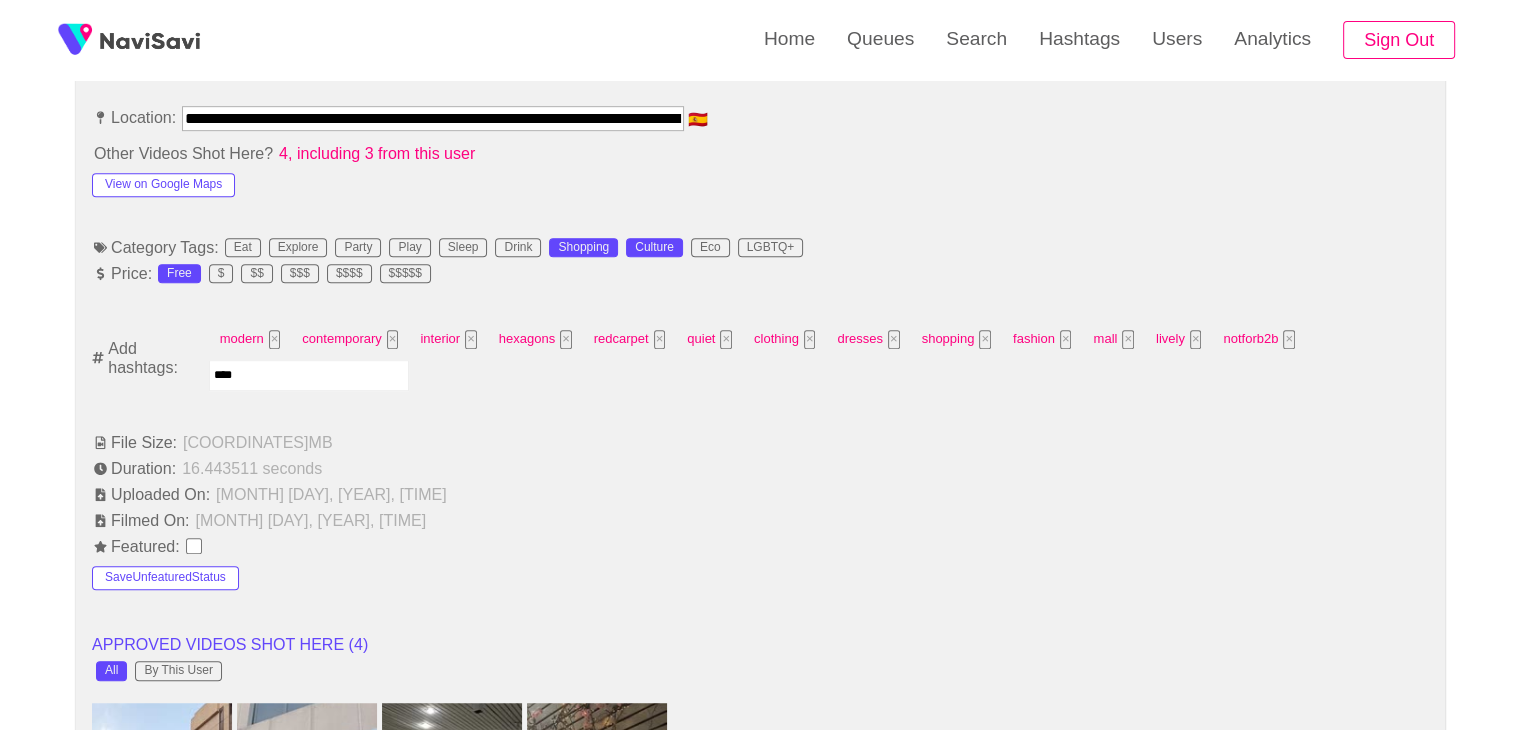 type on "*****" 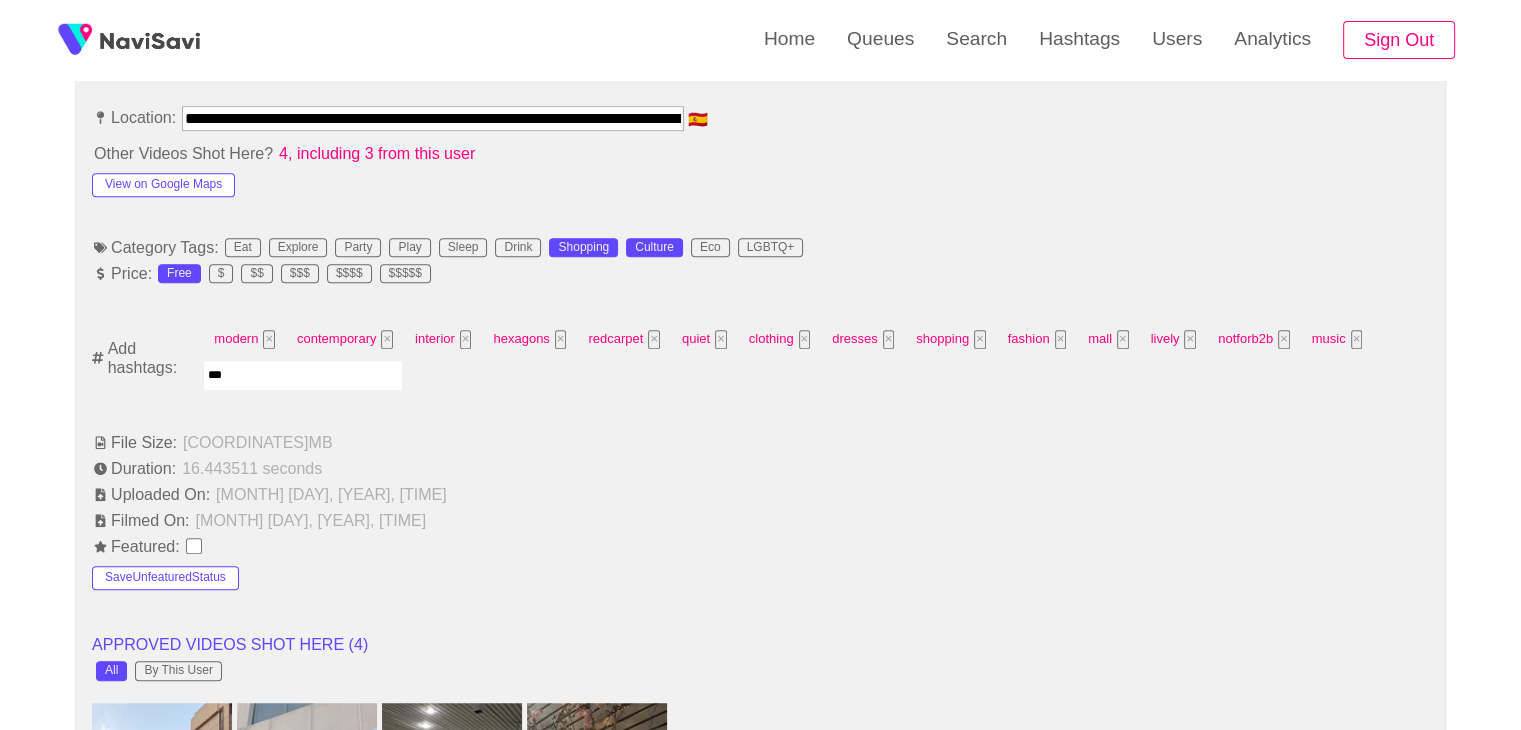 type on "****" 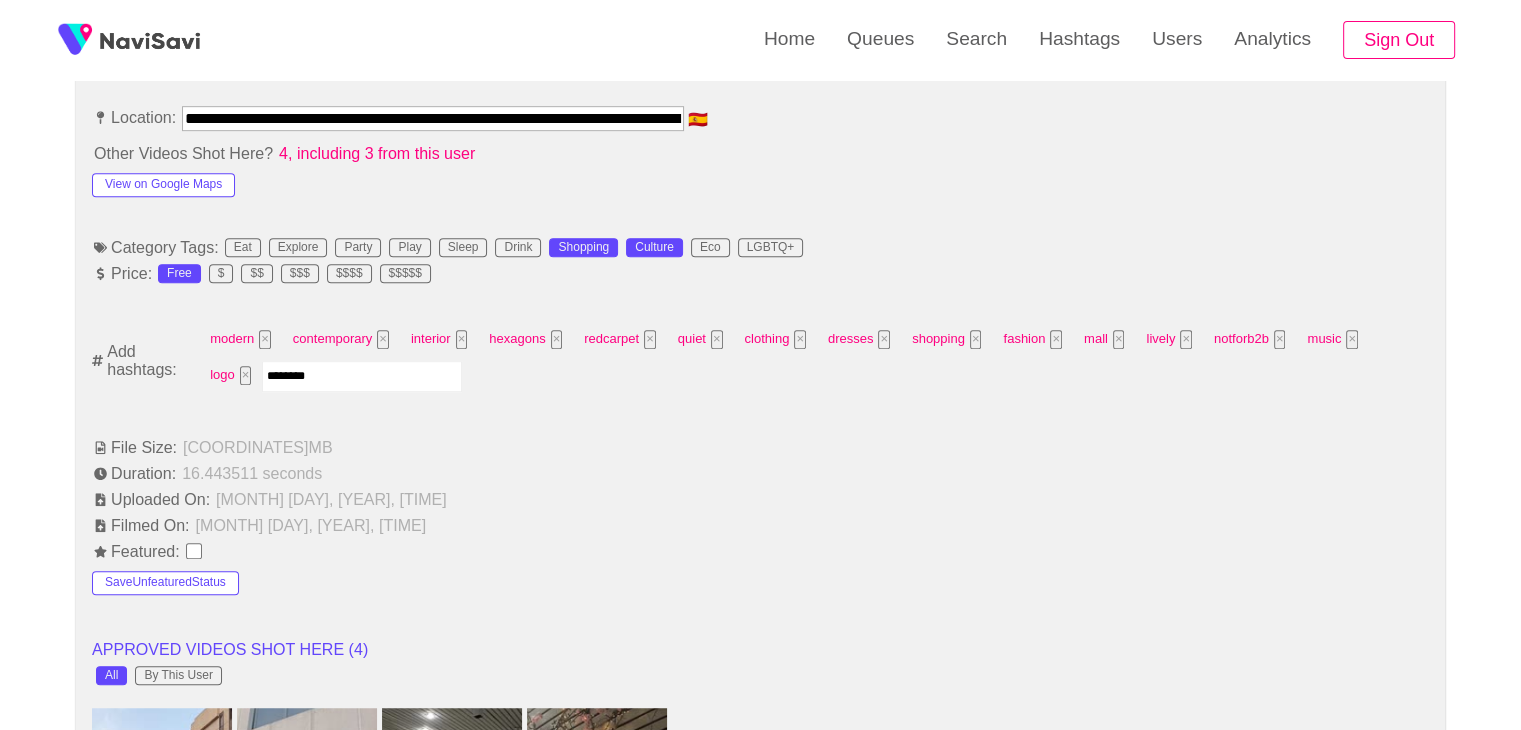 type on "*********" 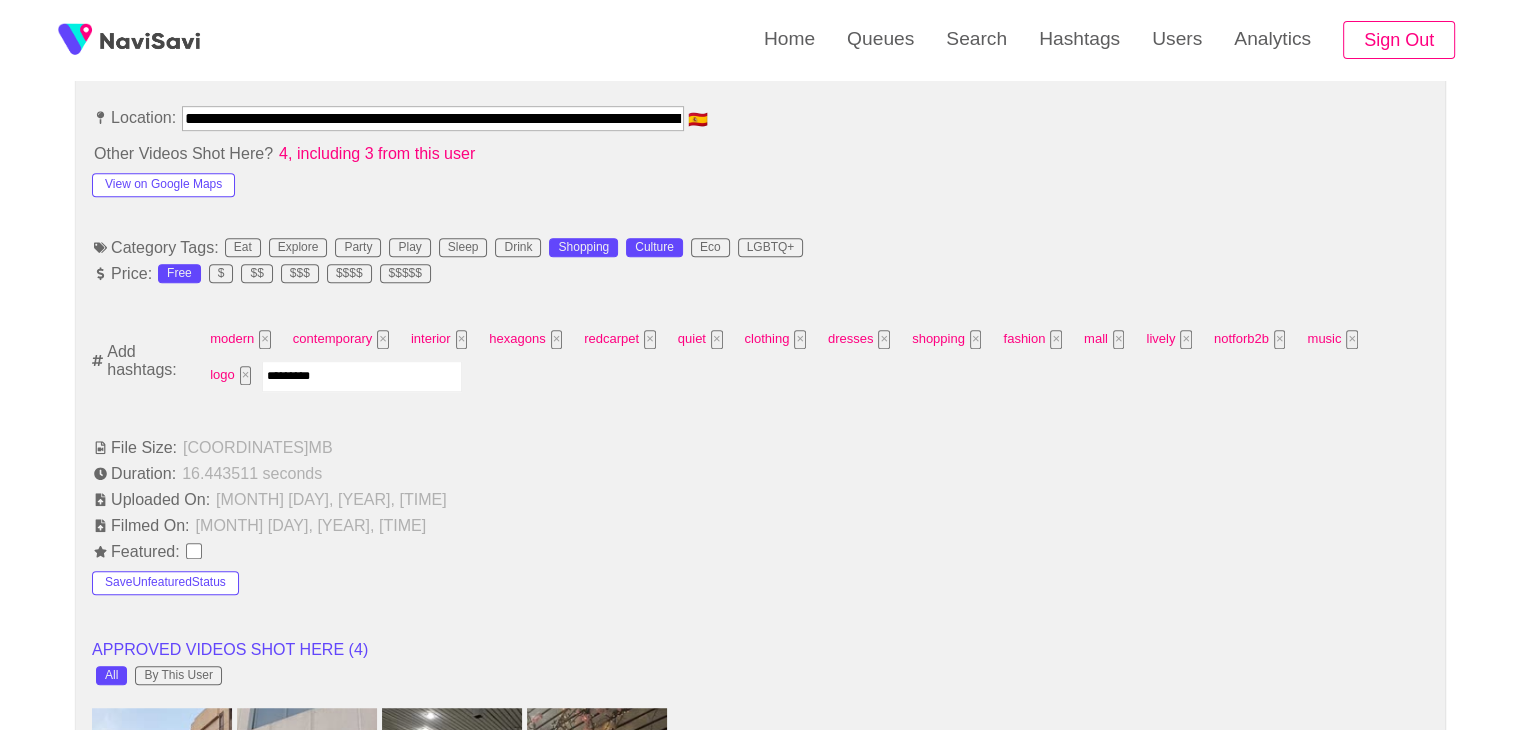 type 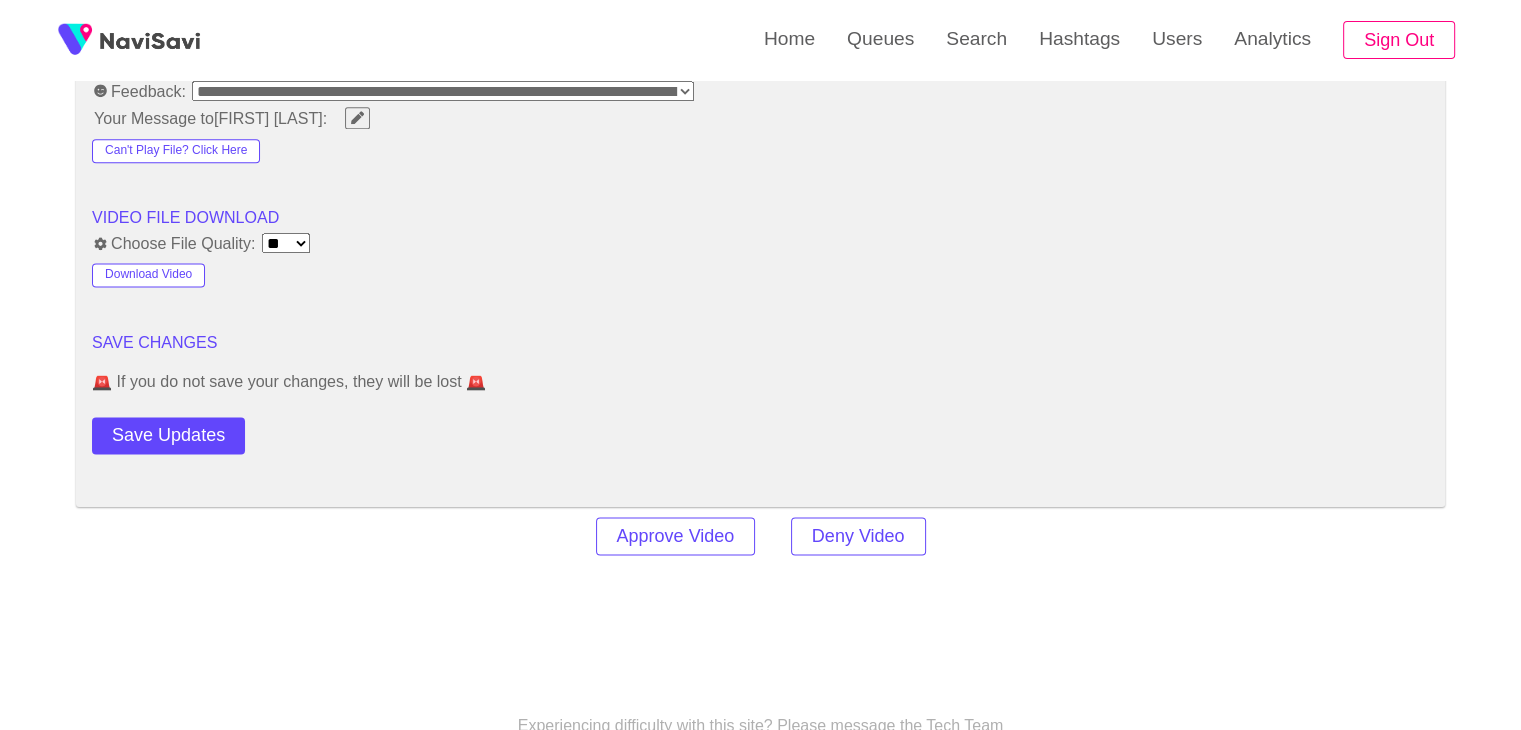 scroll, scrollTop: 2642, scrollLeft: 0, axis: vertical 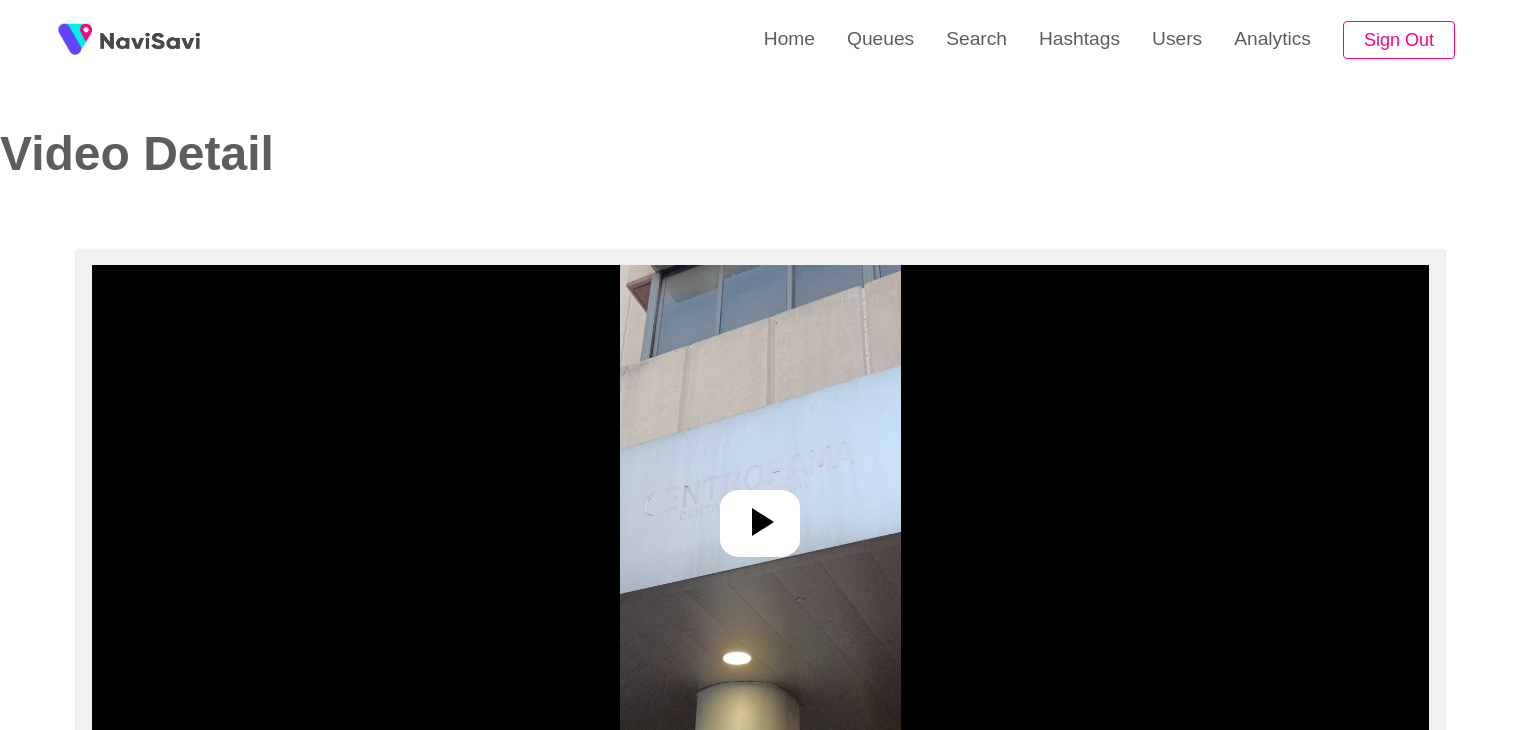 select on "**********" 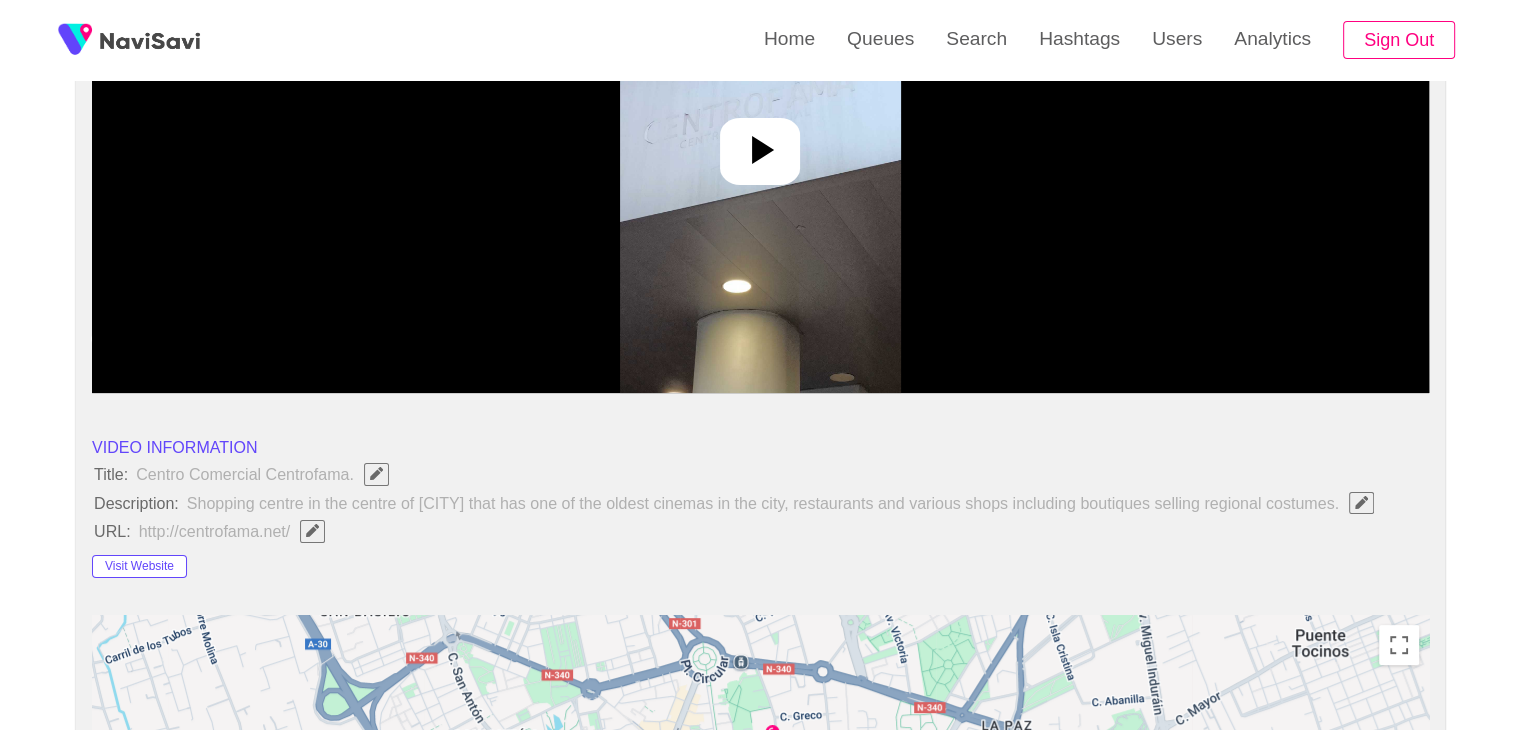 click at bounding box center (760, 143) 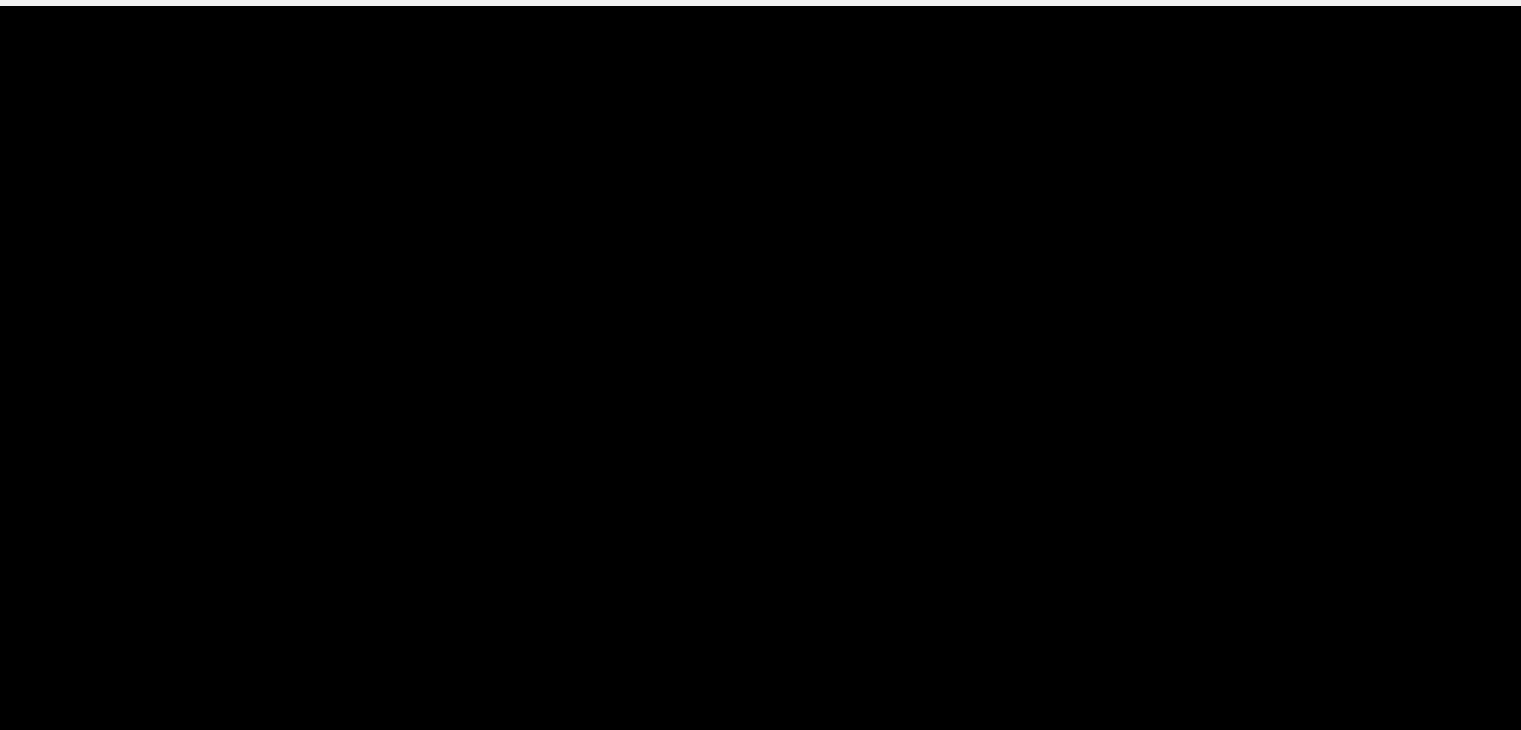 scroll, scrollTop: 119, scrollLeft: 0, axis: vertical 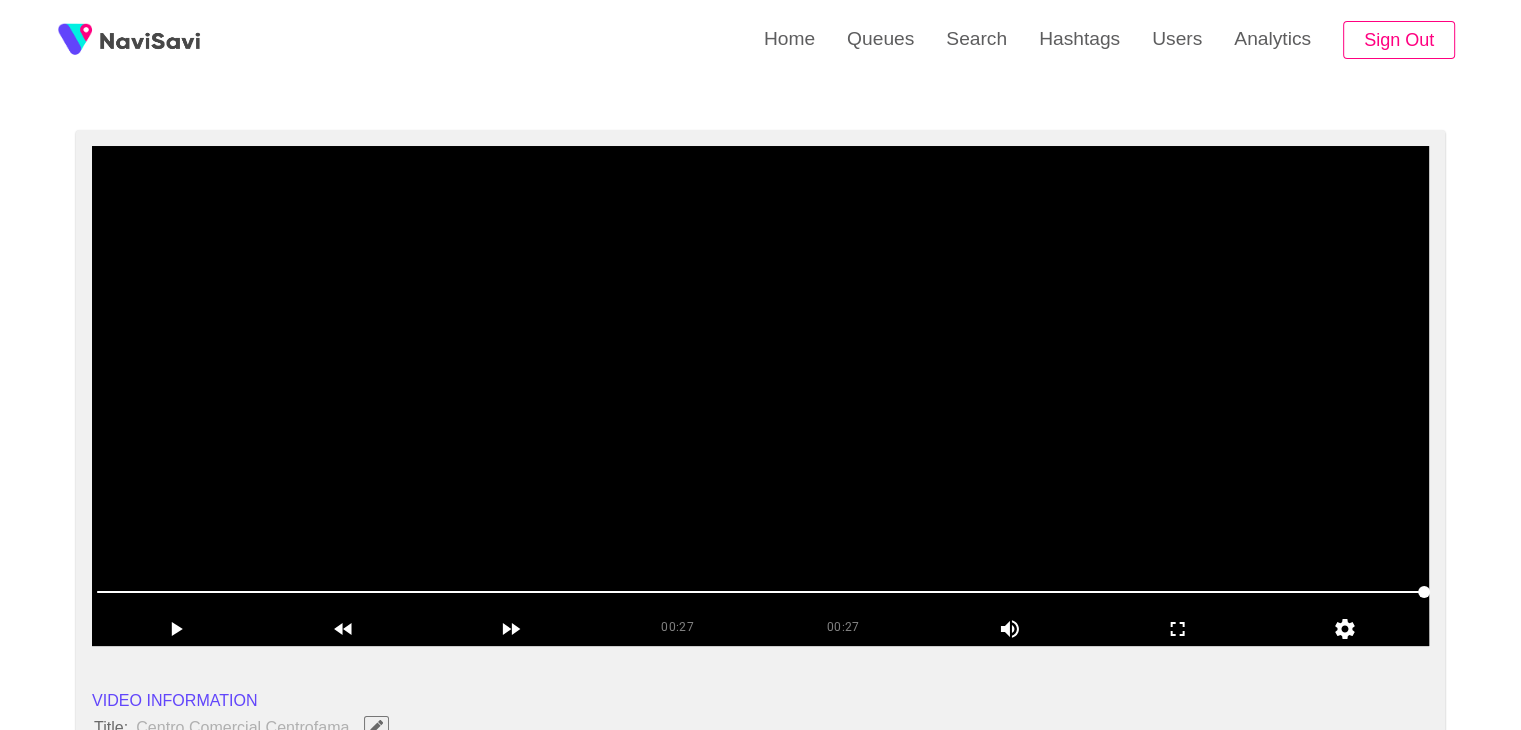 click at bounding box center (760, 396) 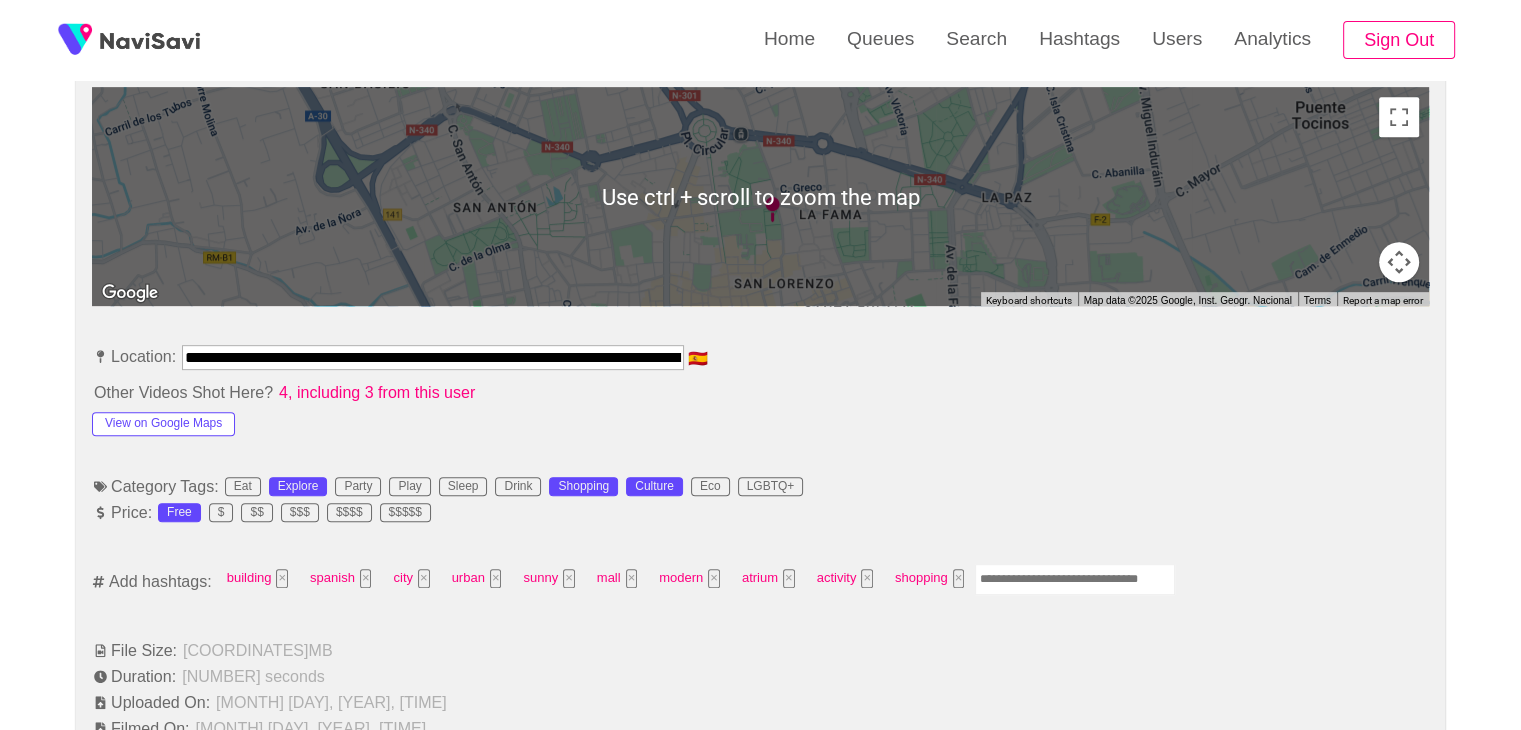 scroll, scrollTop: 908, scrollLeft: 0, axis: vertical 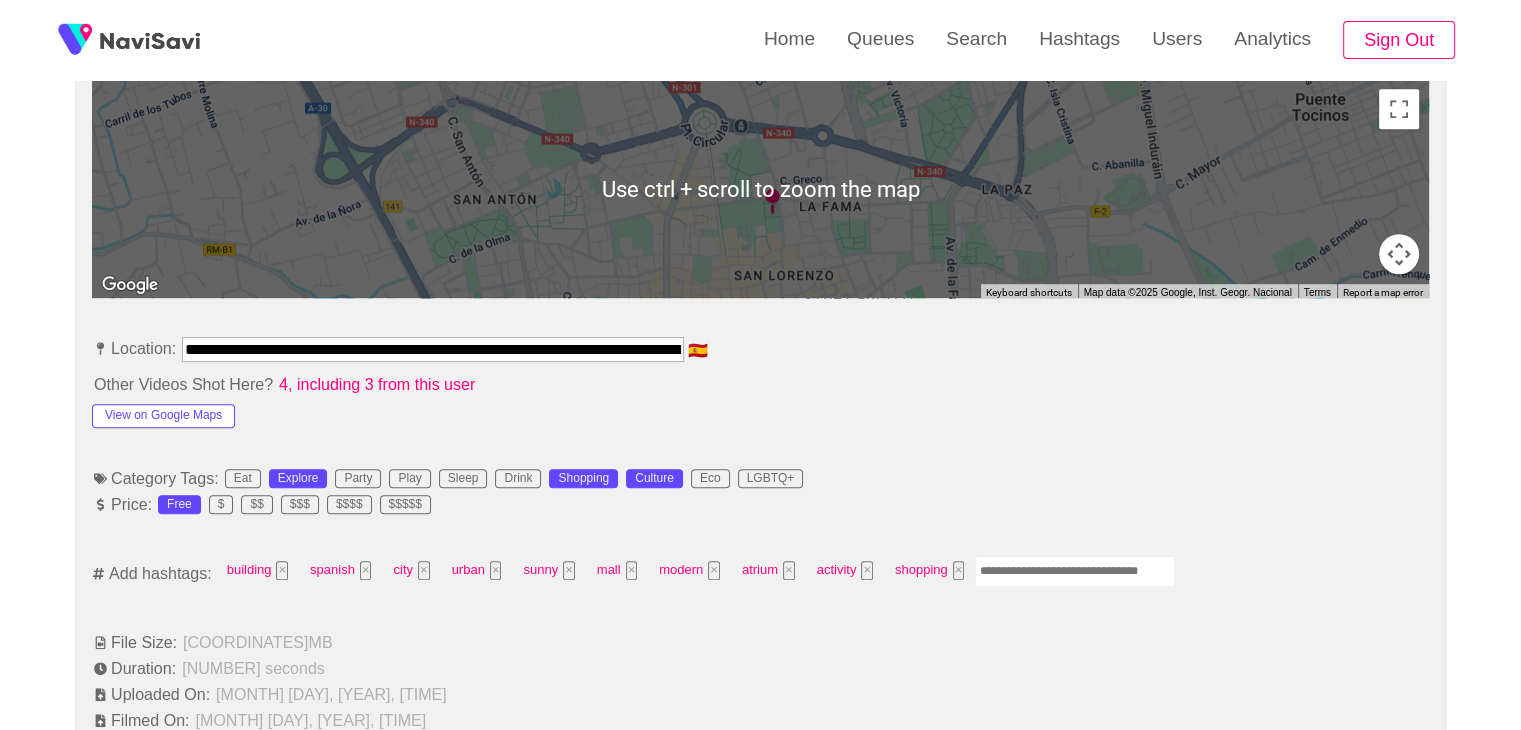 click at bounding box center [1075, 571] 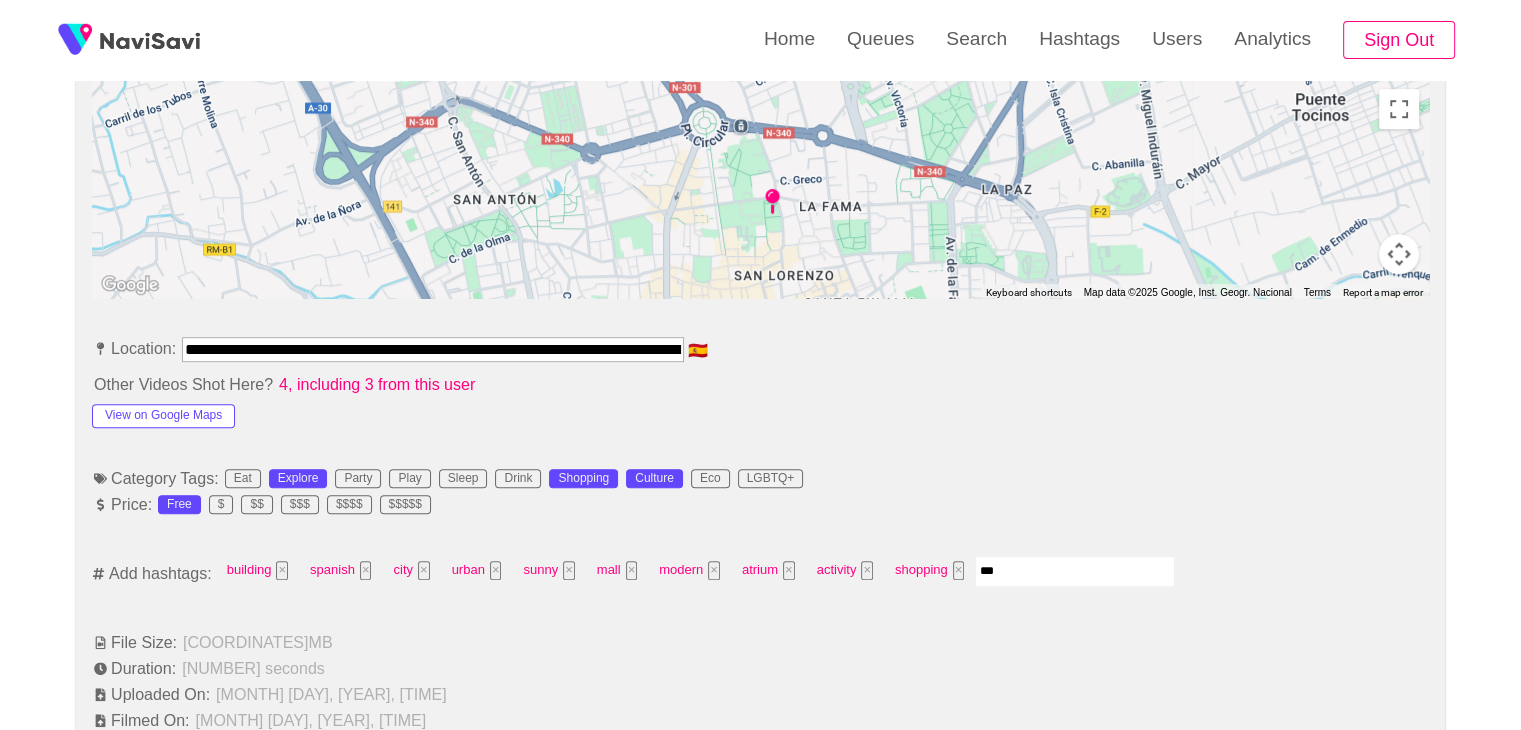 type on "****" 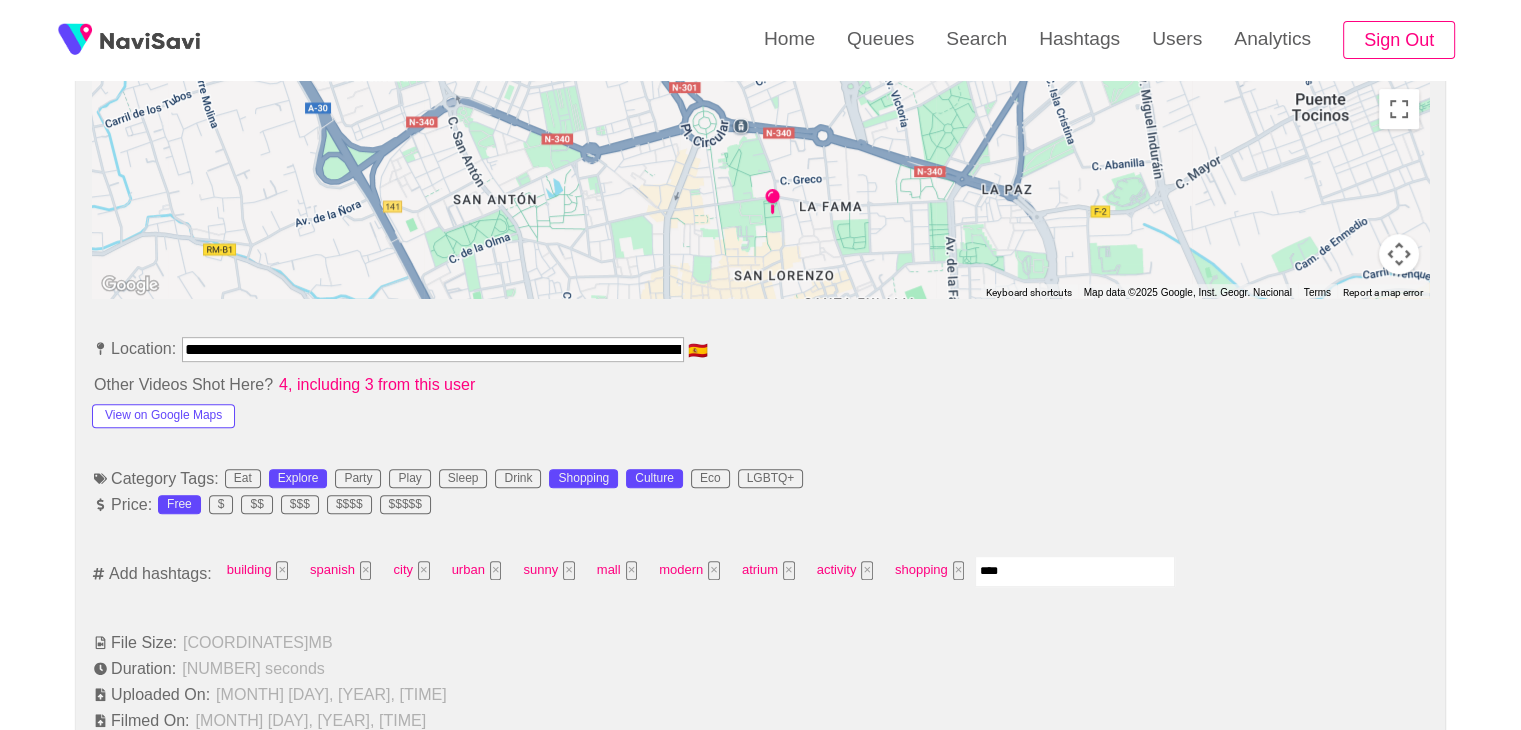 type 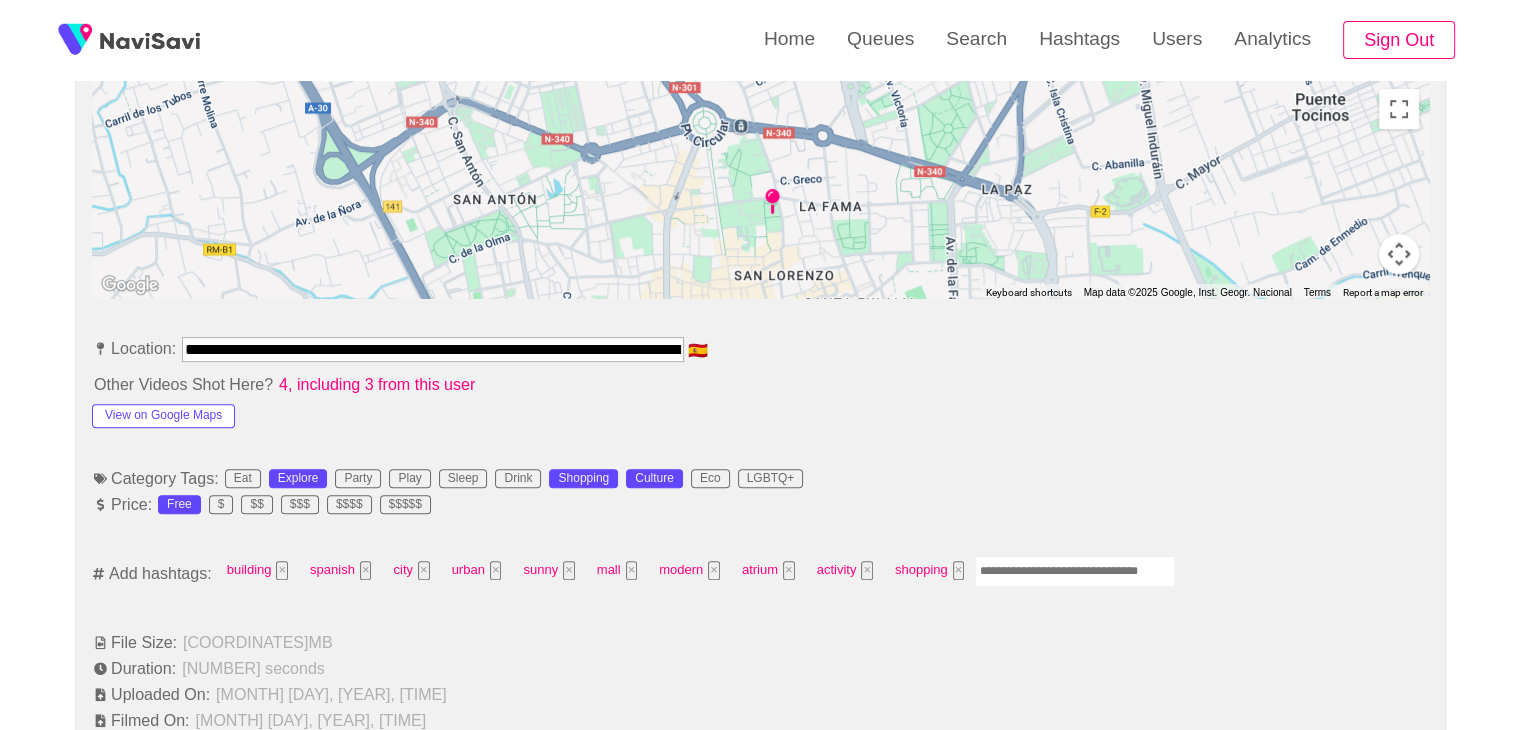 type 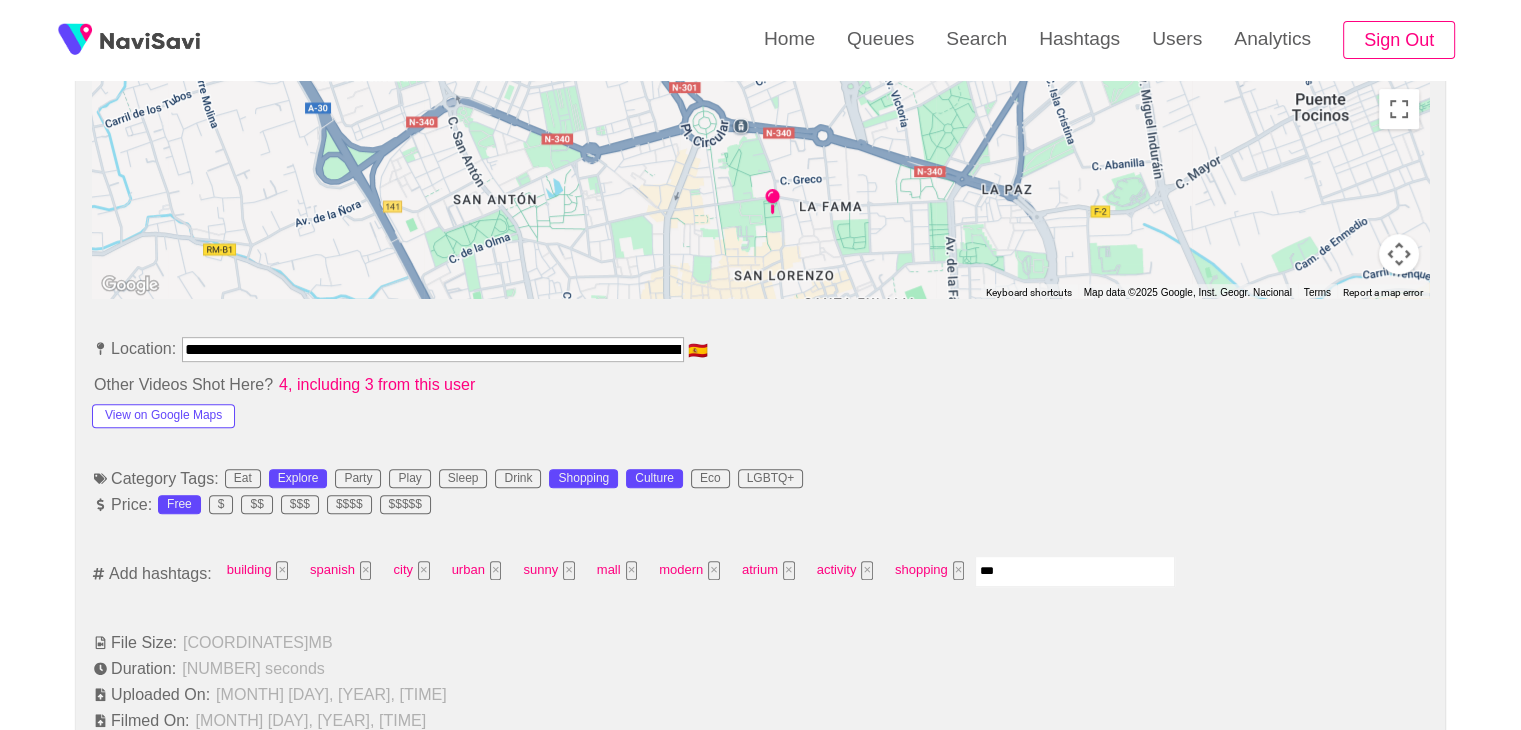 type on "****" 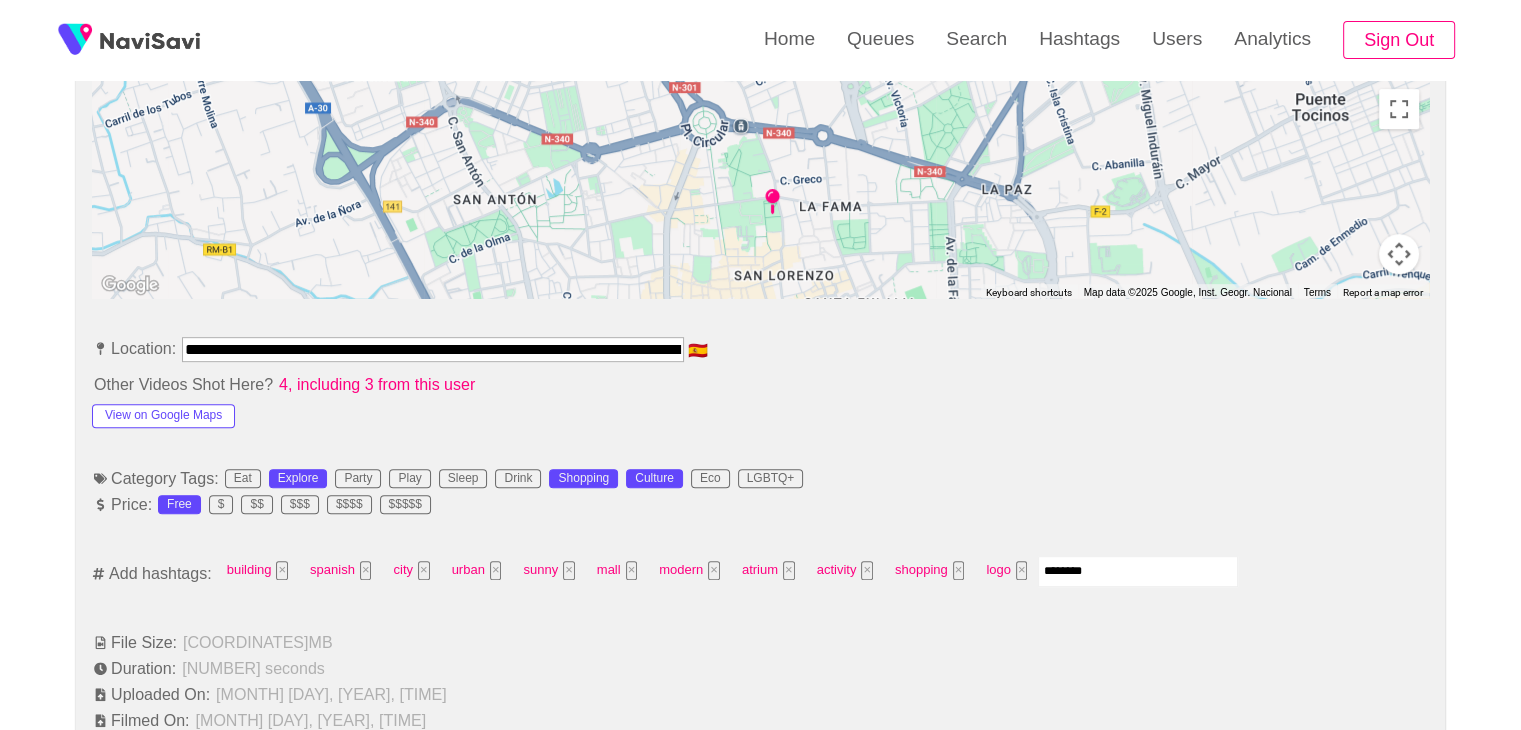 type on "*********" 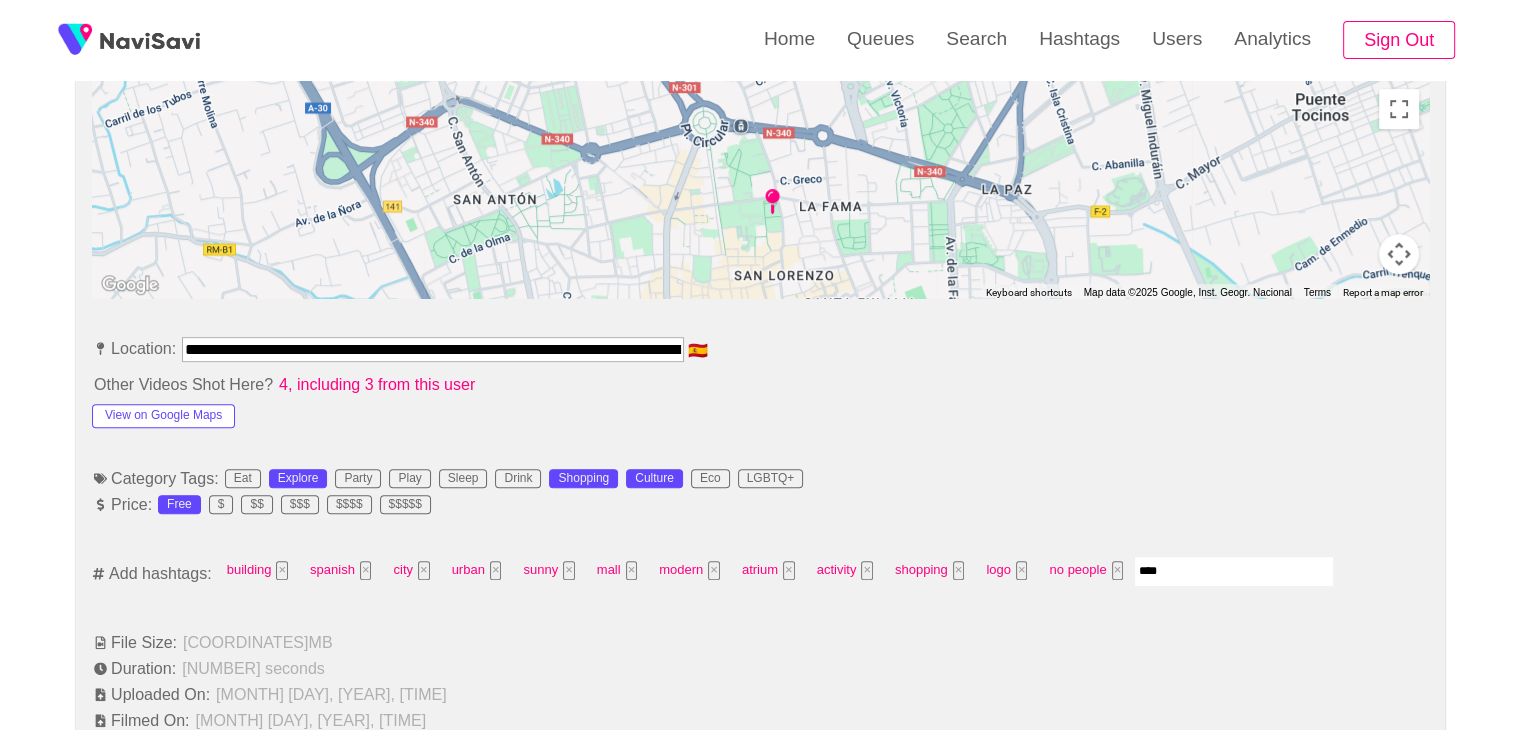 type on "*****" 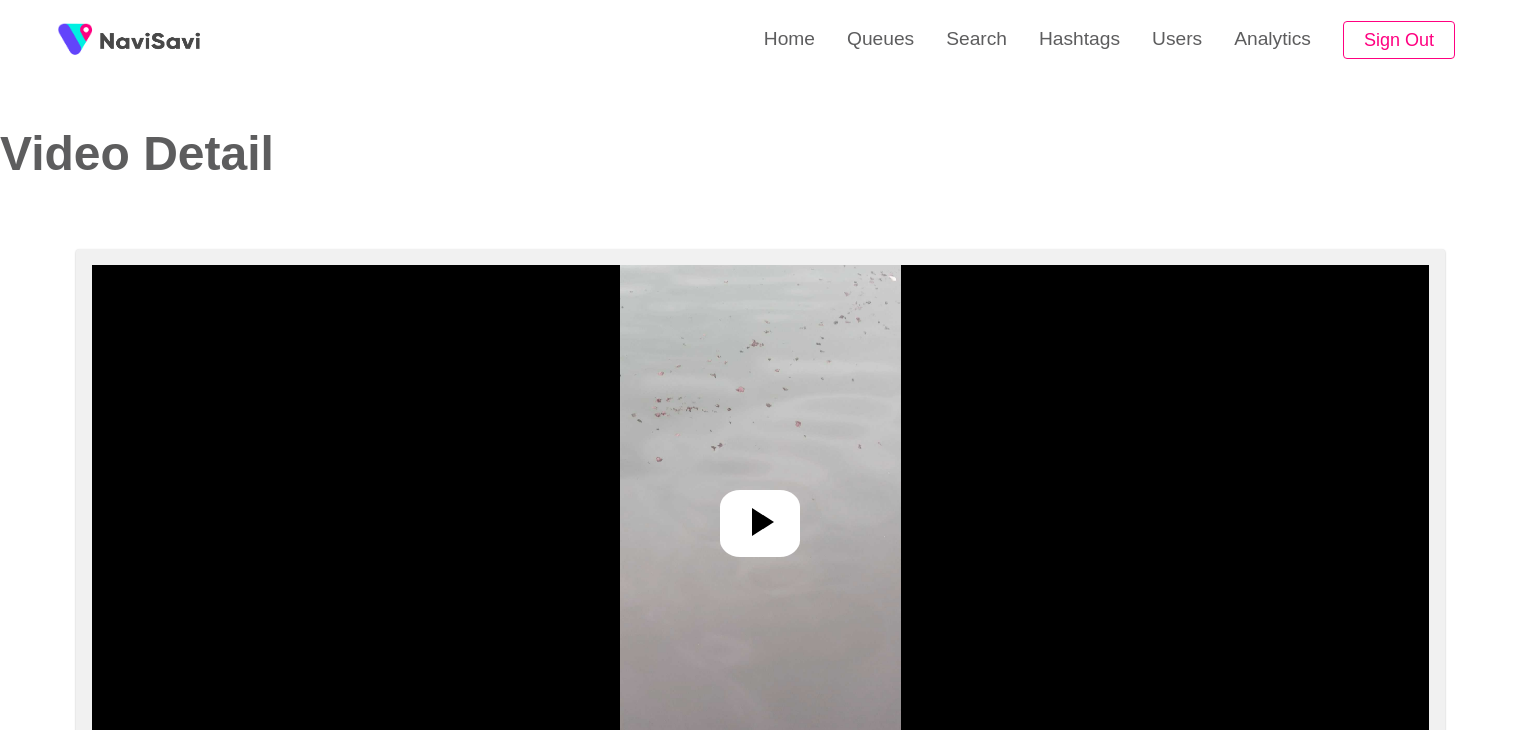 select on "**********" 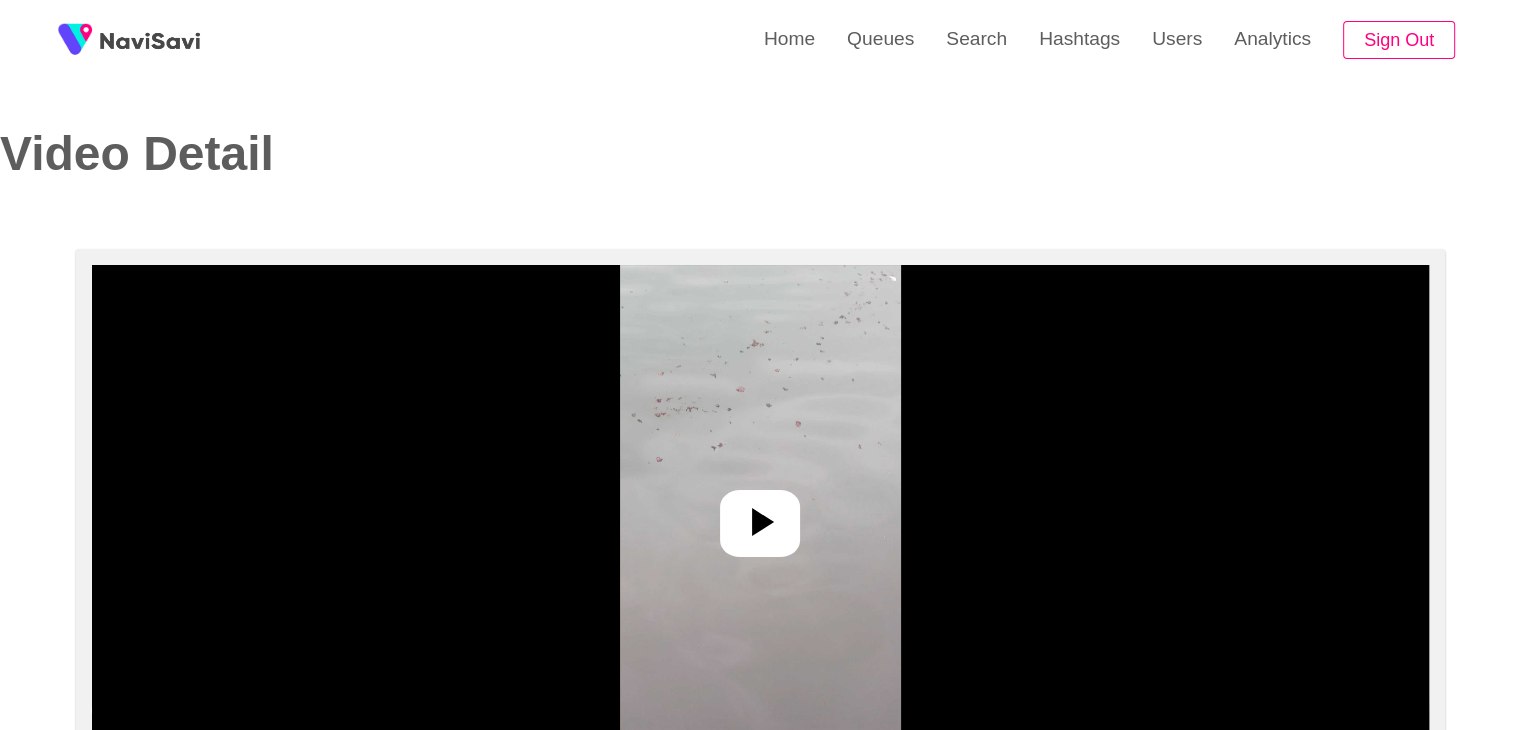 click at bounding box center [760, 515] 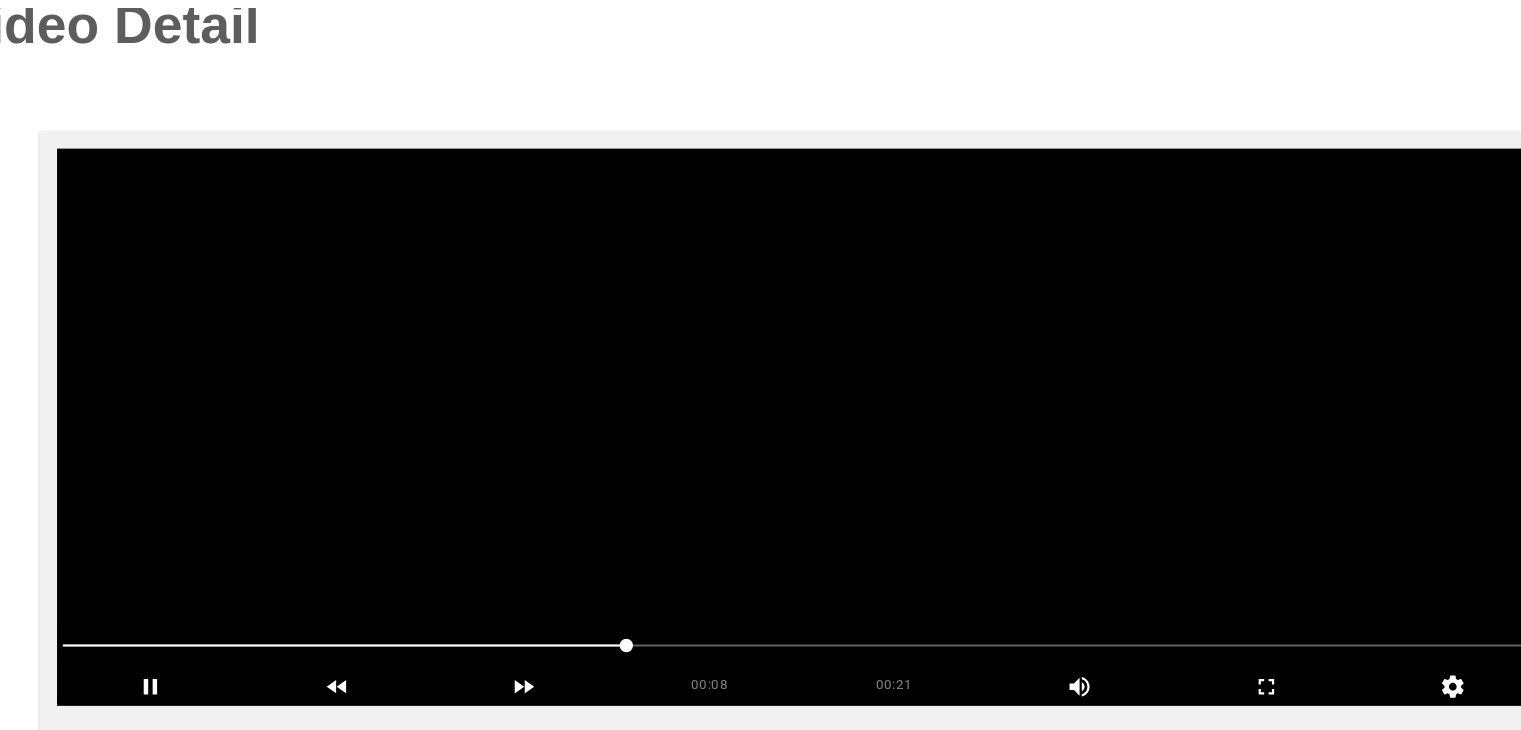 scroll, scrollTop: 130, scrollLeft: 0, axis: vertical 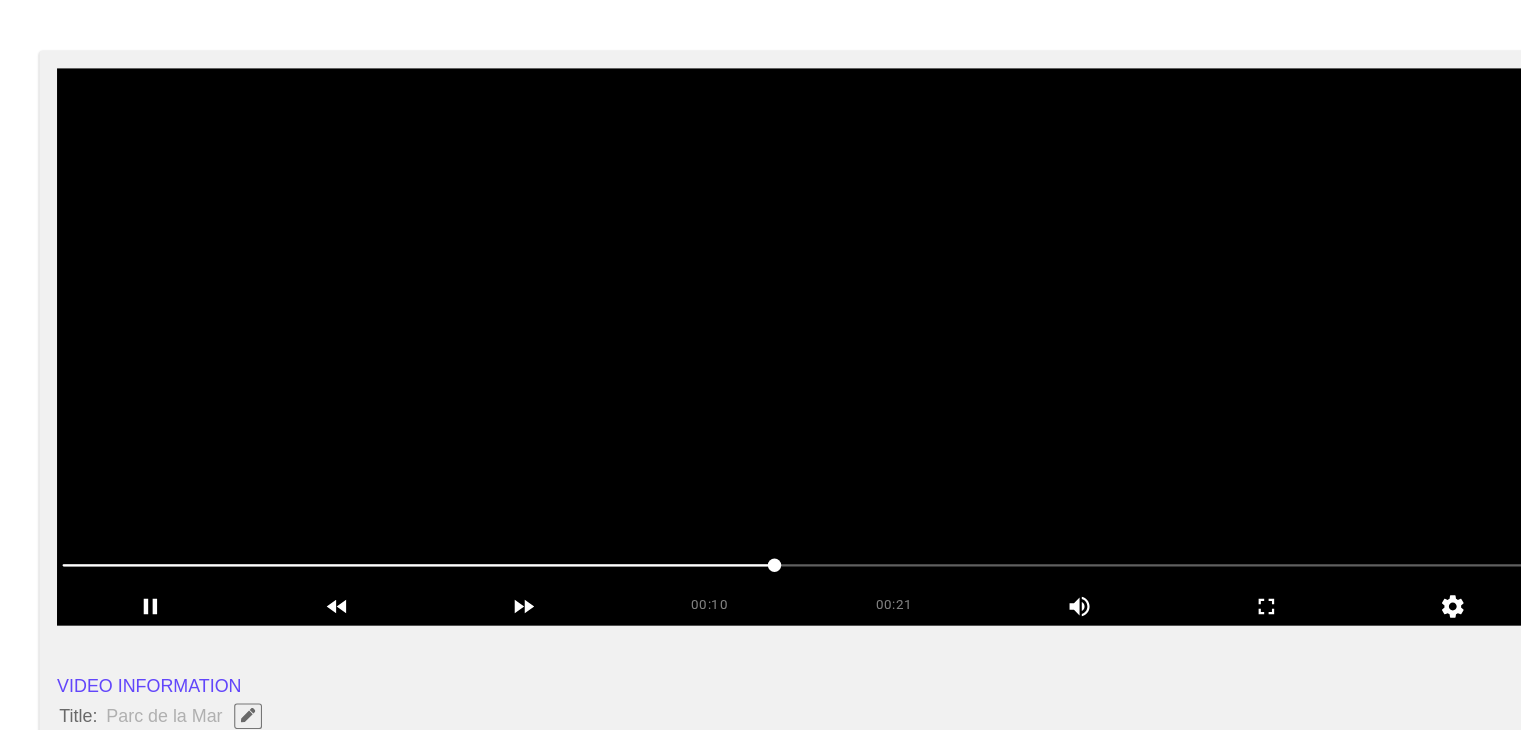 click at bounding box center [760, 385] 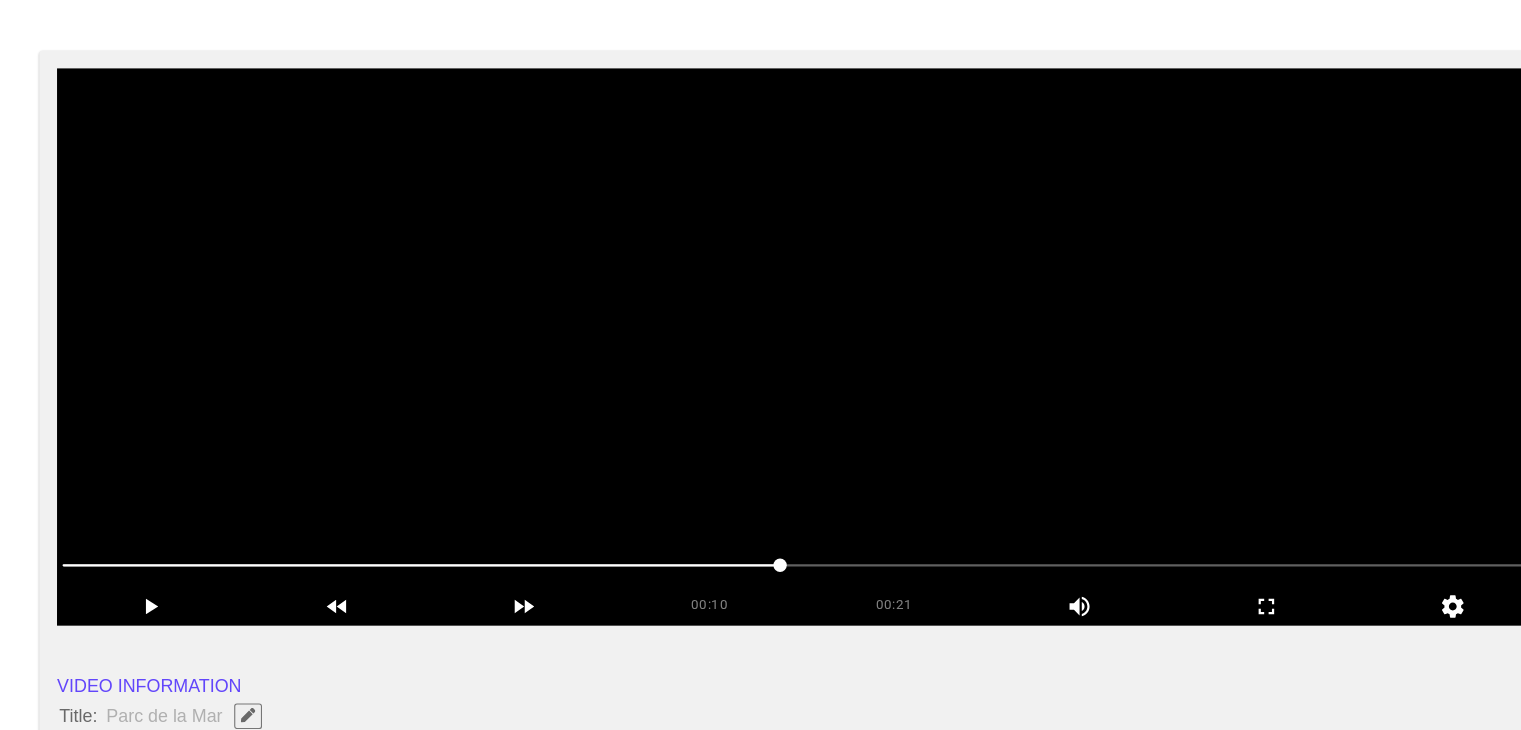 click at bounding box center [760, 385] 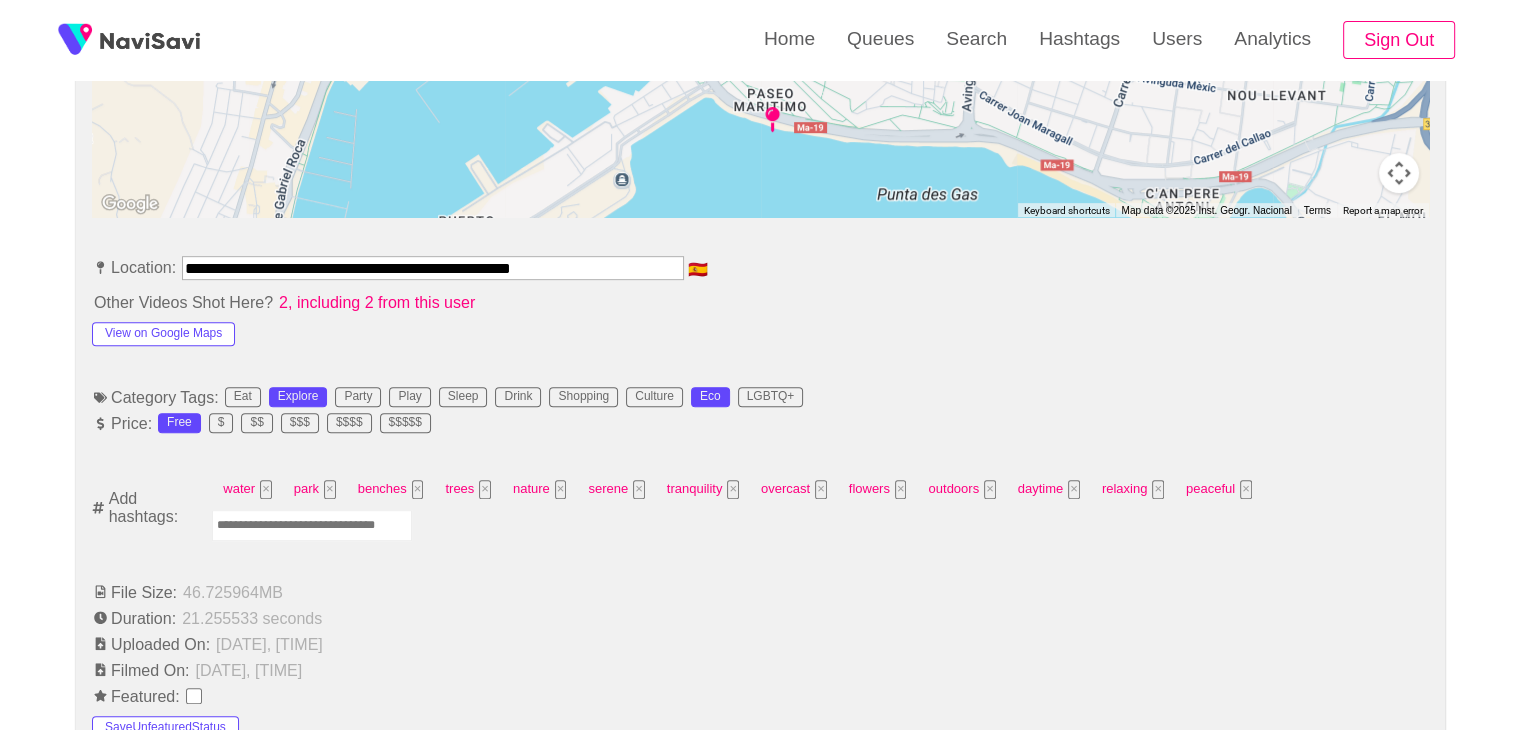 scroll, scrollTop: 1002, scrollLeft: 0, axis: vertical 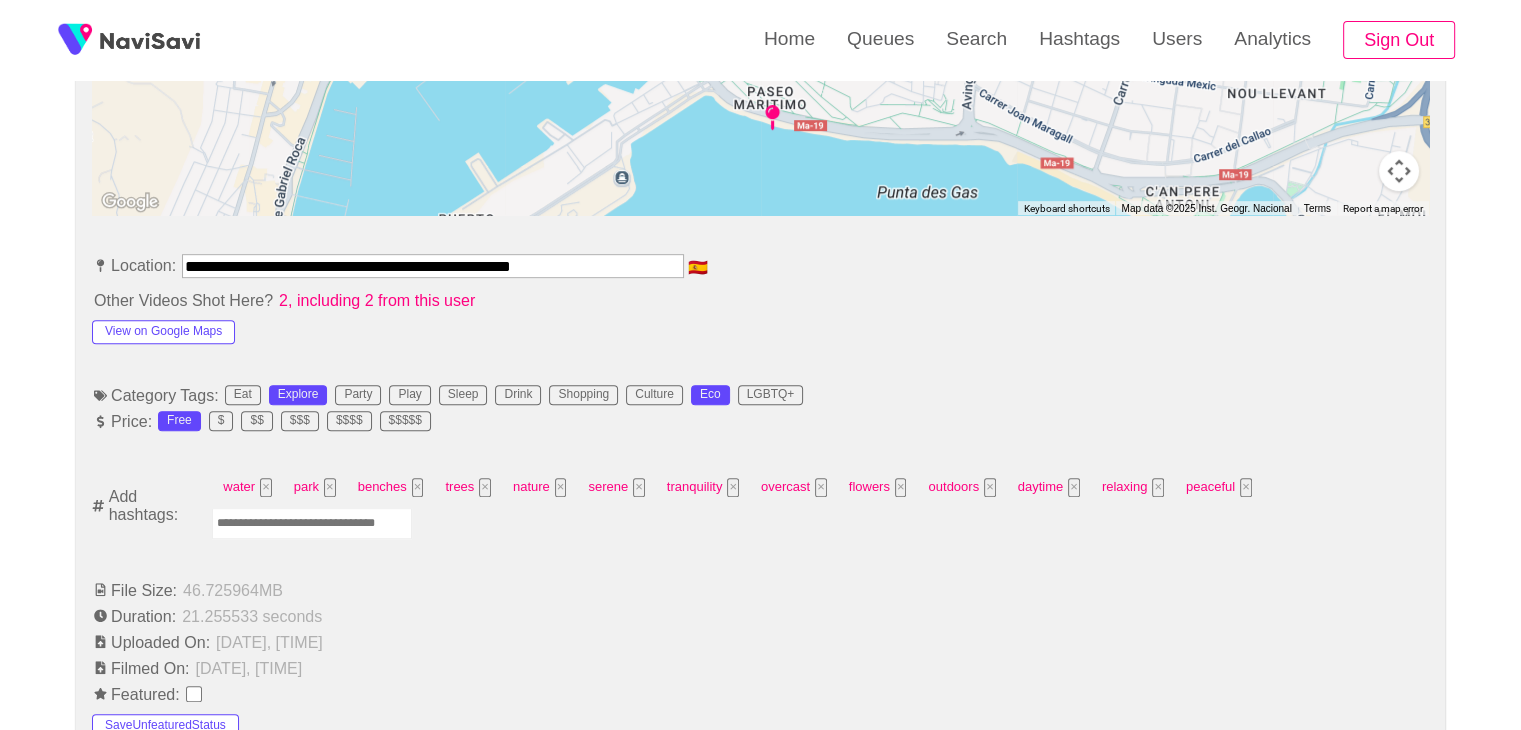 click at bounding box center (312, 523) 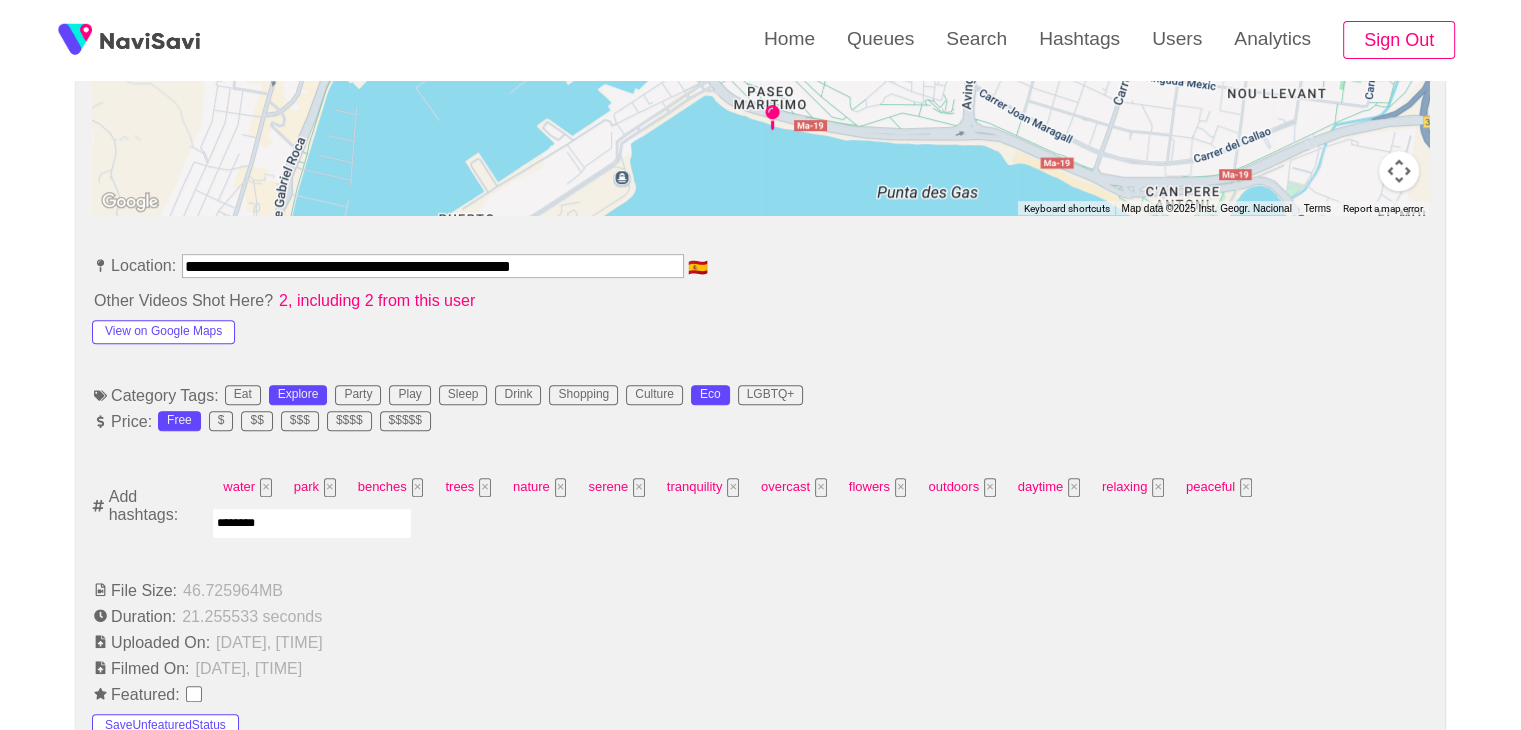 type on "*********" 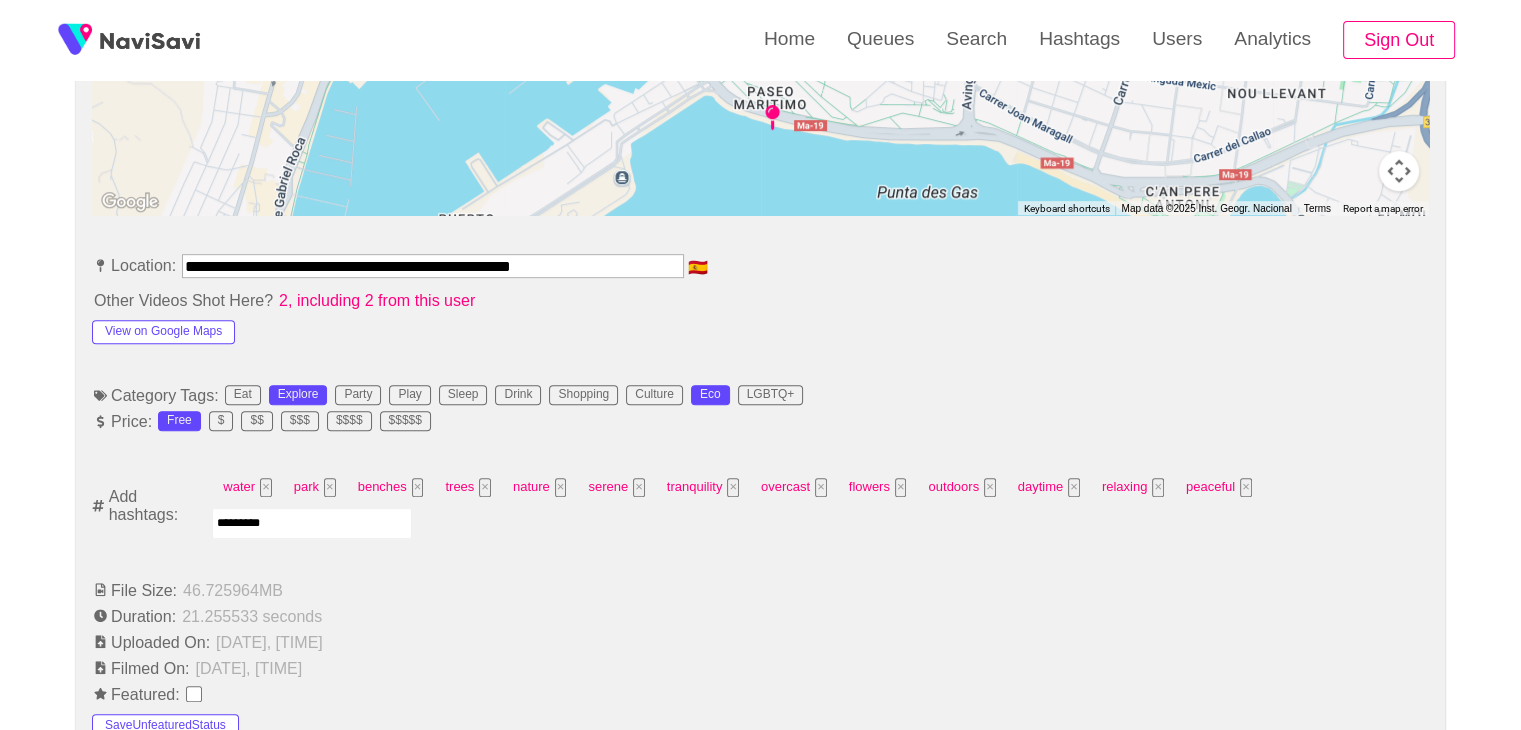type 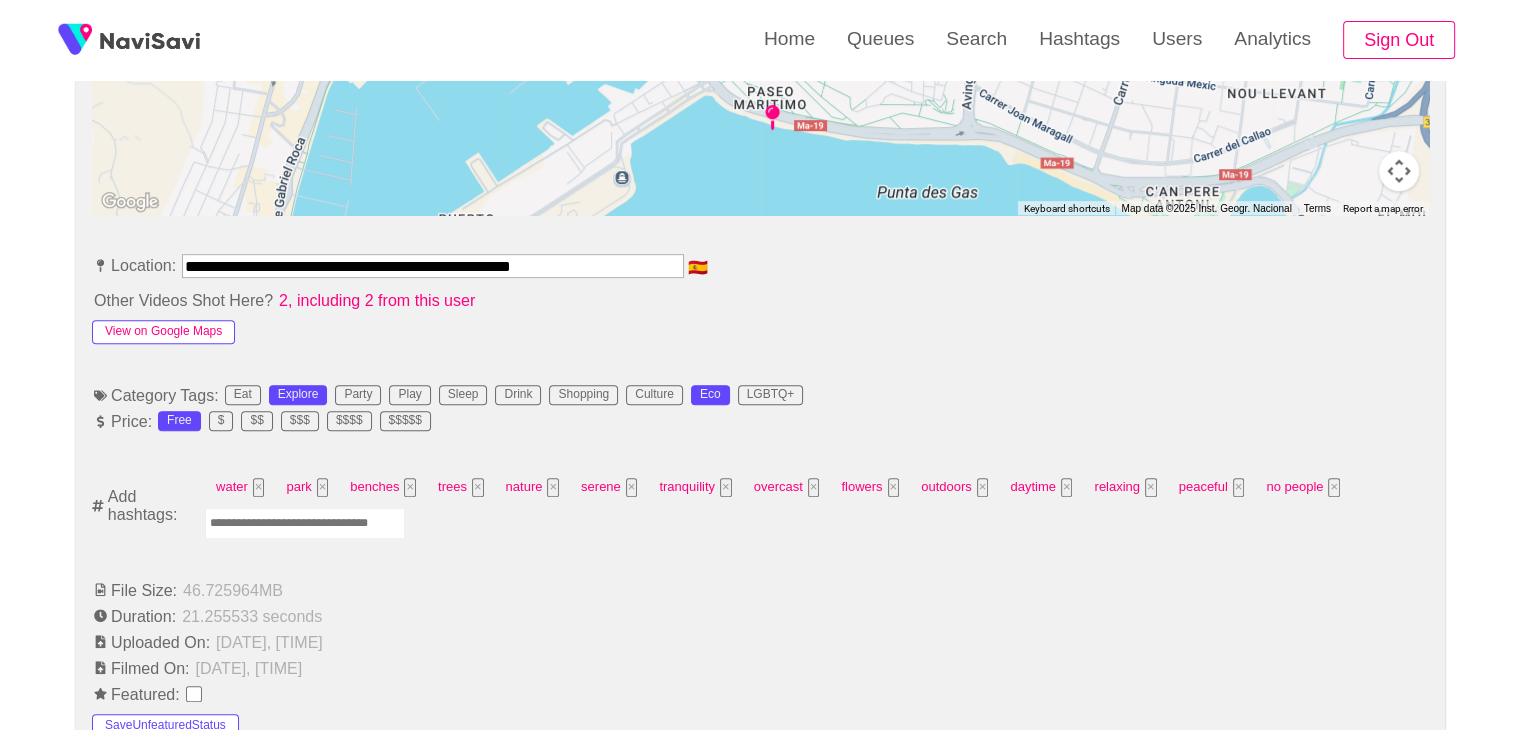 click on "View on Google Maps" at bounding box center (163, 332) 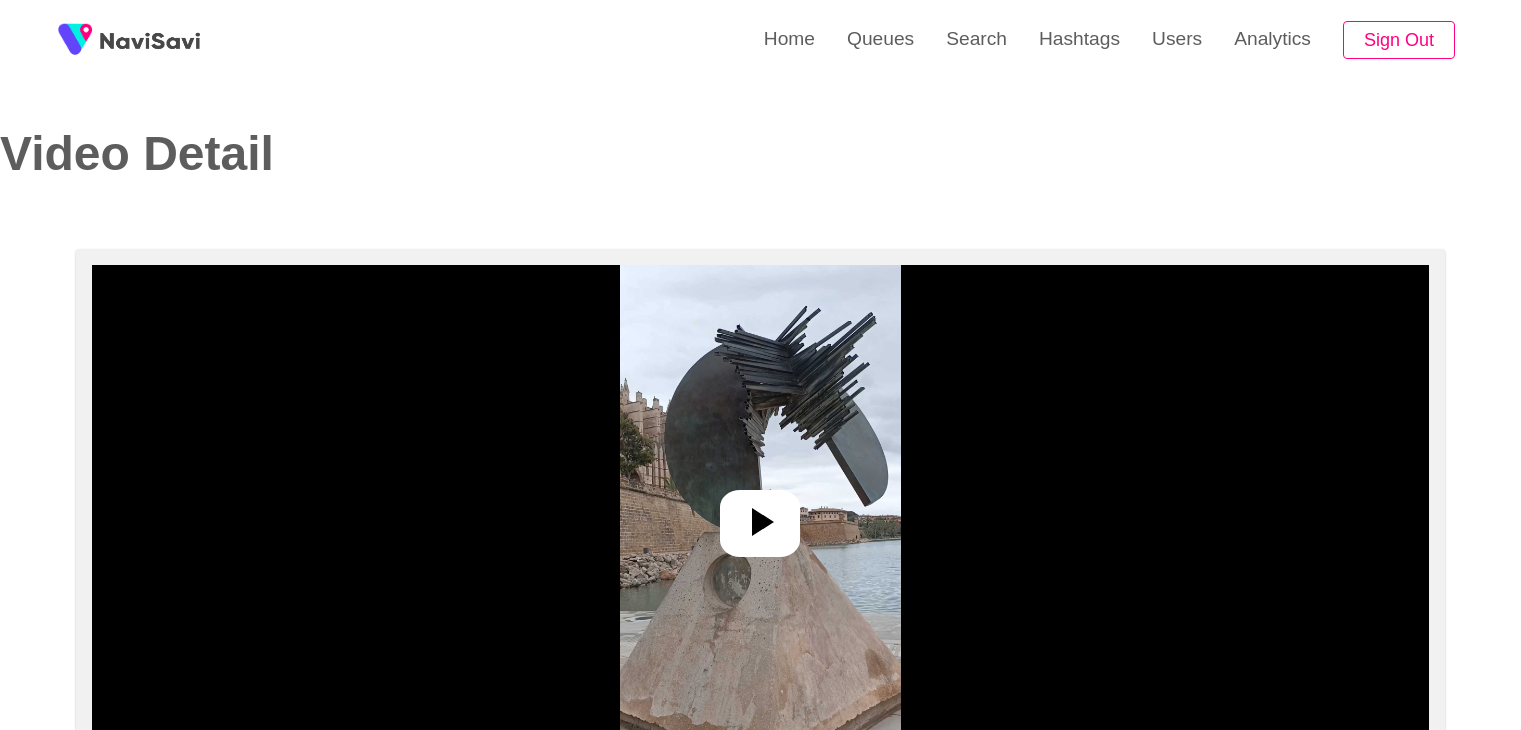 select on "**********" 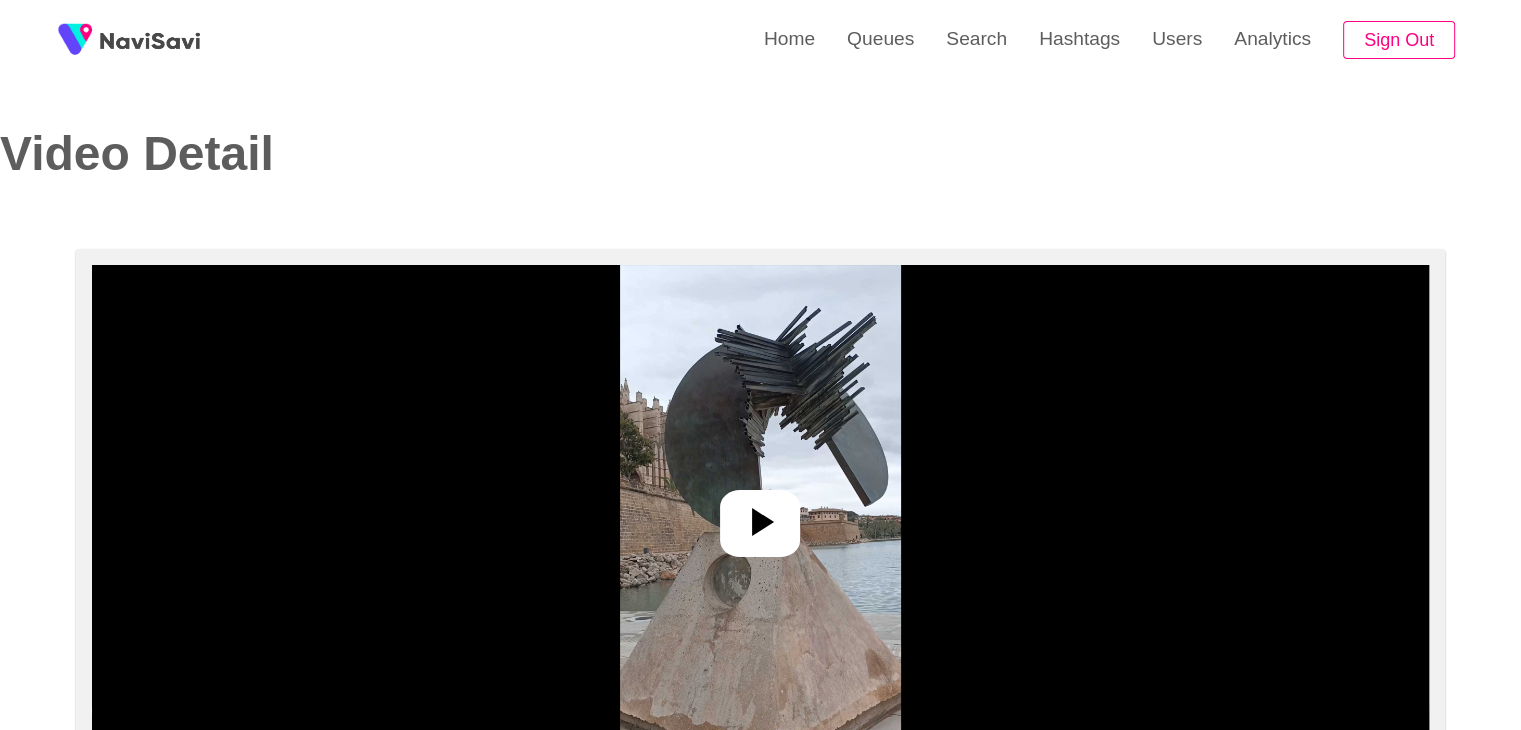 click at bounding box center [760, 515] 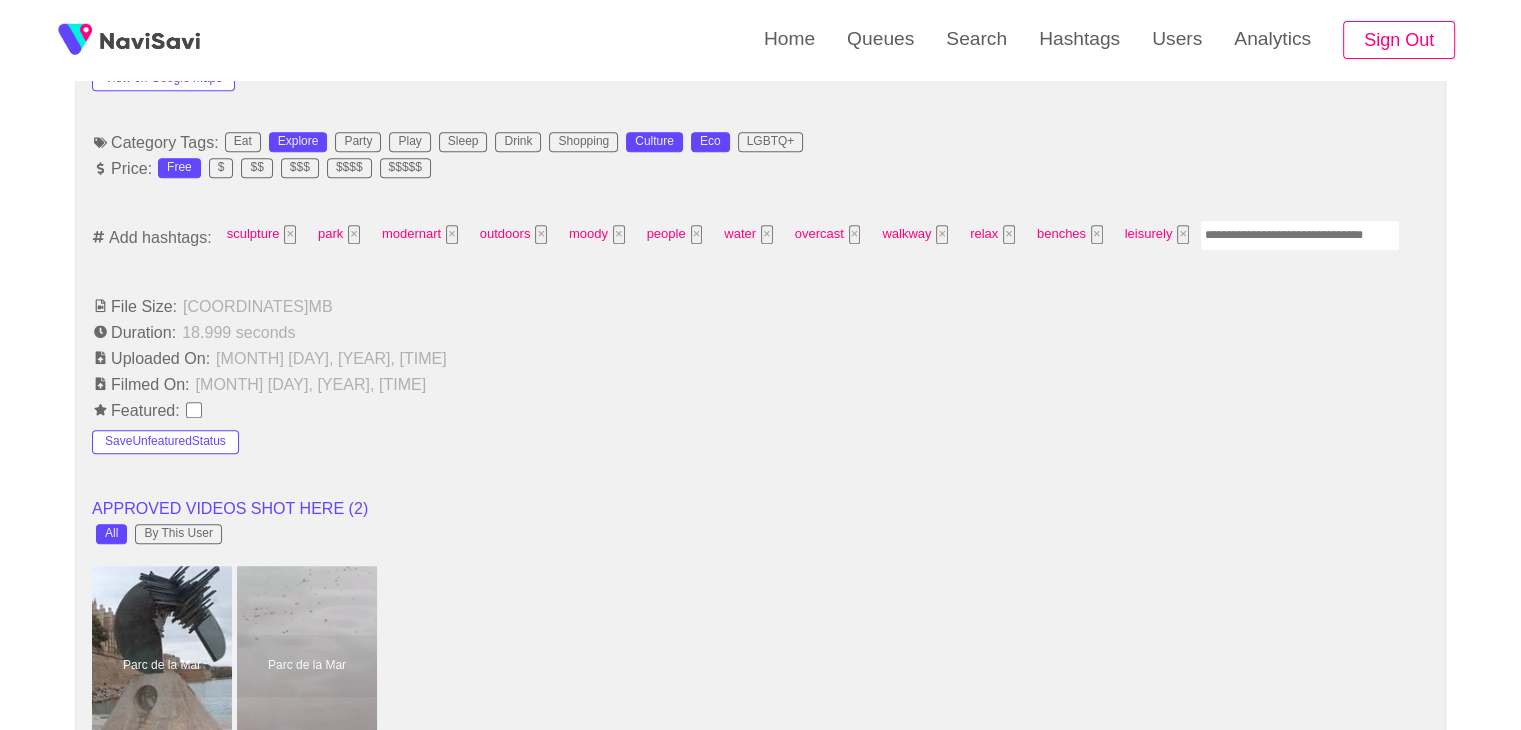 scroll, scrollTop: 1280, scrollLeft: 0, axis: vertical 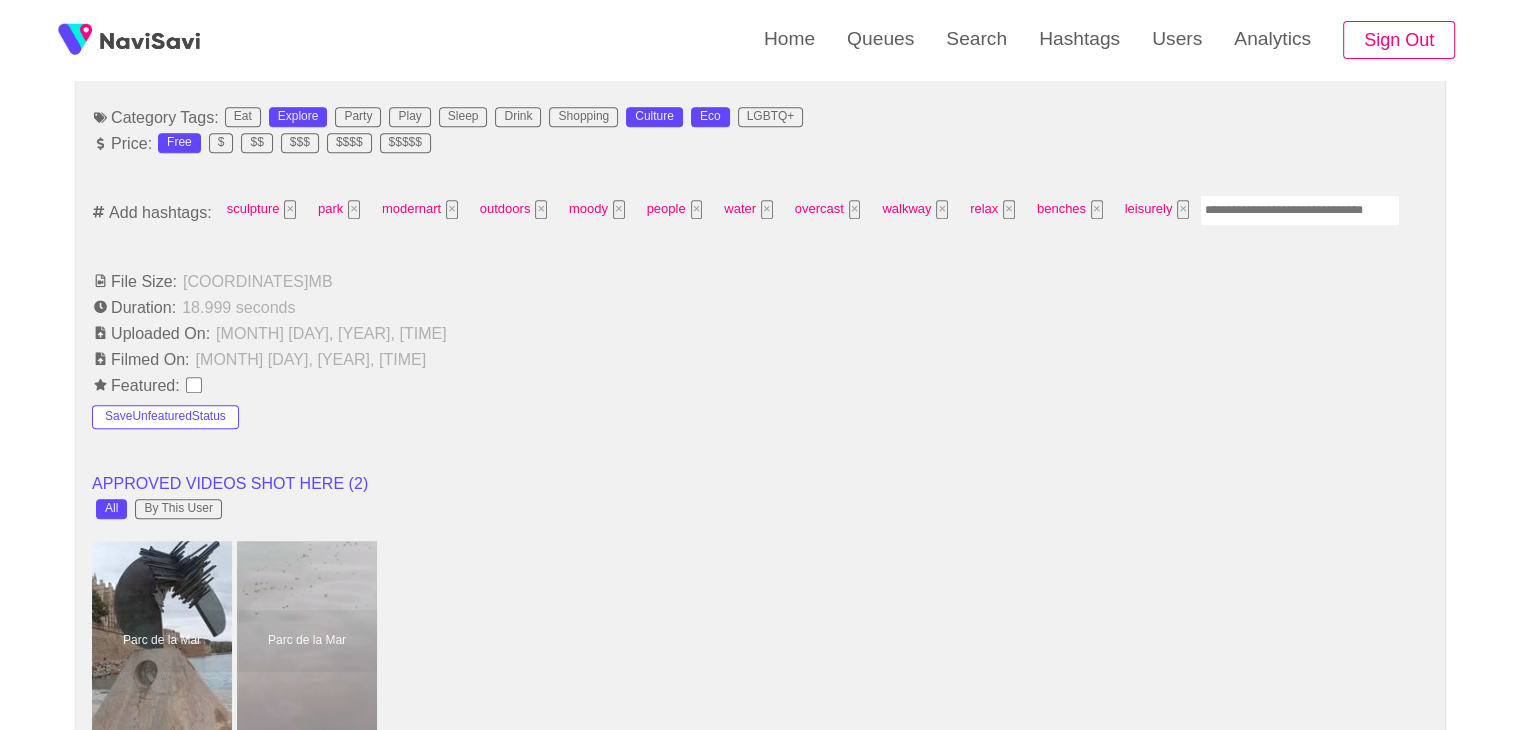 click at bounding box center [1300, 210] 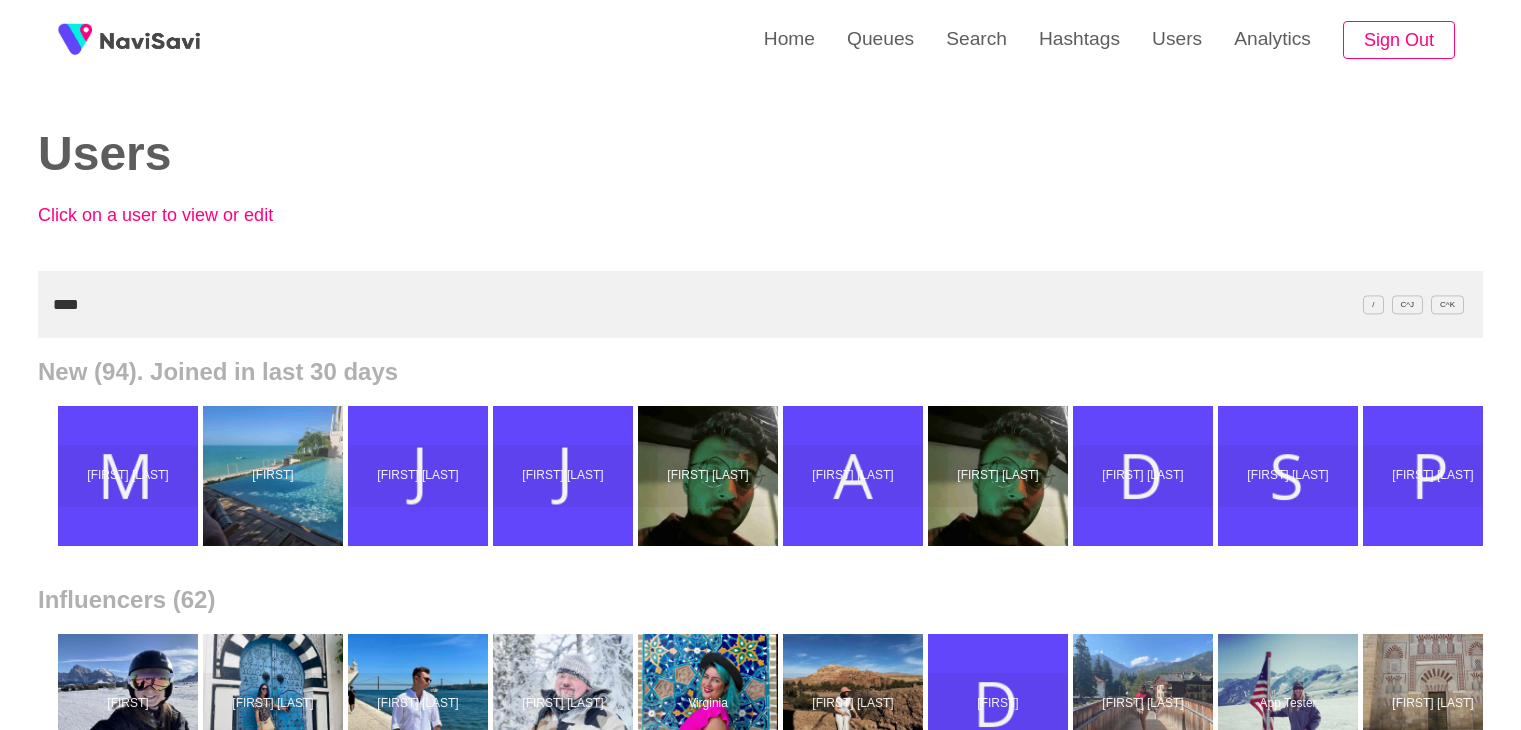 scroll, scrollTop: 0, scrollLeft: 0, axis: both 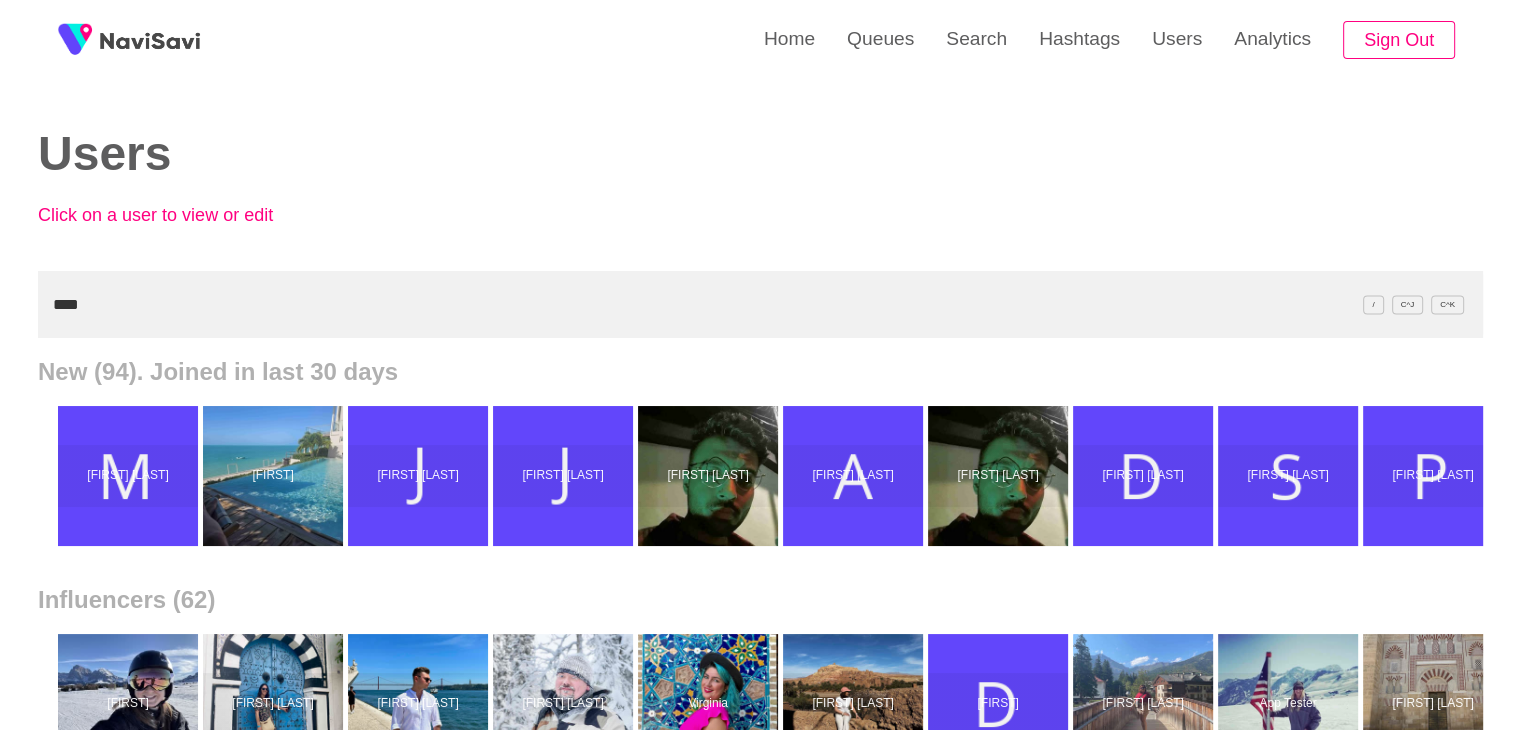 click on "****" at bounding box center [760, 304] 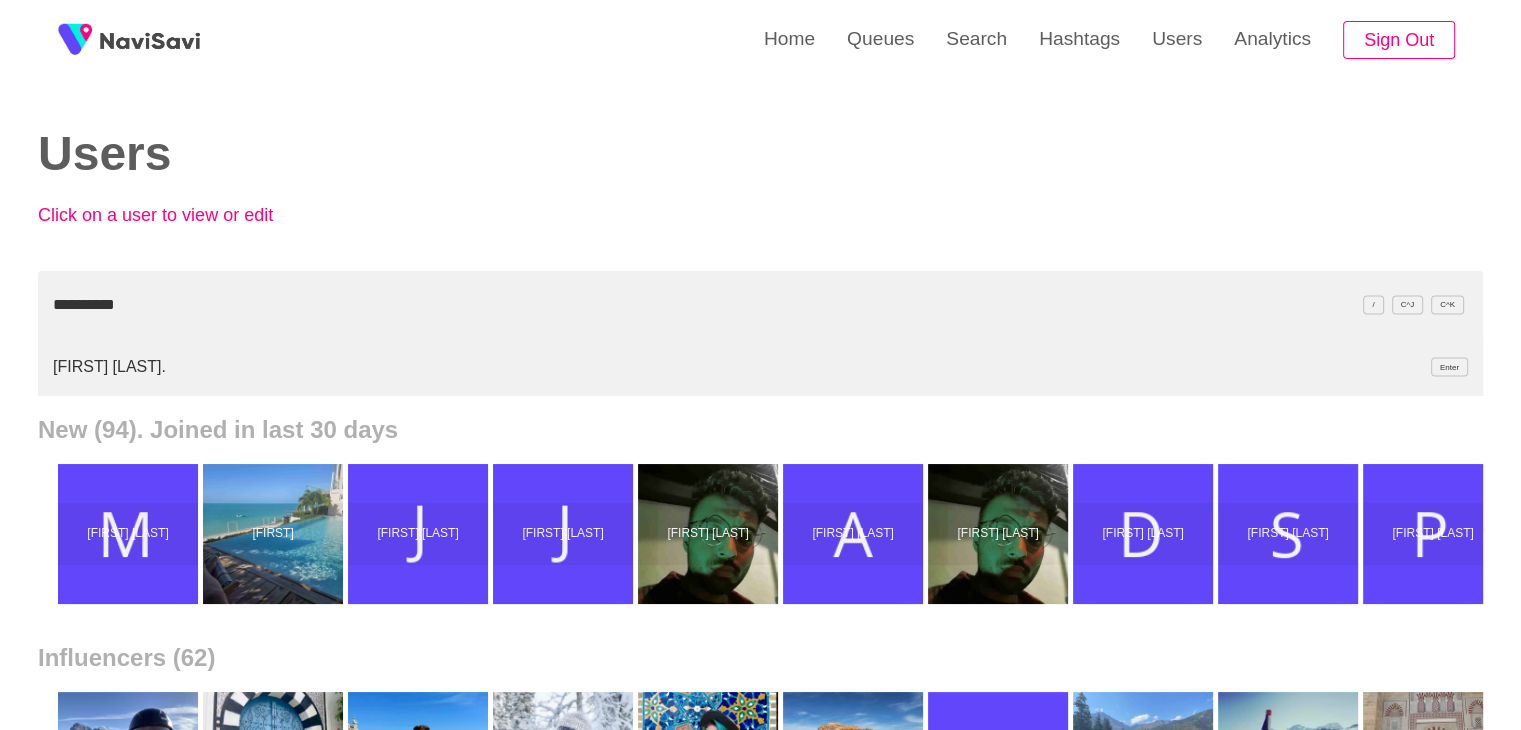 click on "Ana Celia. Enter" at bounding box center [760, 367] 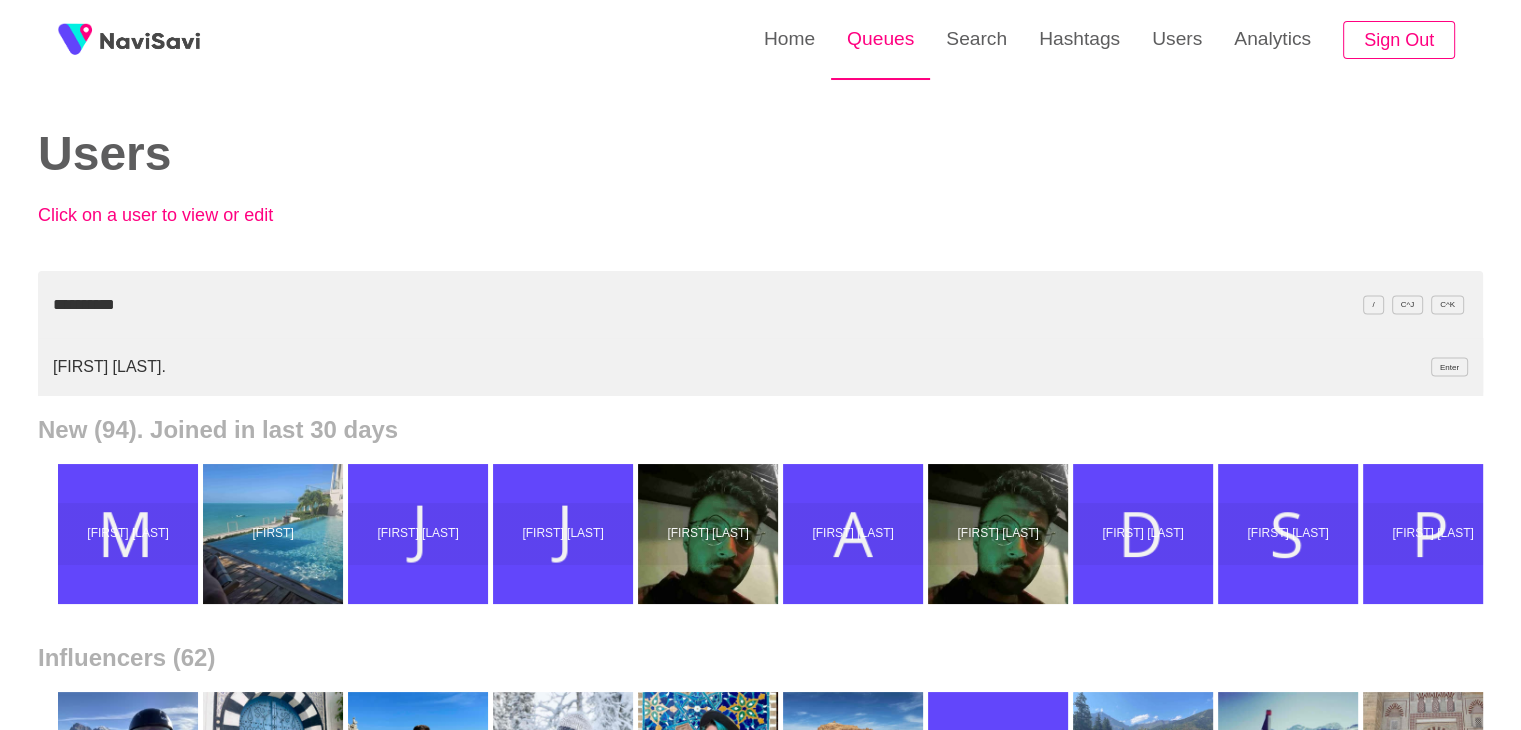 click on "Queues" at bounding box center (880, 39) 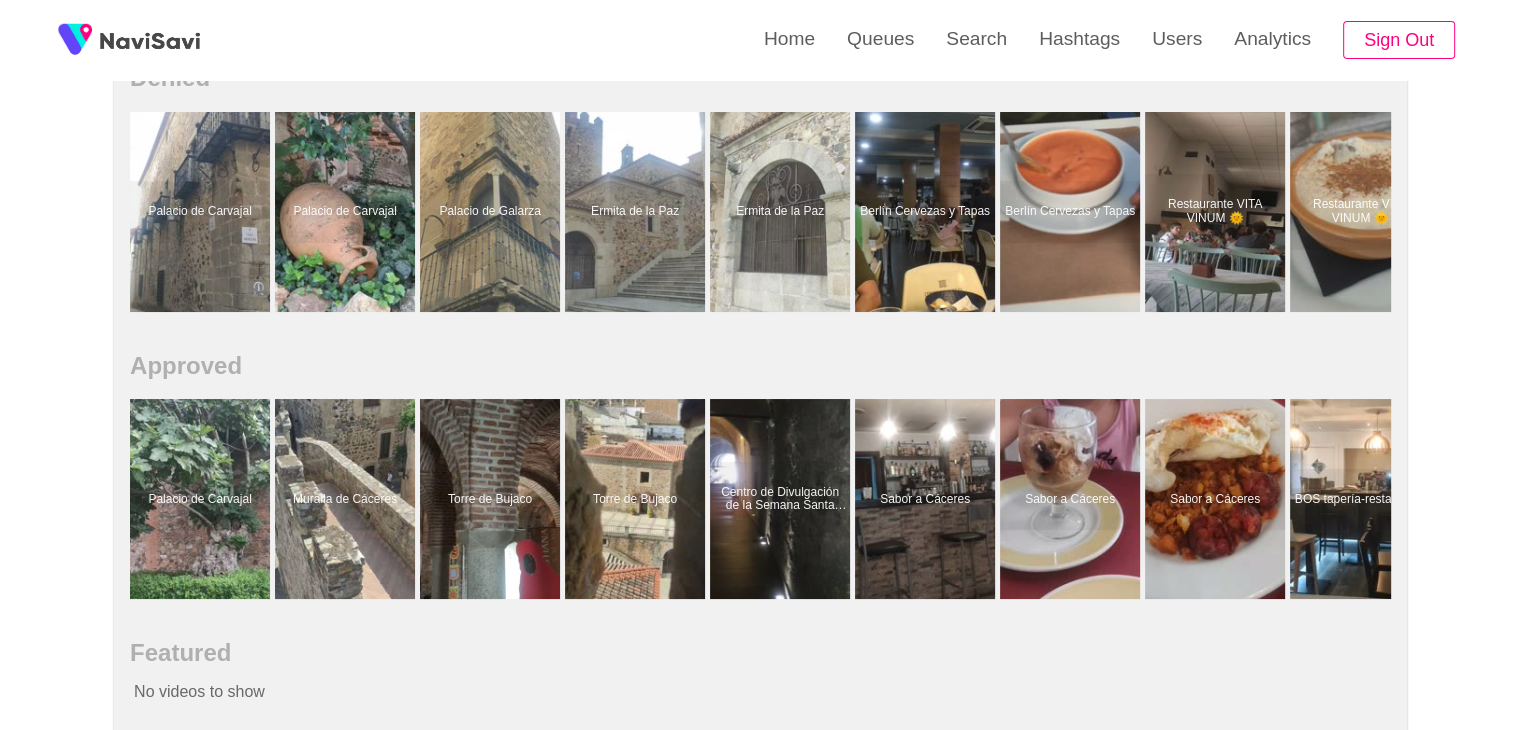 scroll, scrollTop: 1196, scrollLeft: 0, axis: vertical 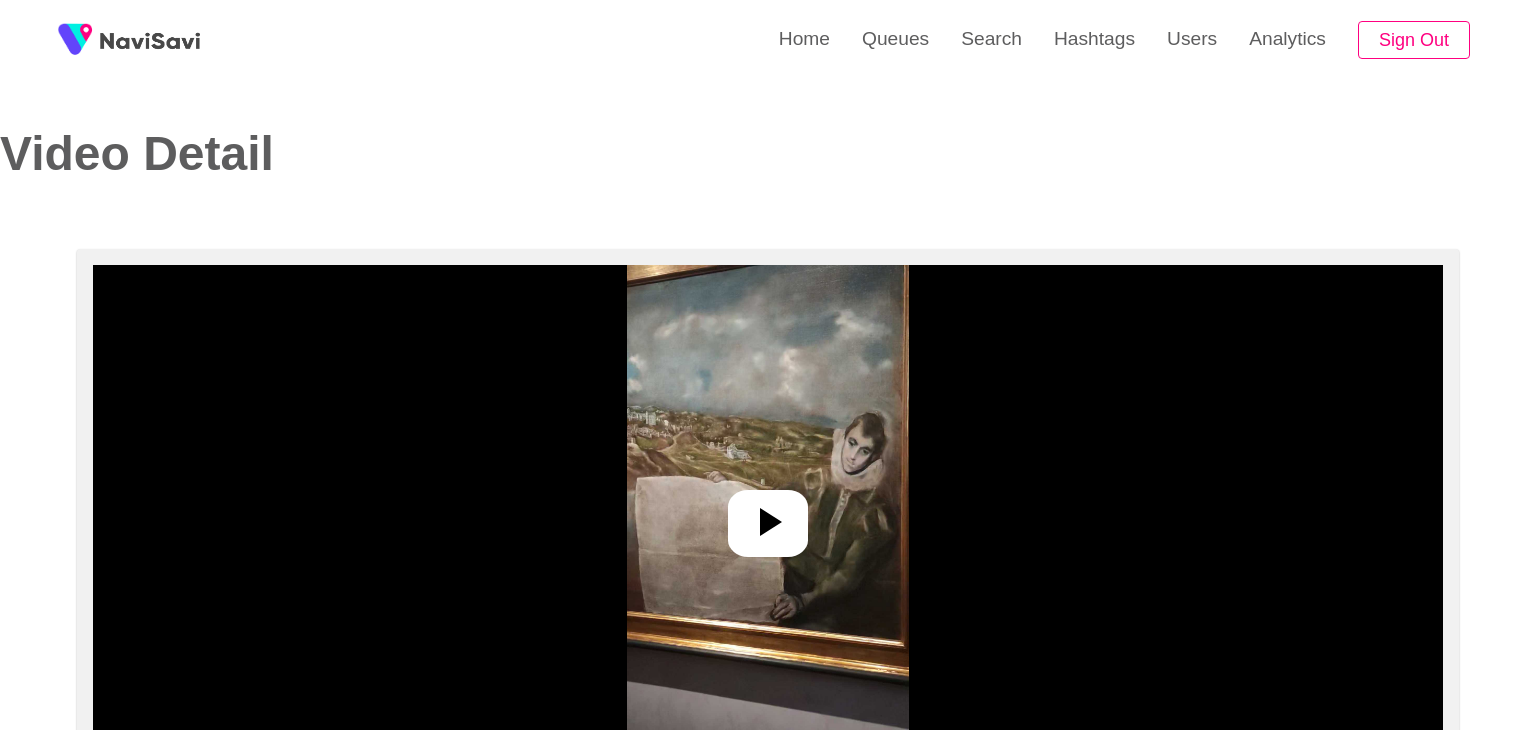 select on "**" 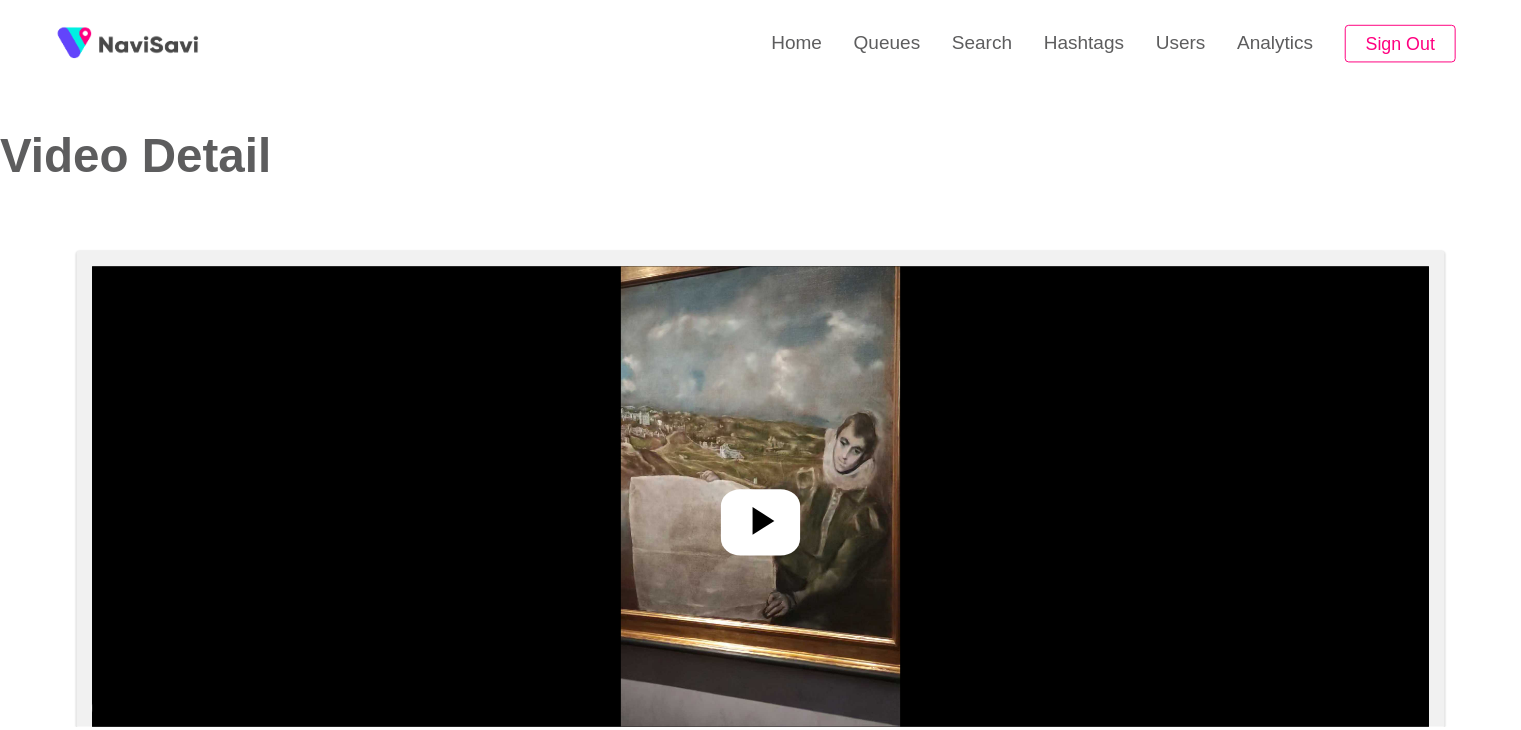 scroll, scrollTop: 0, scrollLeft: 0, axis: both 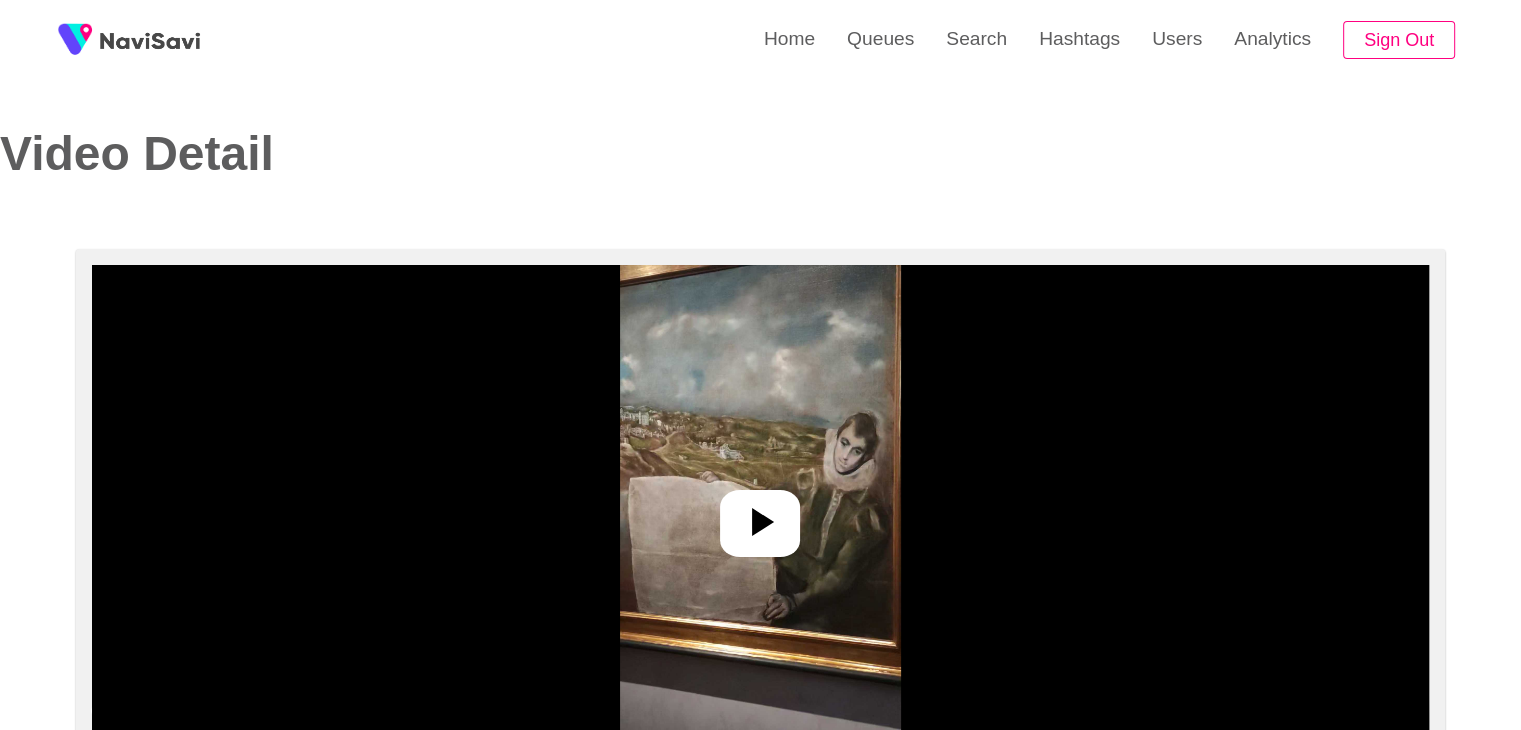 select on "**********" 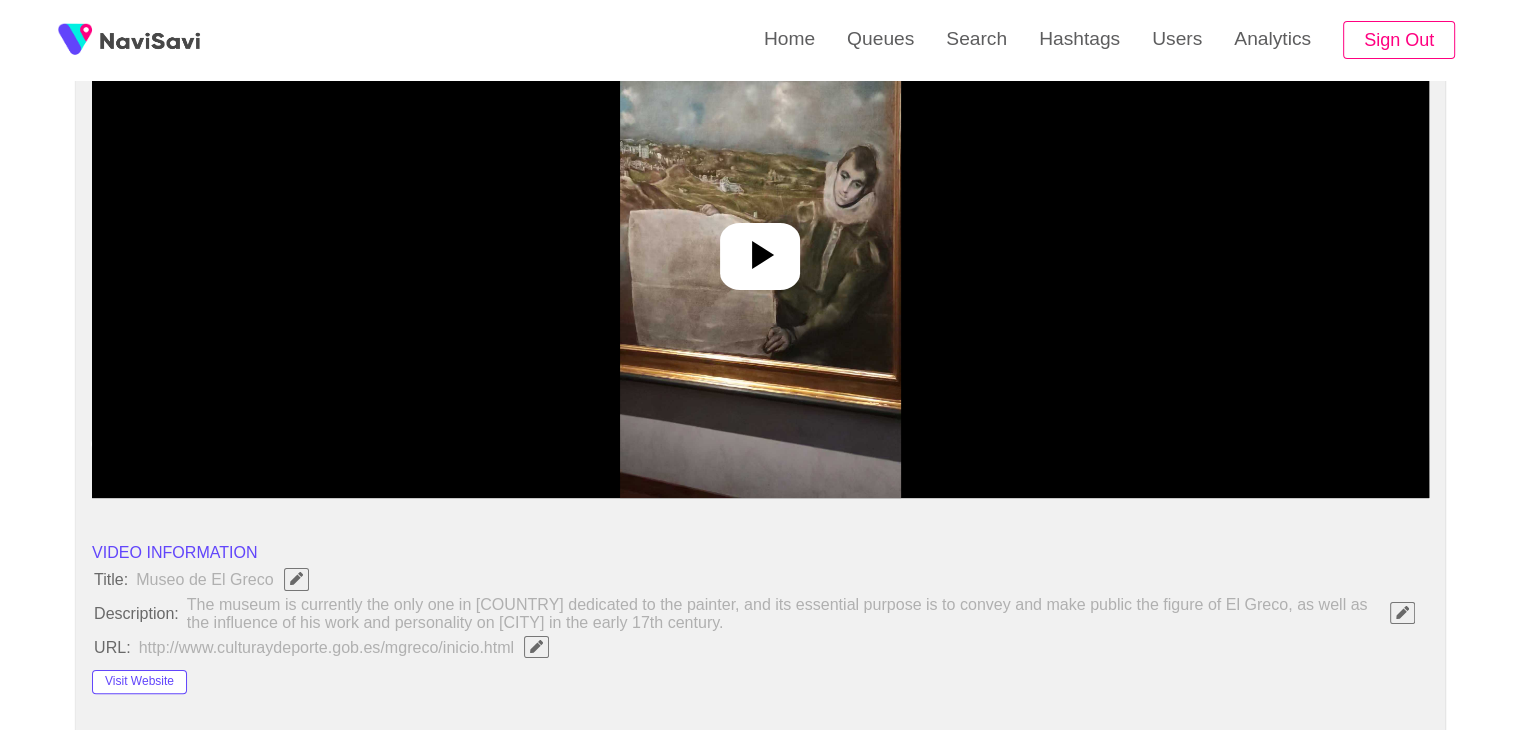 scroll, scrollTop: 124, scrollLeft: 0, axis: vertical 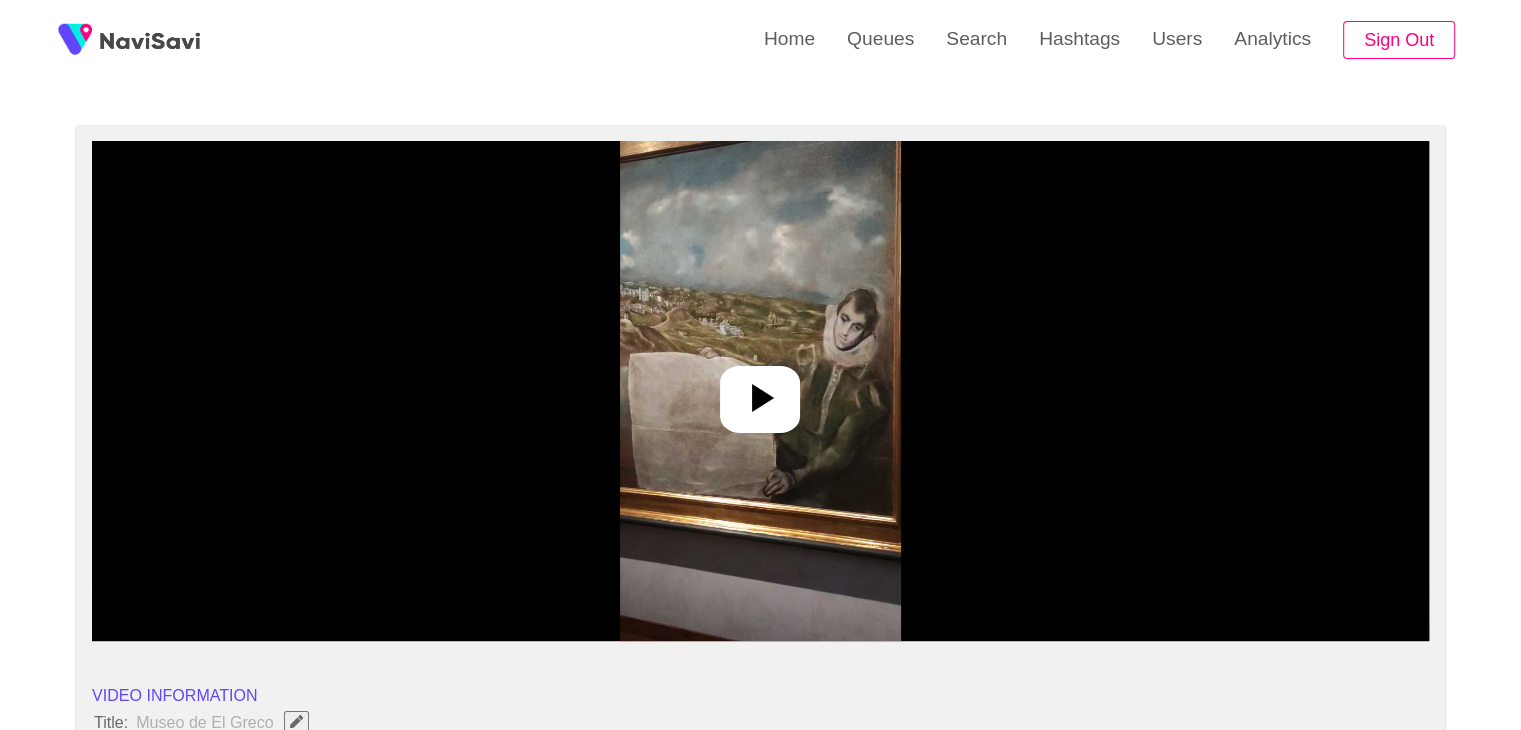 click at bounding box center (760, 391) 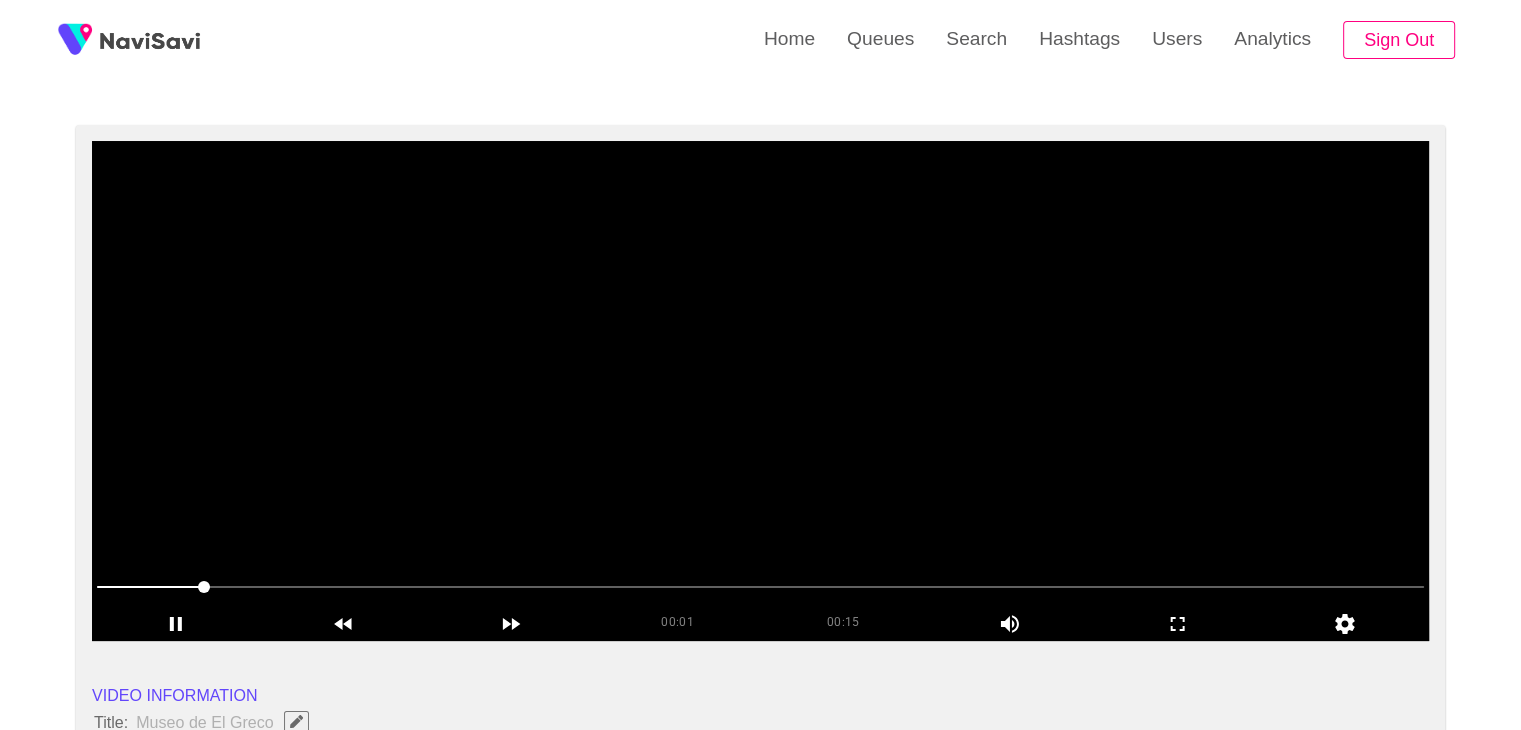 click at bounding box center (760, 391) 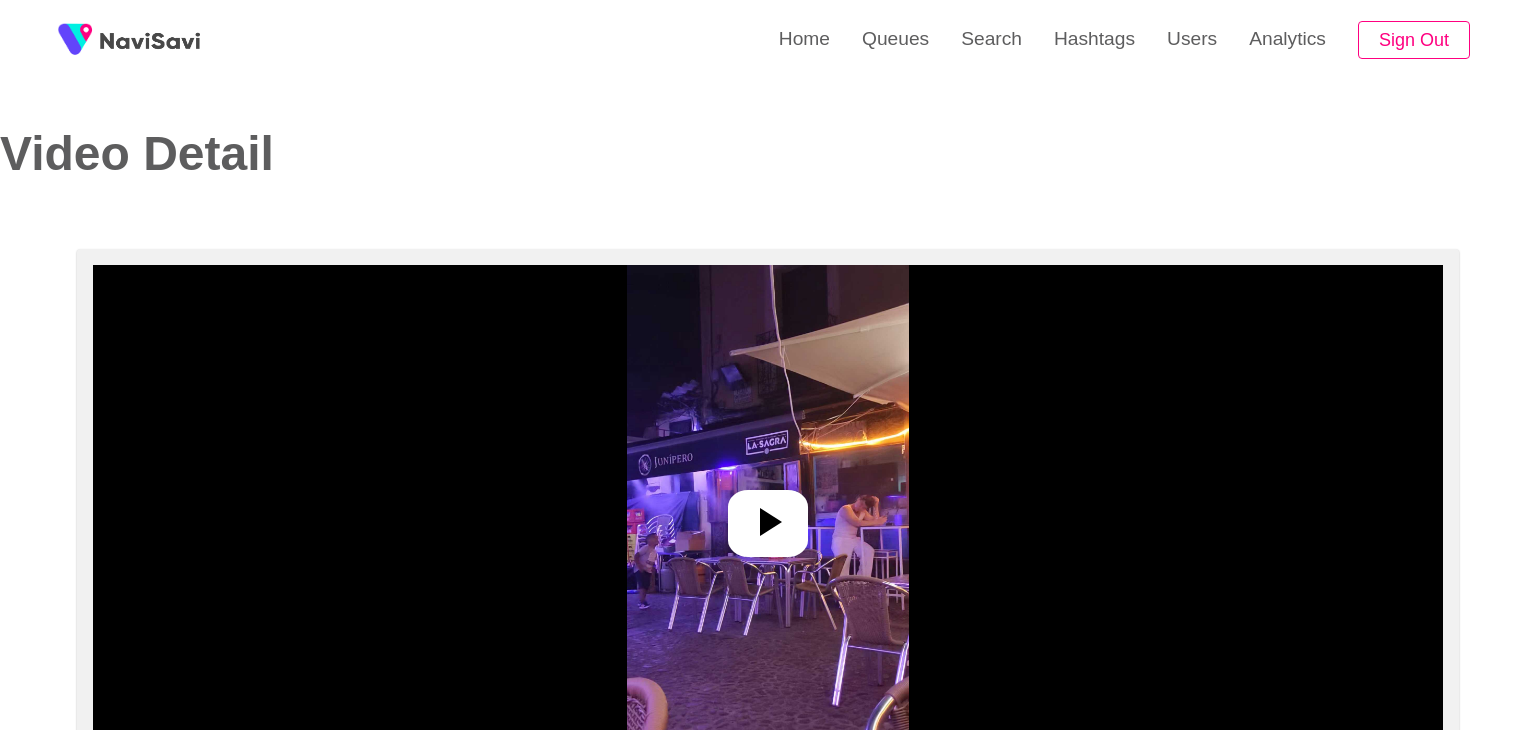 select on "**********" 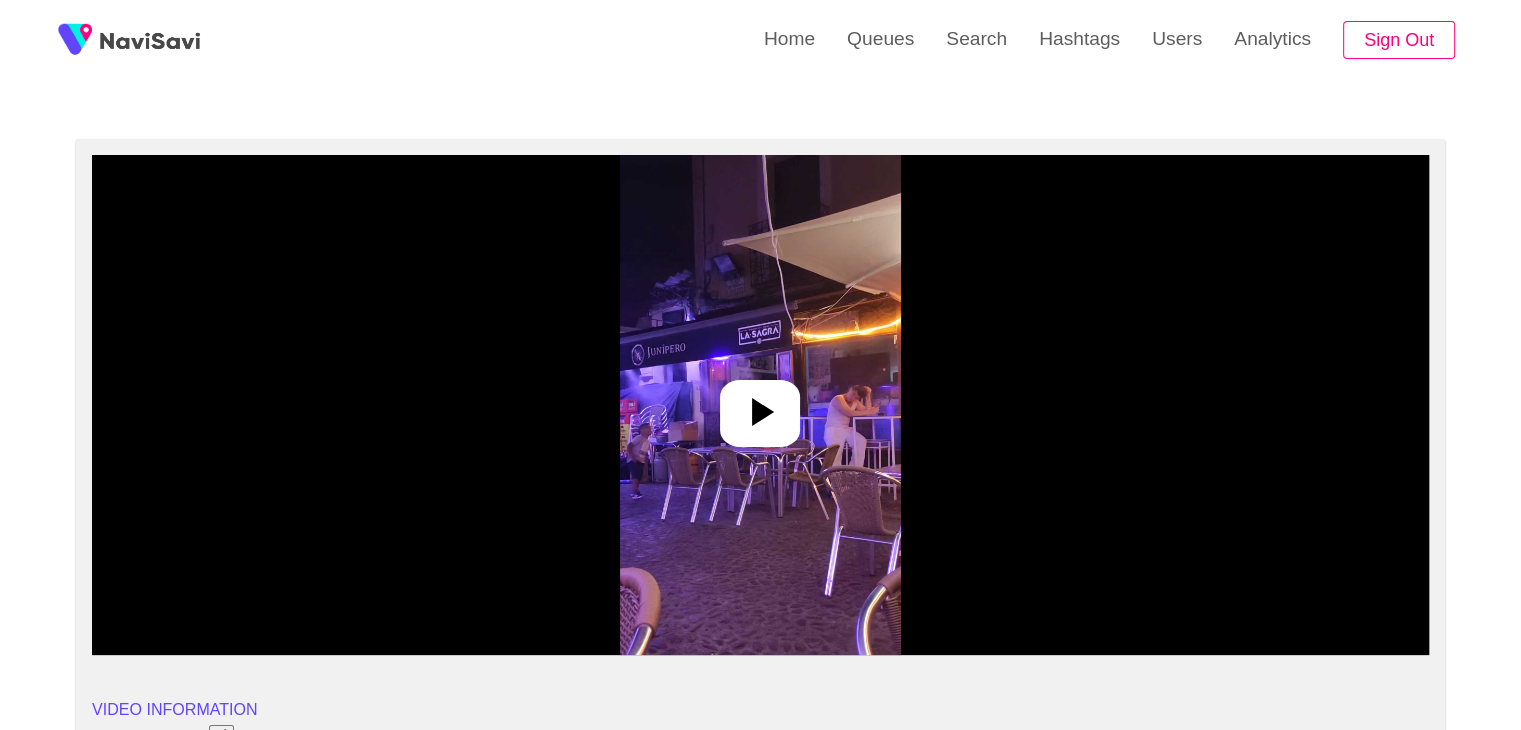 scroll, scrollTop: 104, scrollLeft: 0, axis: vertical 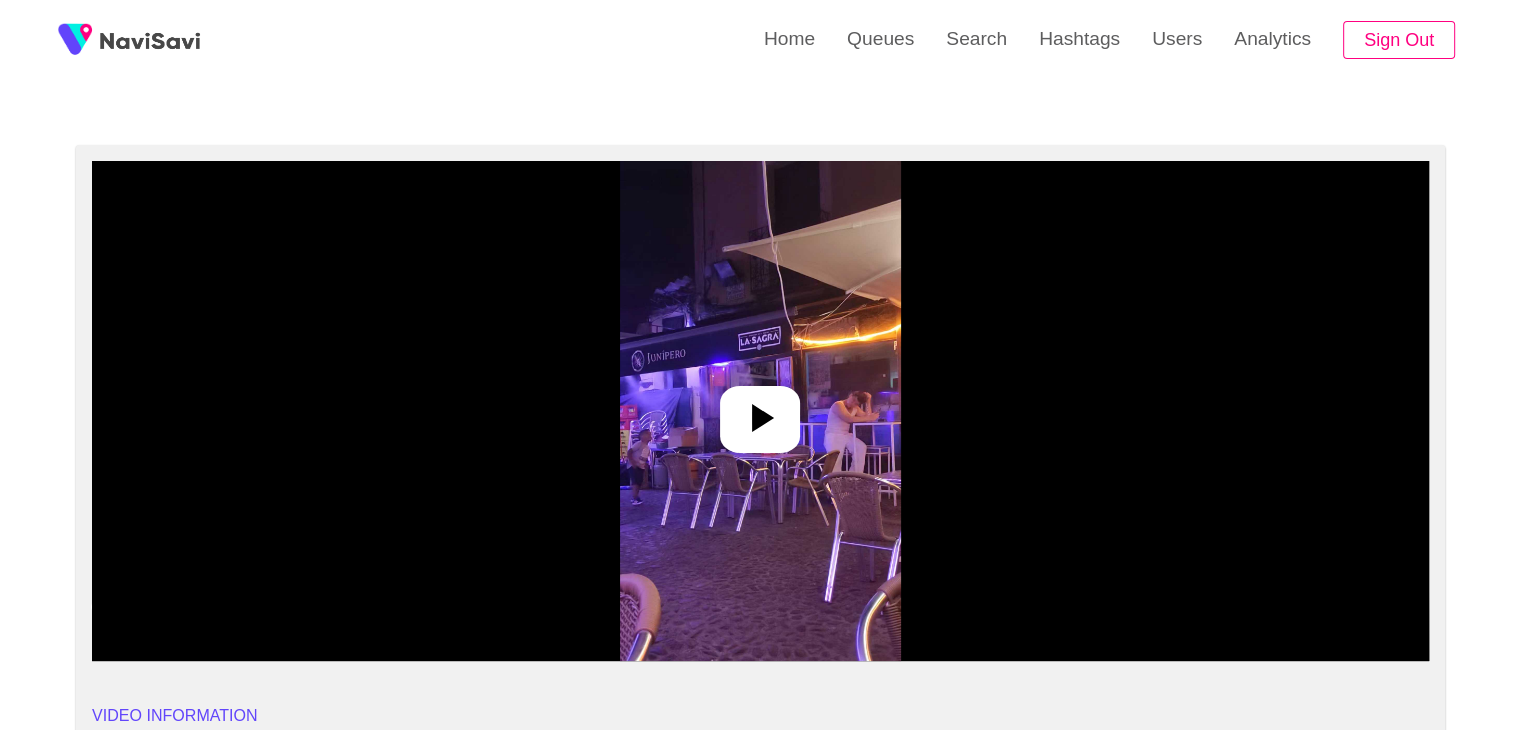 click 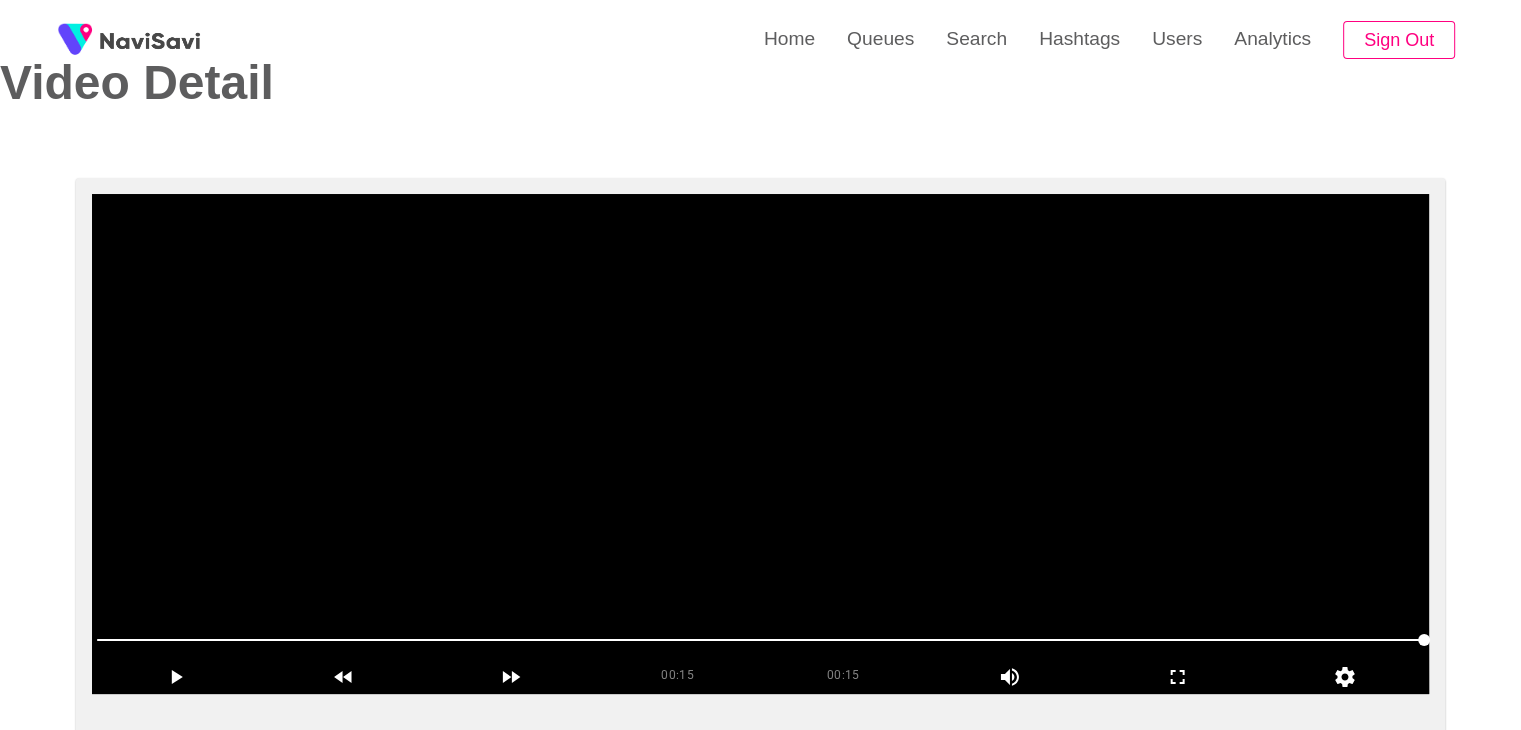 scroll, scrollTop: 0, scrollLeft: 0, axis: both 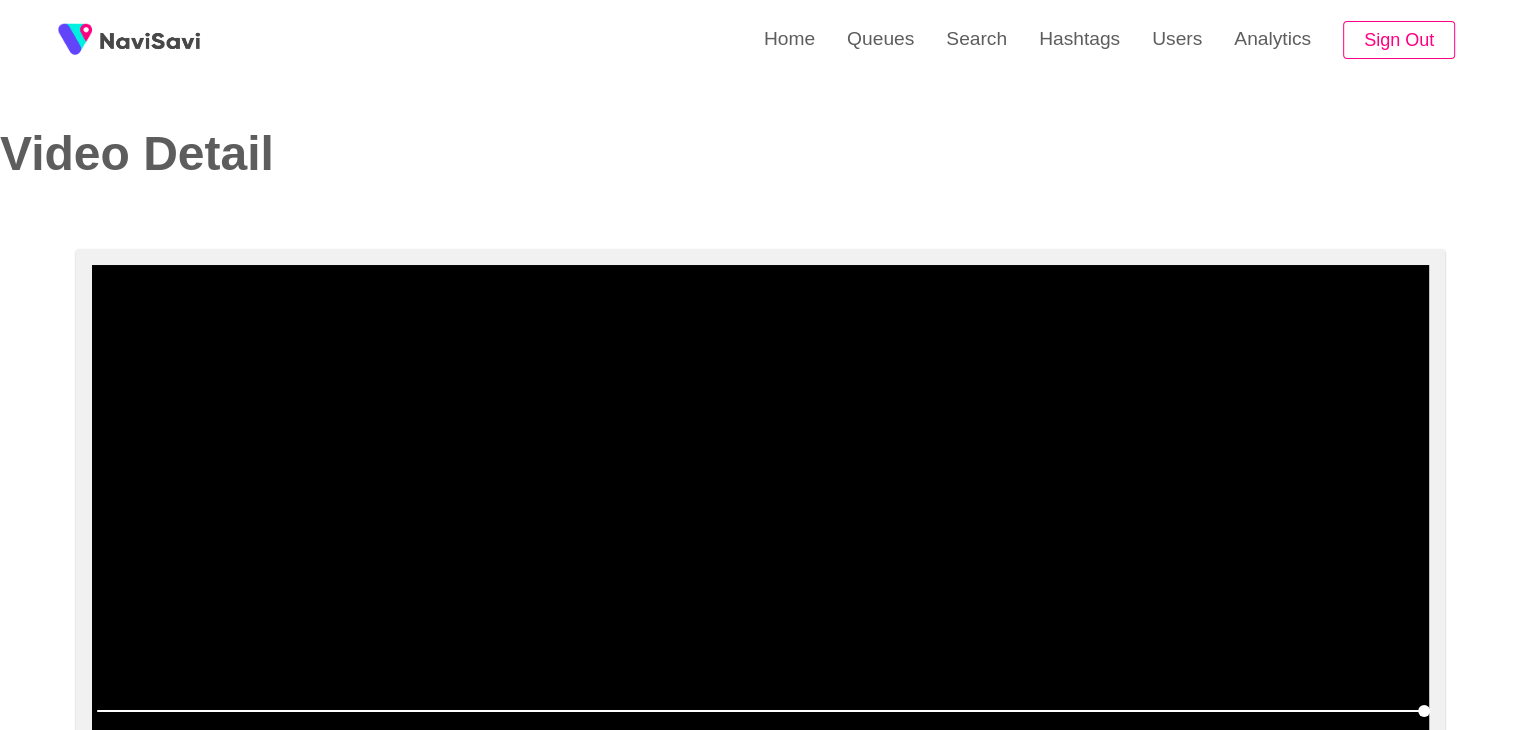 click at bounding box center [760, 515] 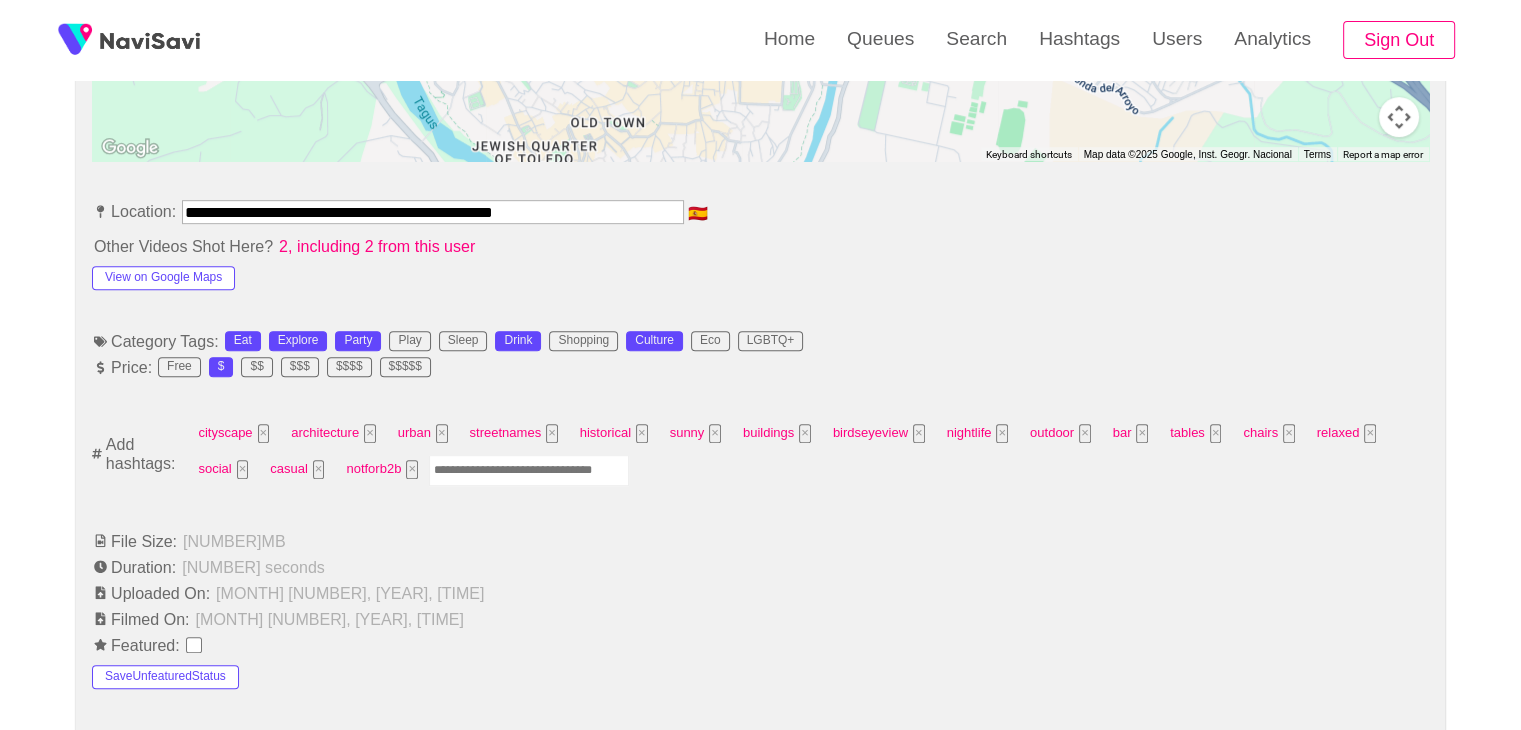 scroll, scrollTop: 1056, scrollLeft: 0, axis: vertical 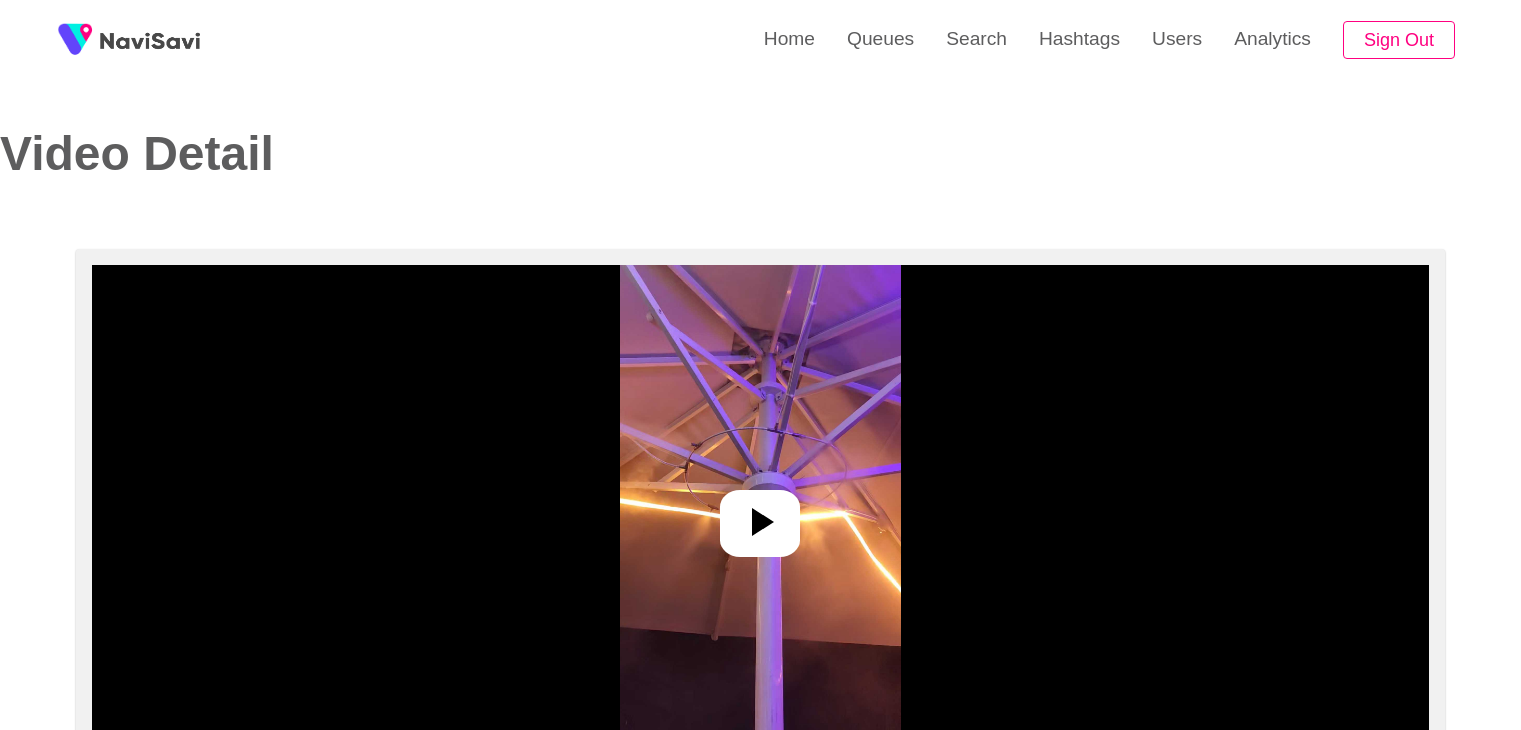 select on "**********" 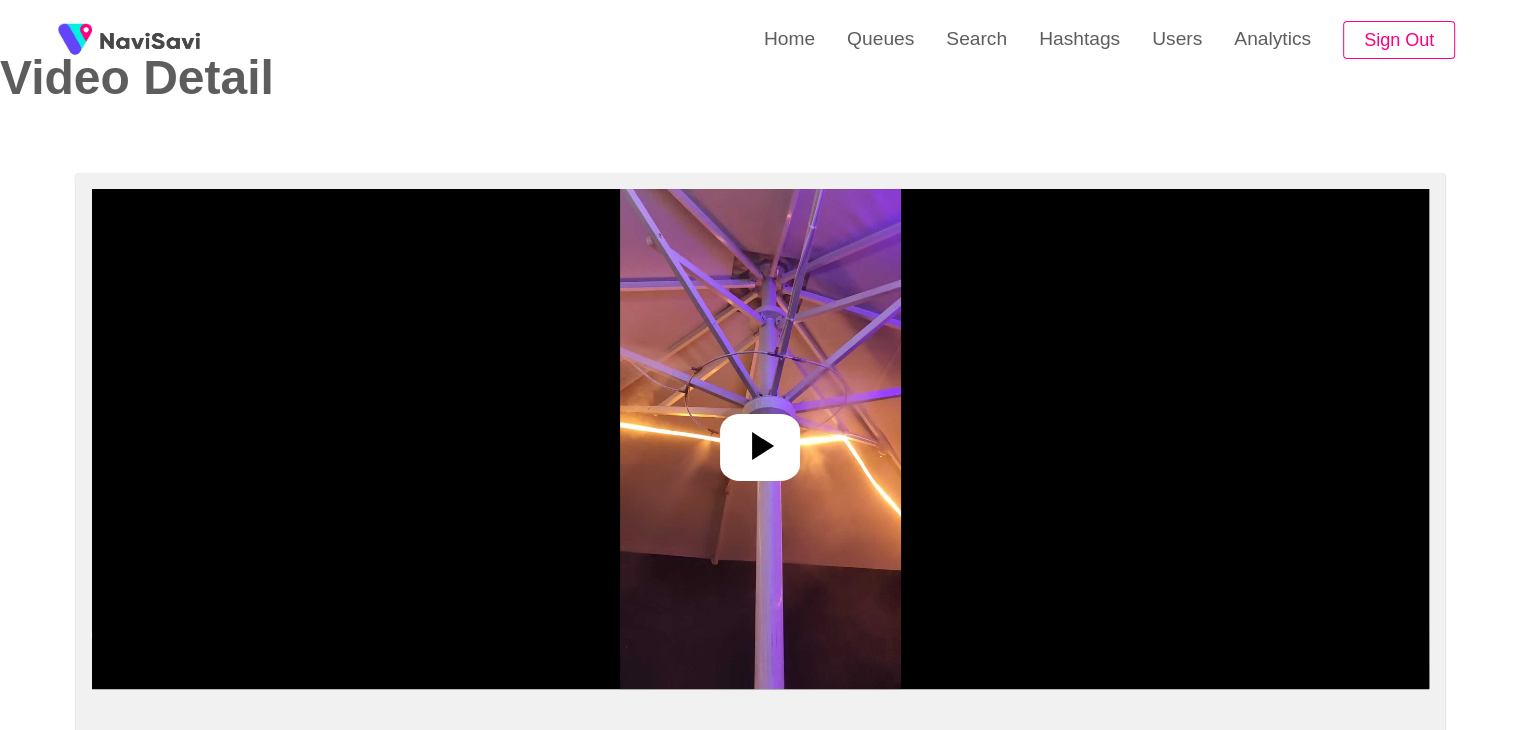 scroll, scrollTop: 76, scrollLeft: 0, axis: vertical 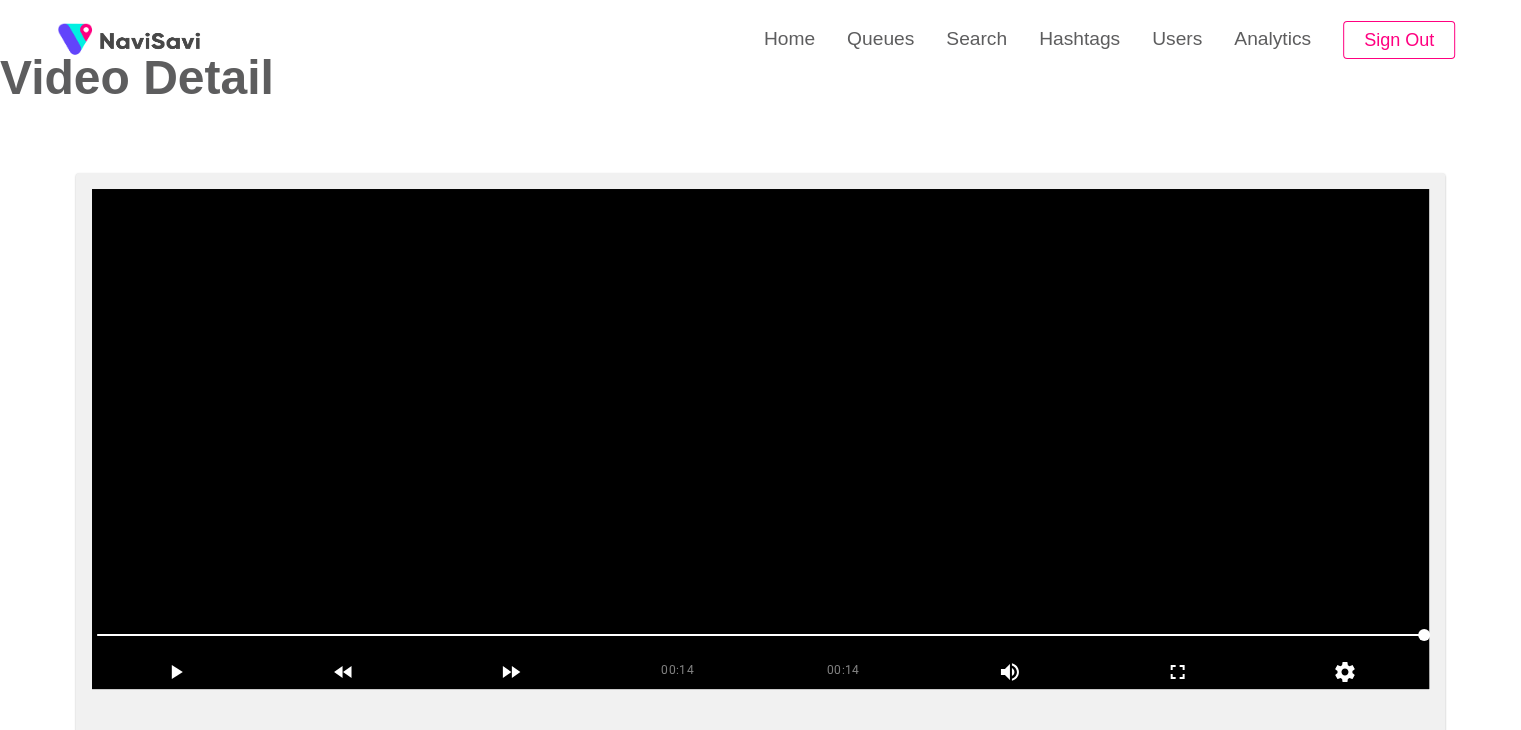 click at bounding box center [760, 439] 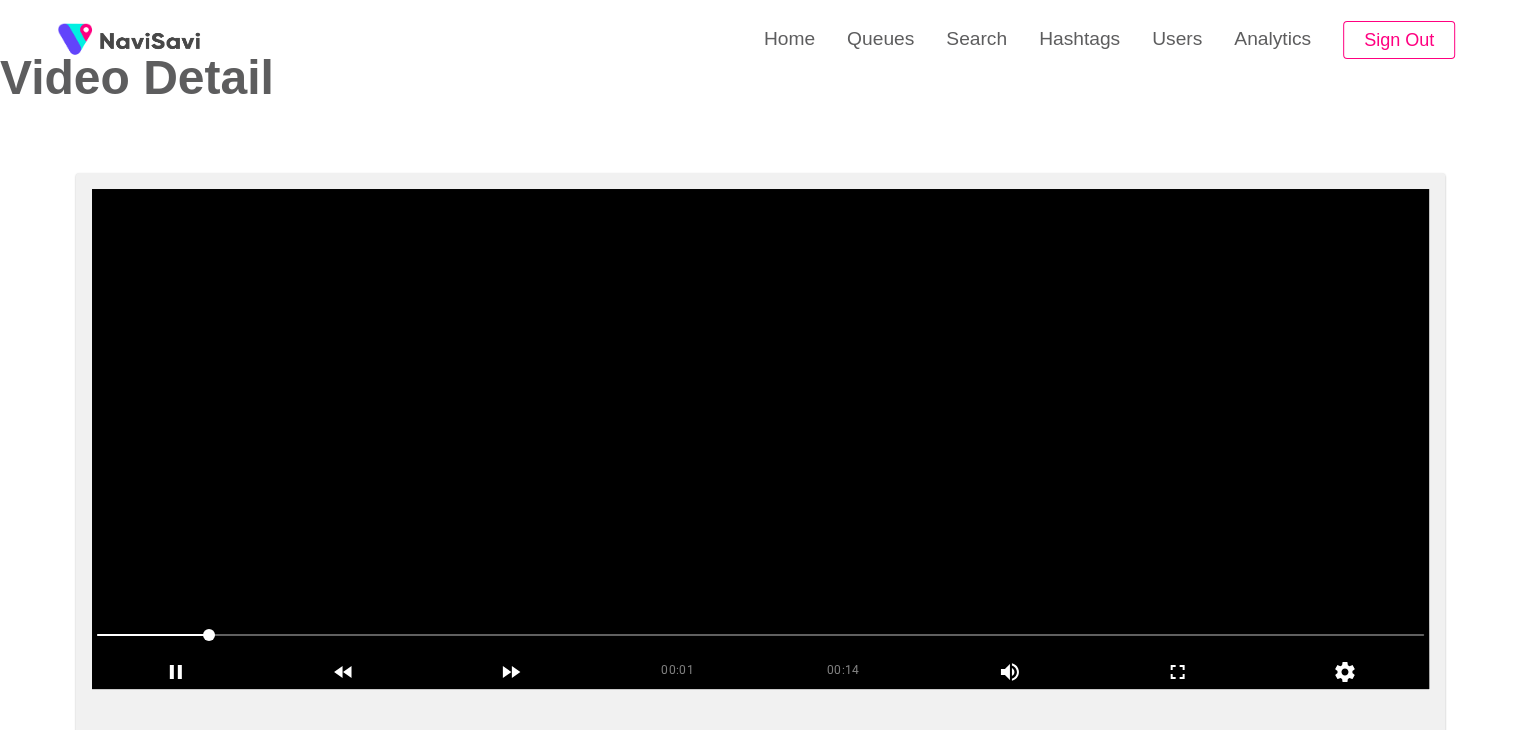 click at bounding box center [760, 439] 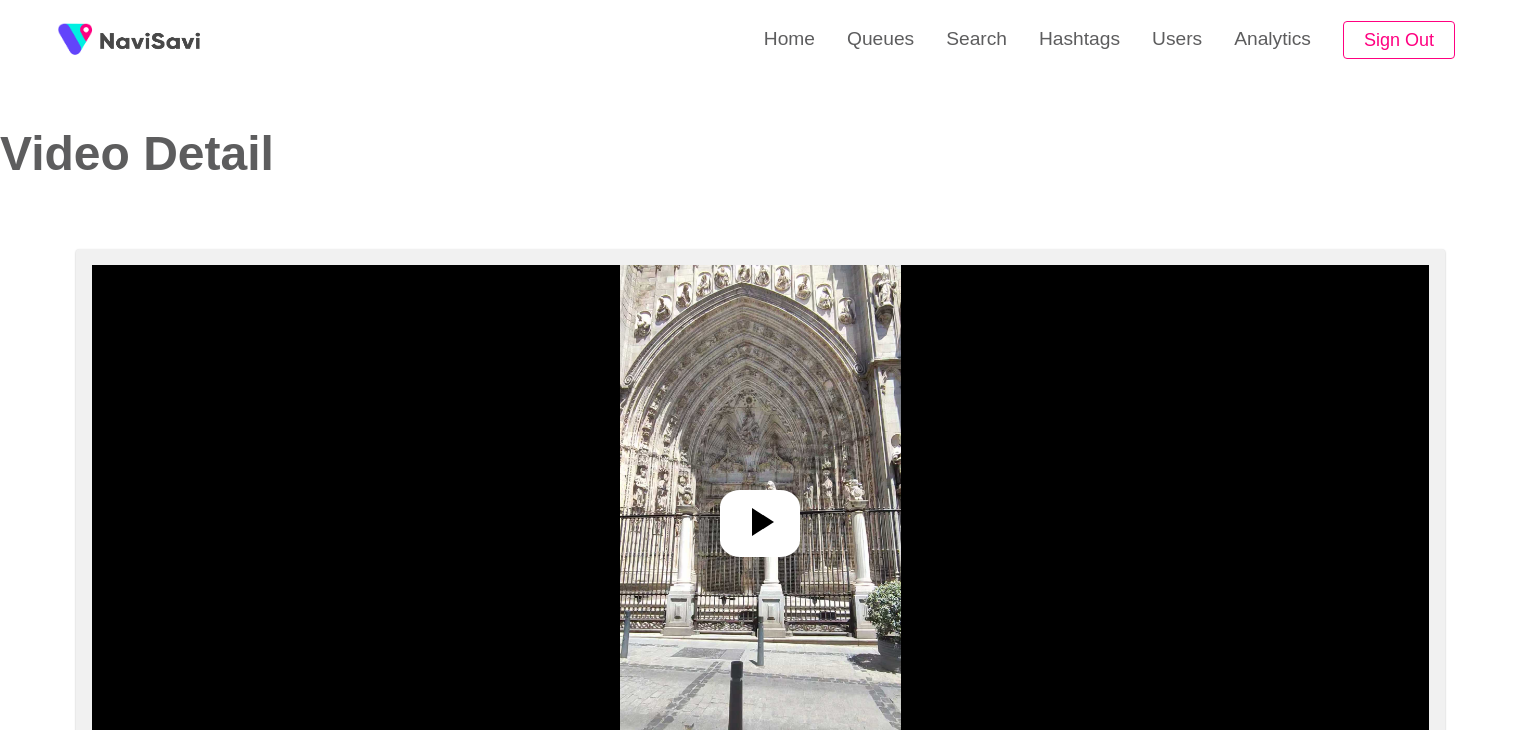 select on "**********" 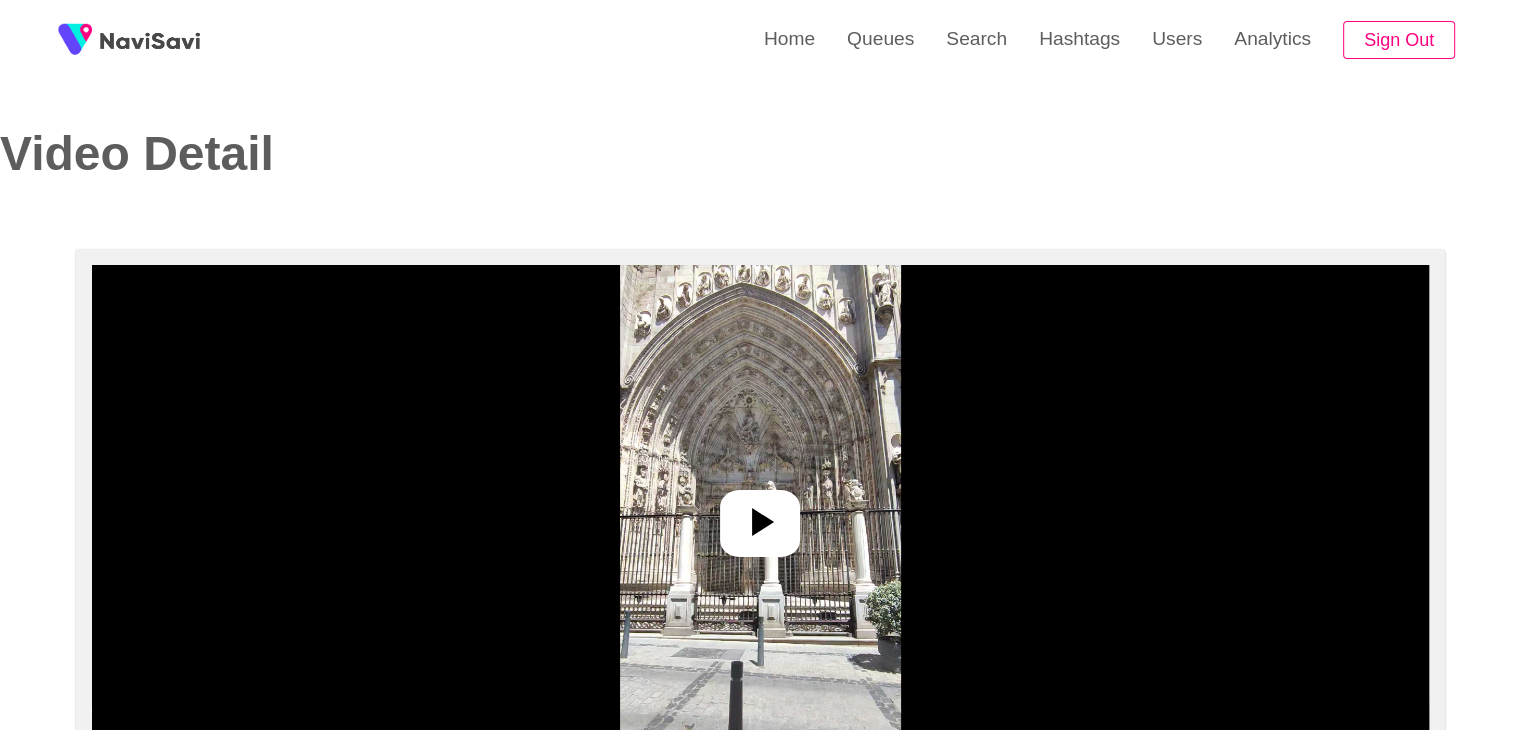 click at bounding box center [760, 515] 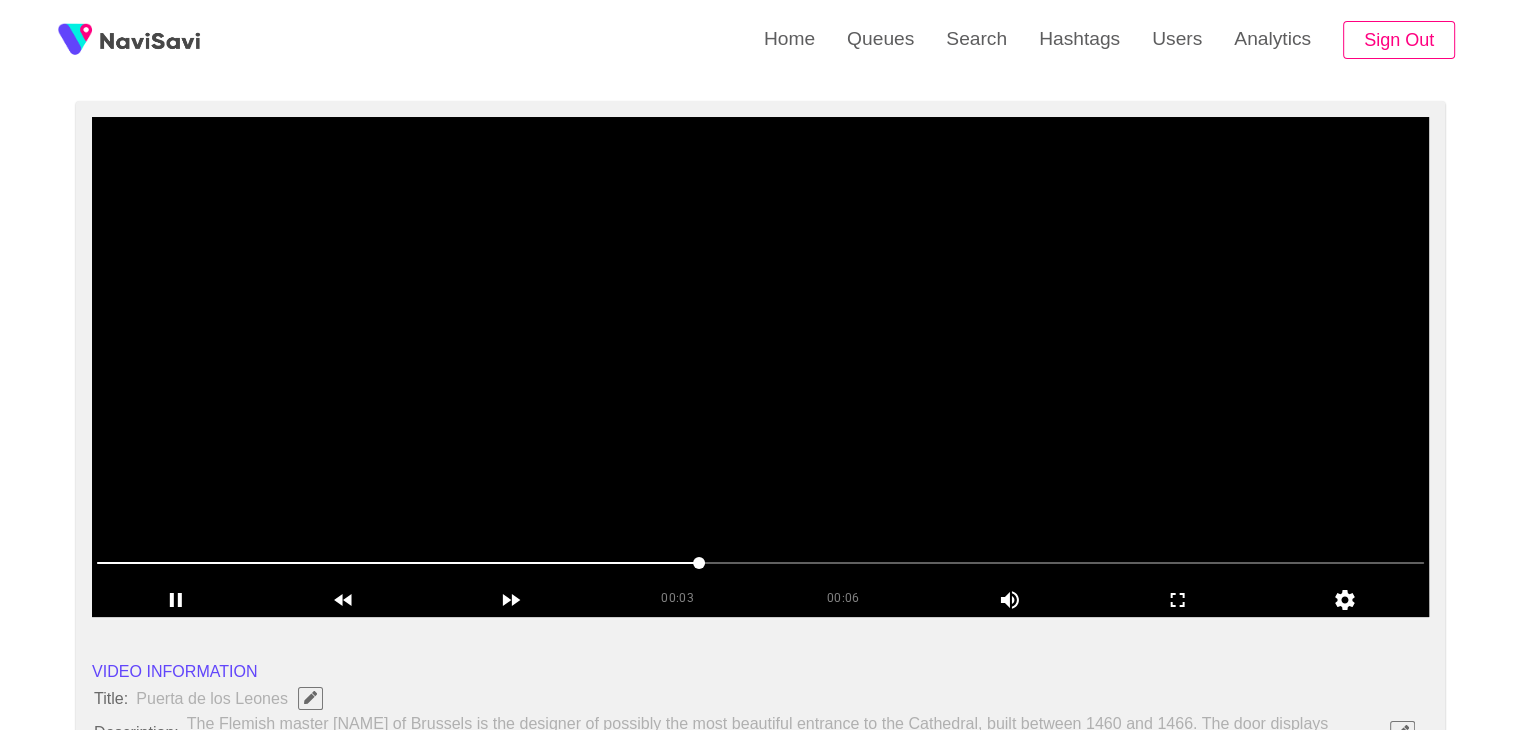 scroll, scrollTop: 147, scrollLeft: 0, axis: vertical 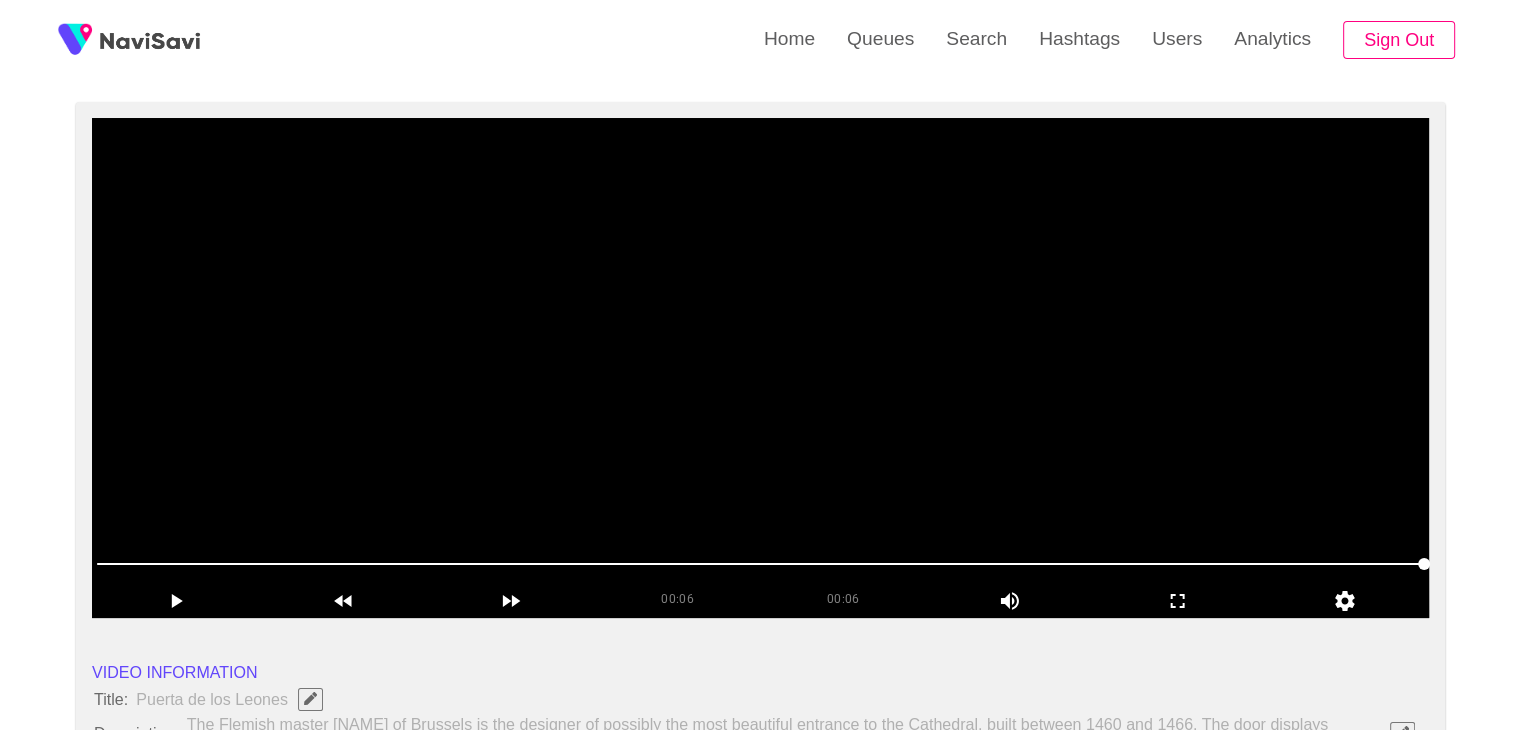 click at bounding box center (760, 368) 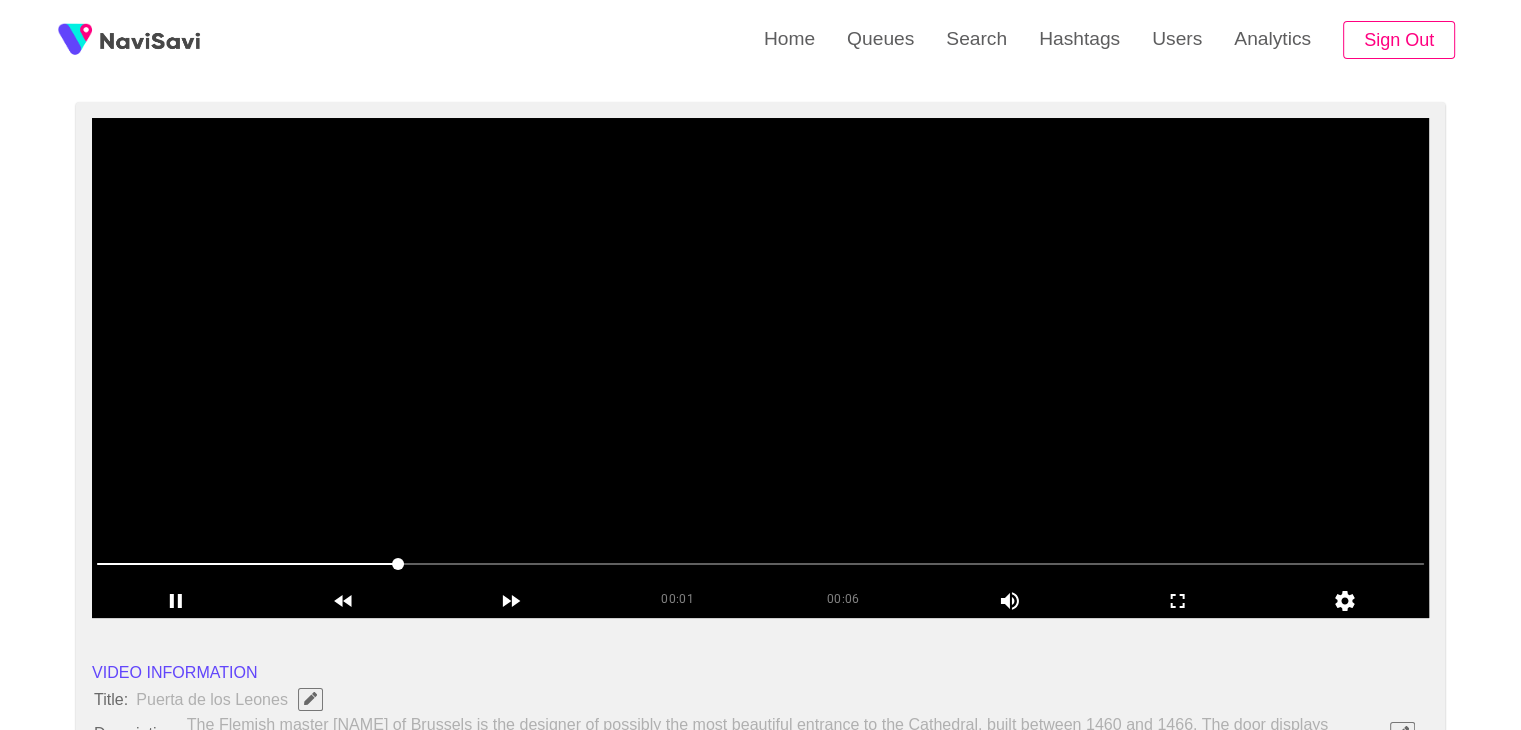 click at bounding box center (760, 368) 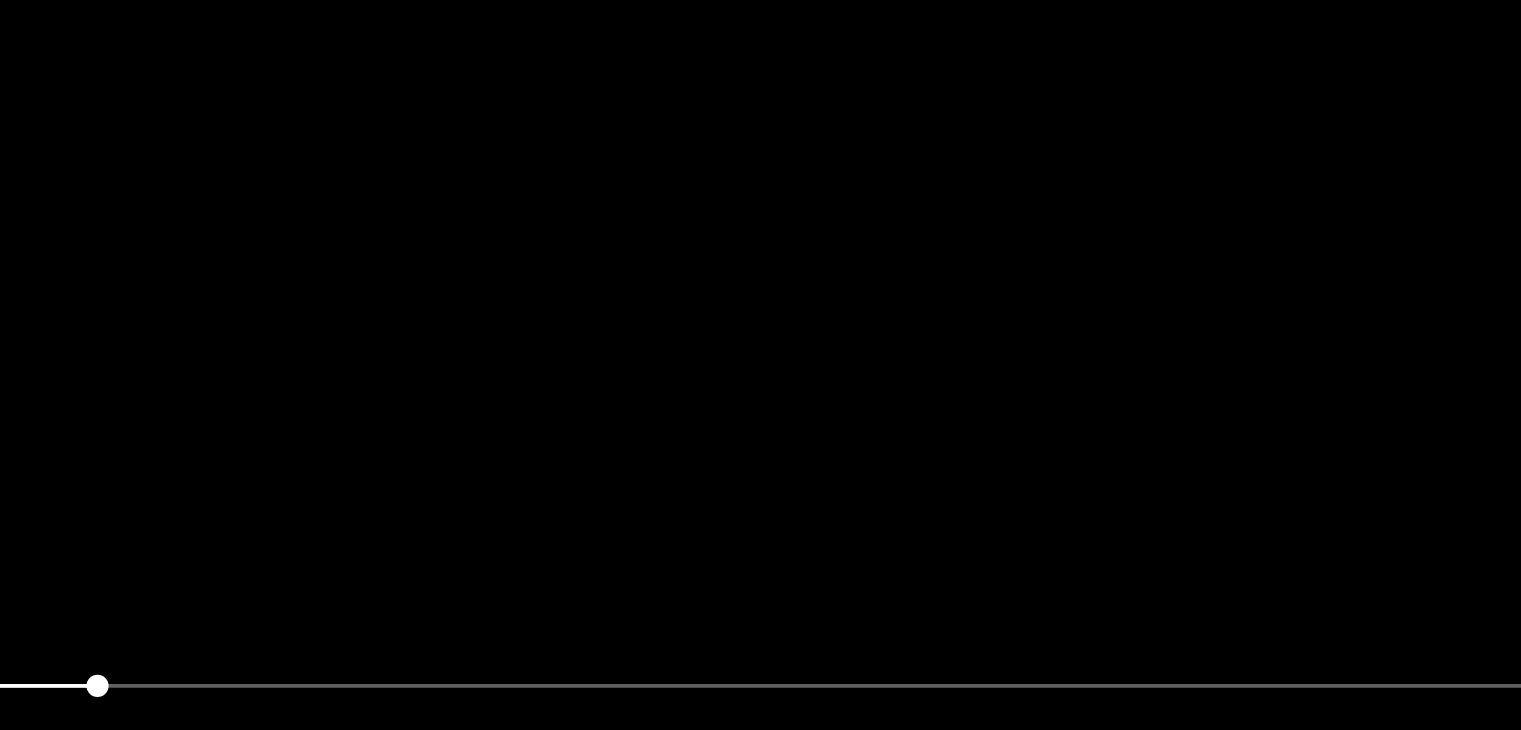 scroll, scrollTop: 147, scrollLeft: 0, axis: vertical 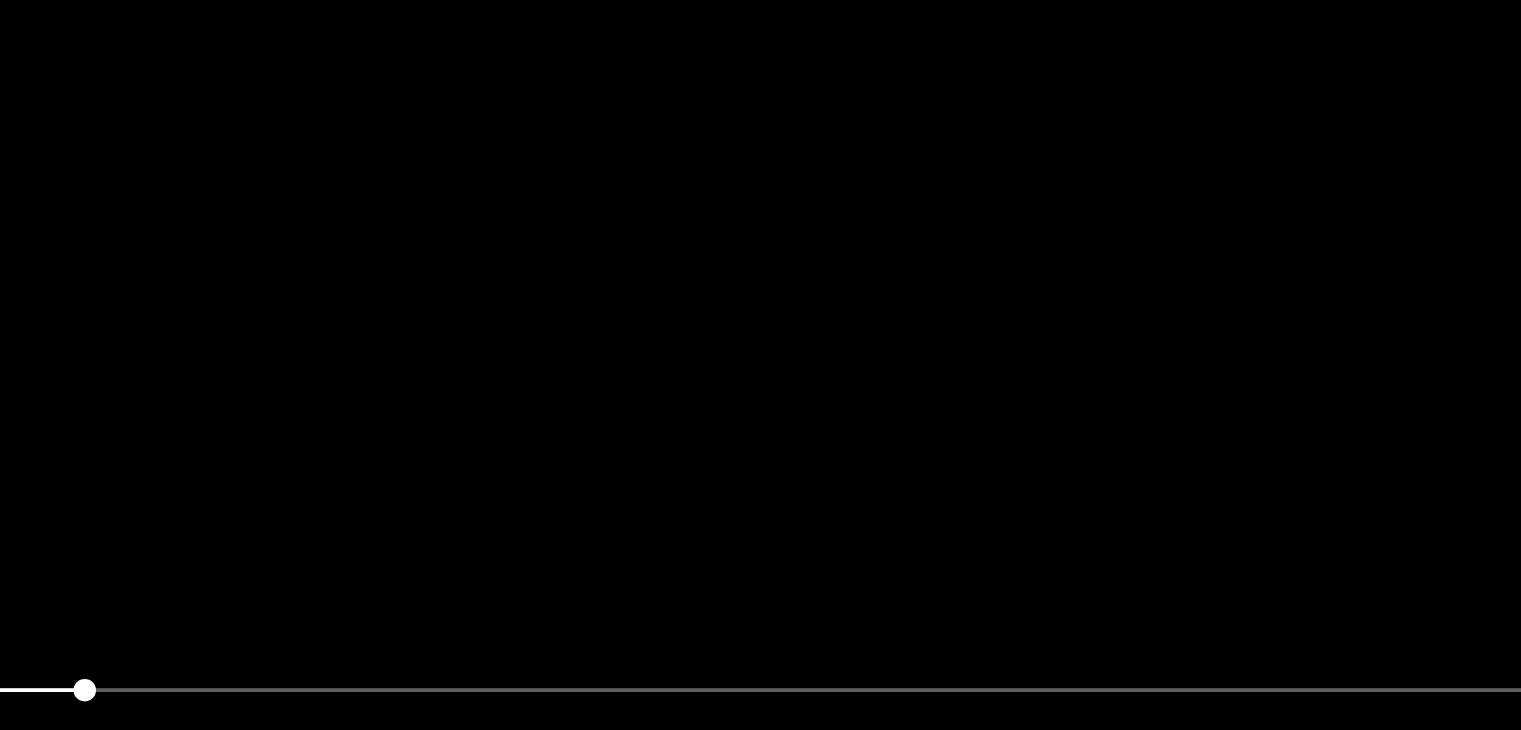 click at bounding box center [760, 368] 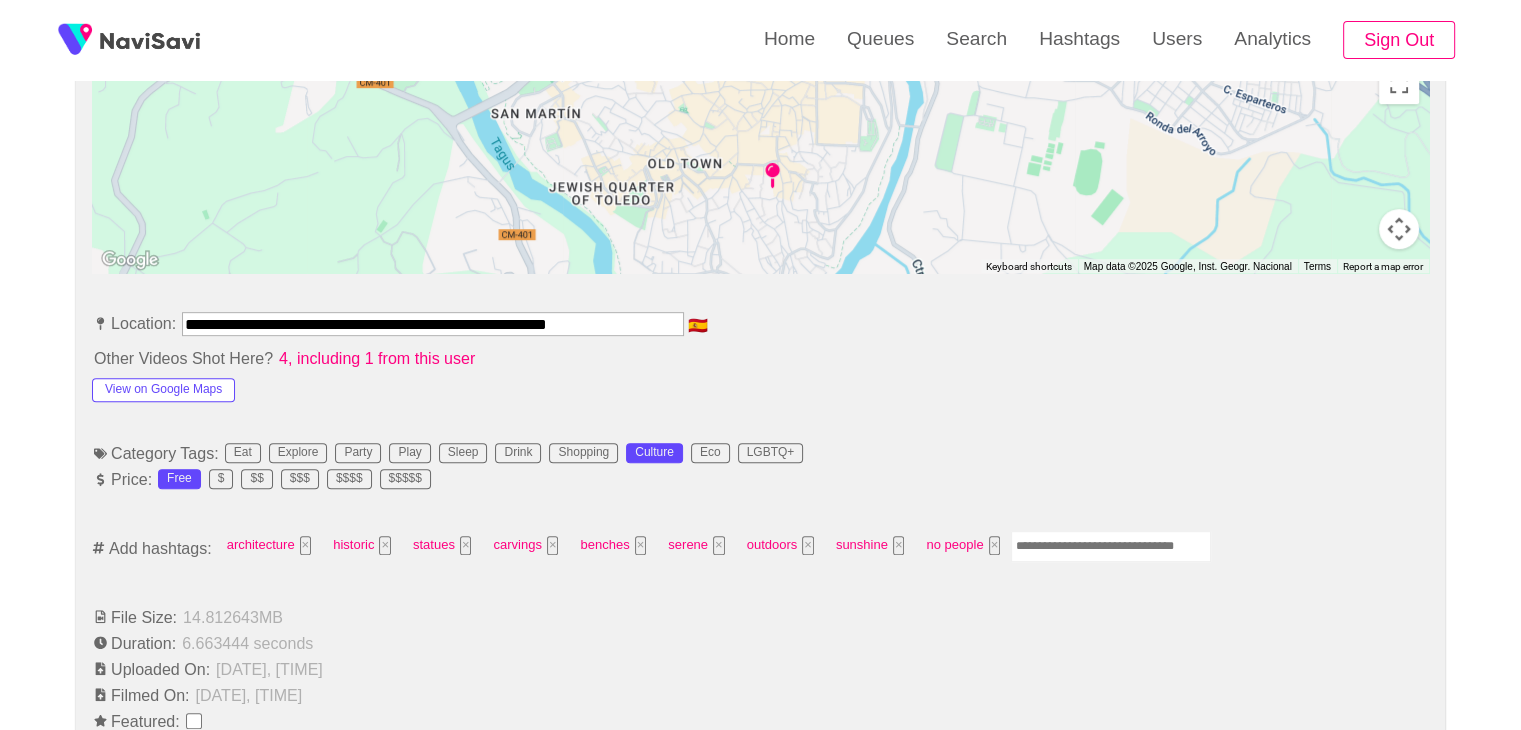 scroll, scrollTop: 944, scrollLeft: 0, axis: vertical 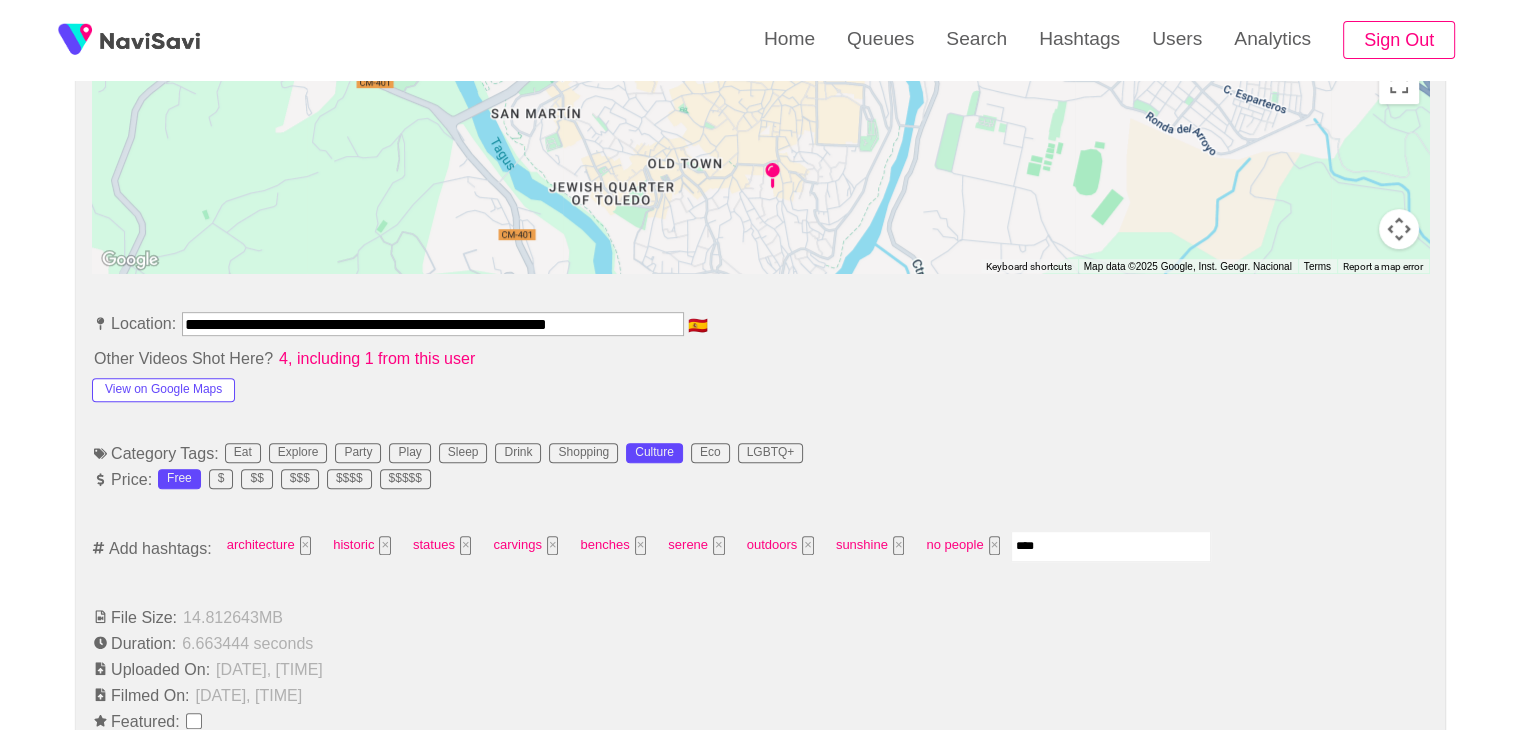 type on "*****" 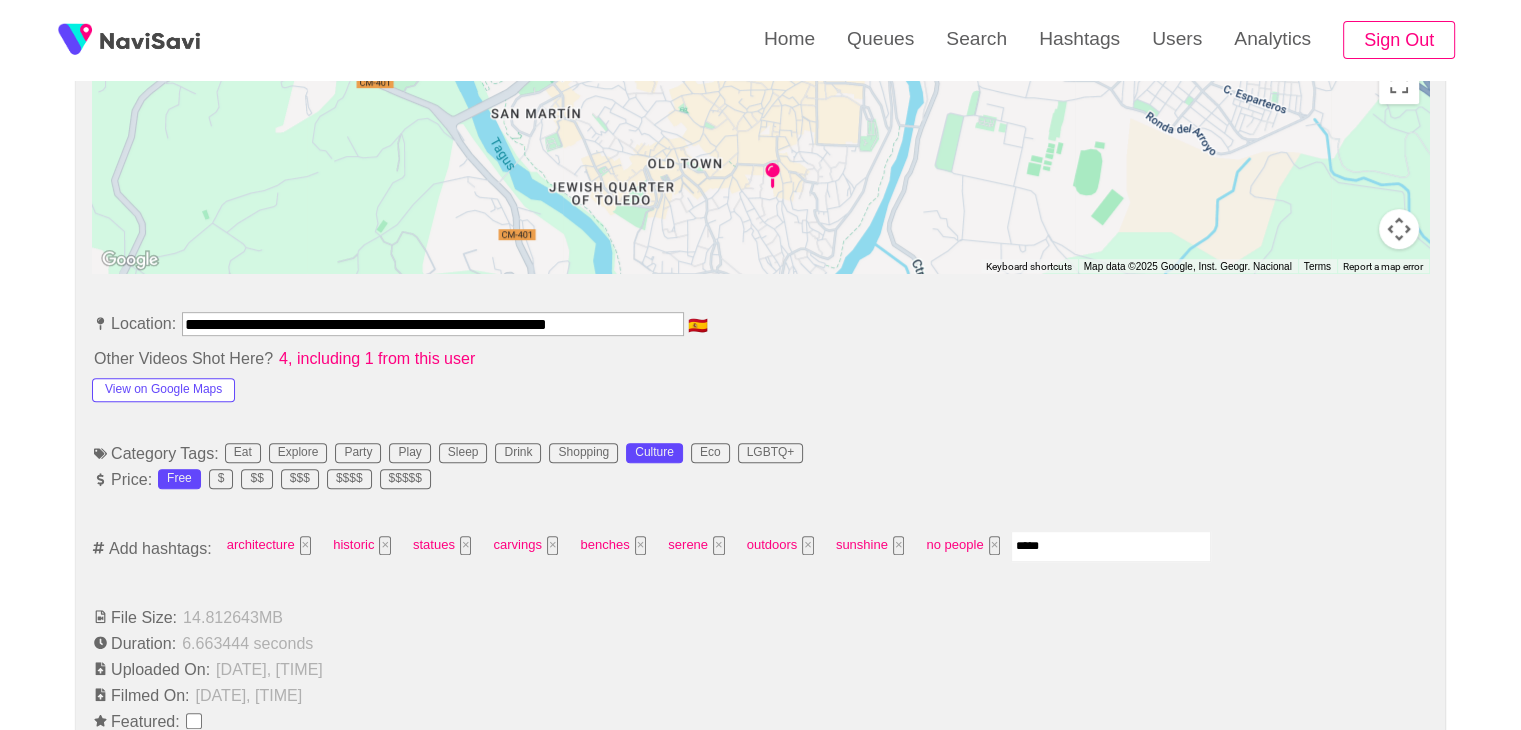 type 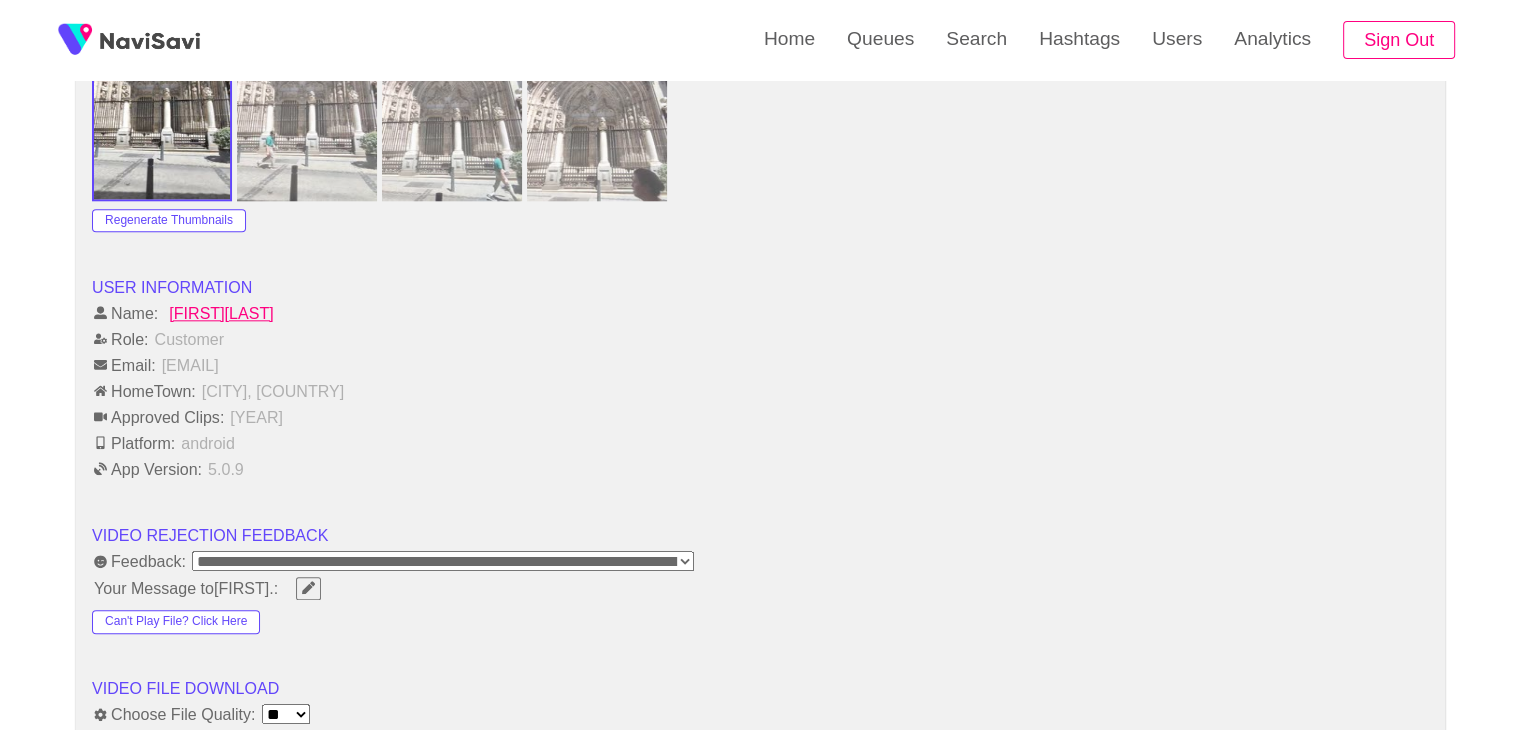scroll, scrollTop: 2375, scrollLeft: 0, axis: vertical 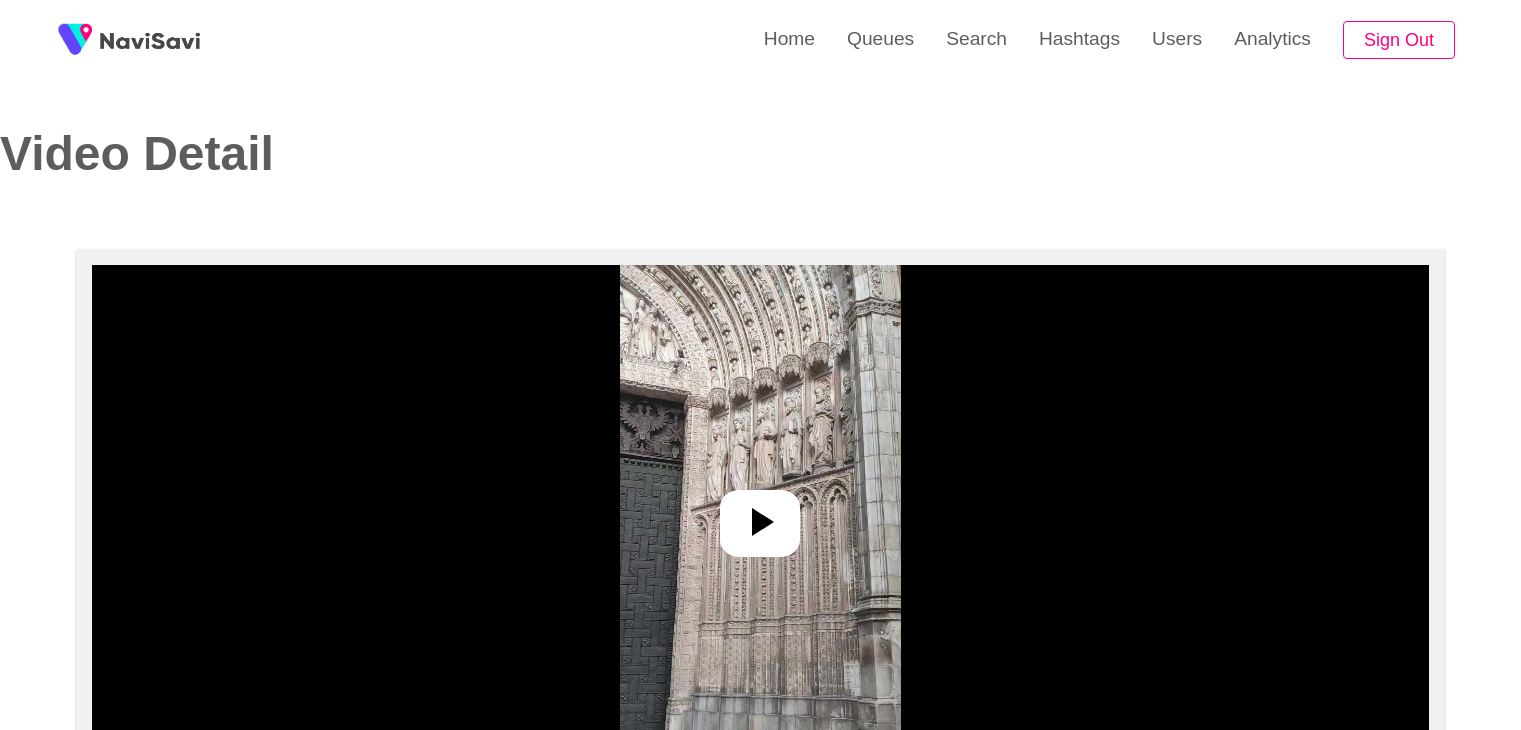 select on "**********" 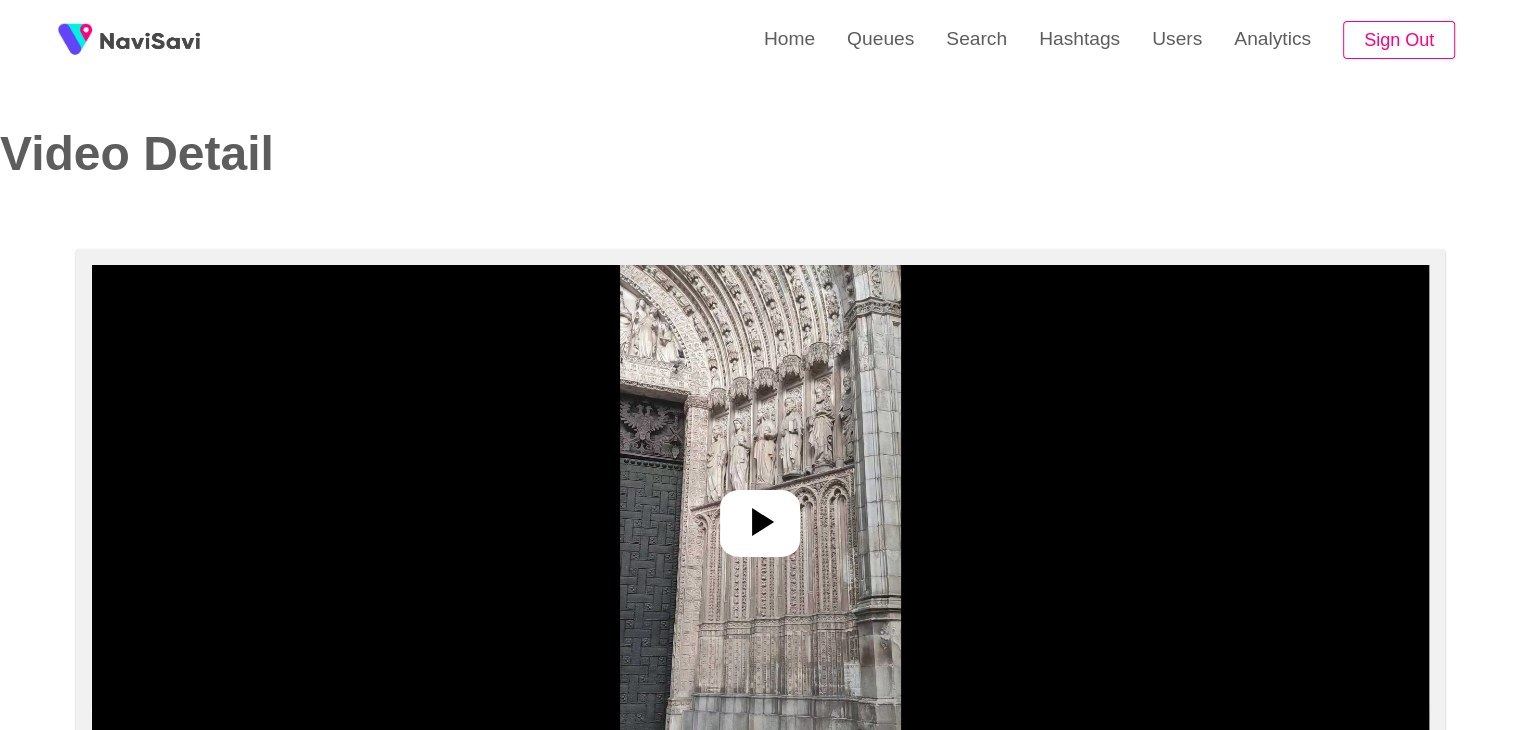 click at bounding box center [760, 515] 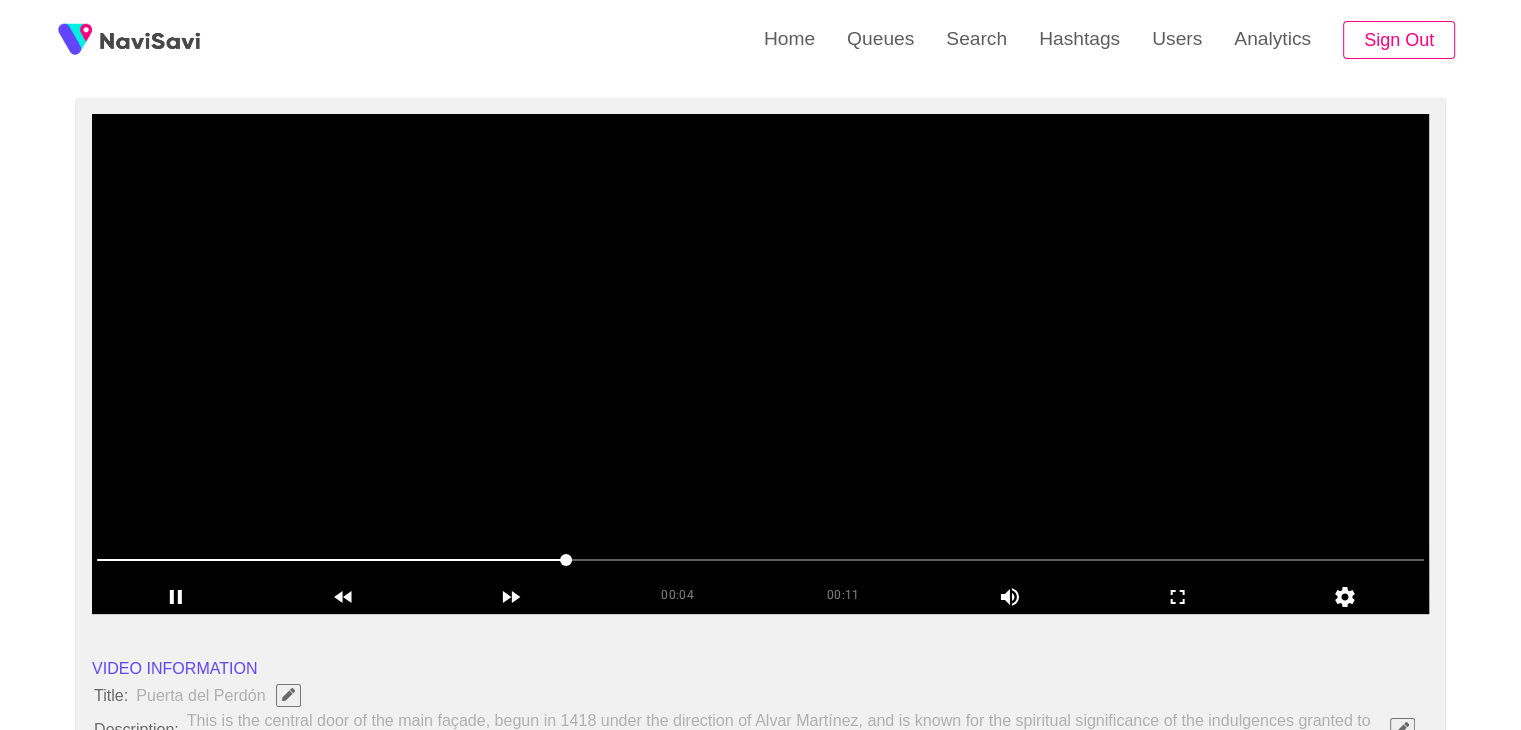 scroll, scrollTop: 158, scrollLeft: 0, axis: vertical 